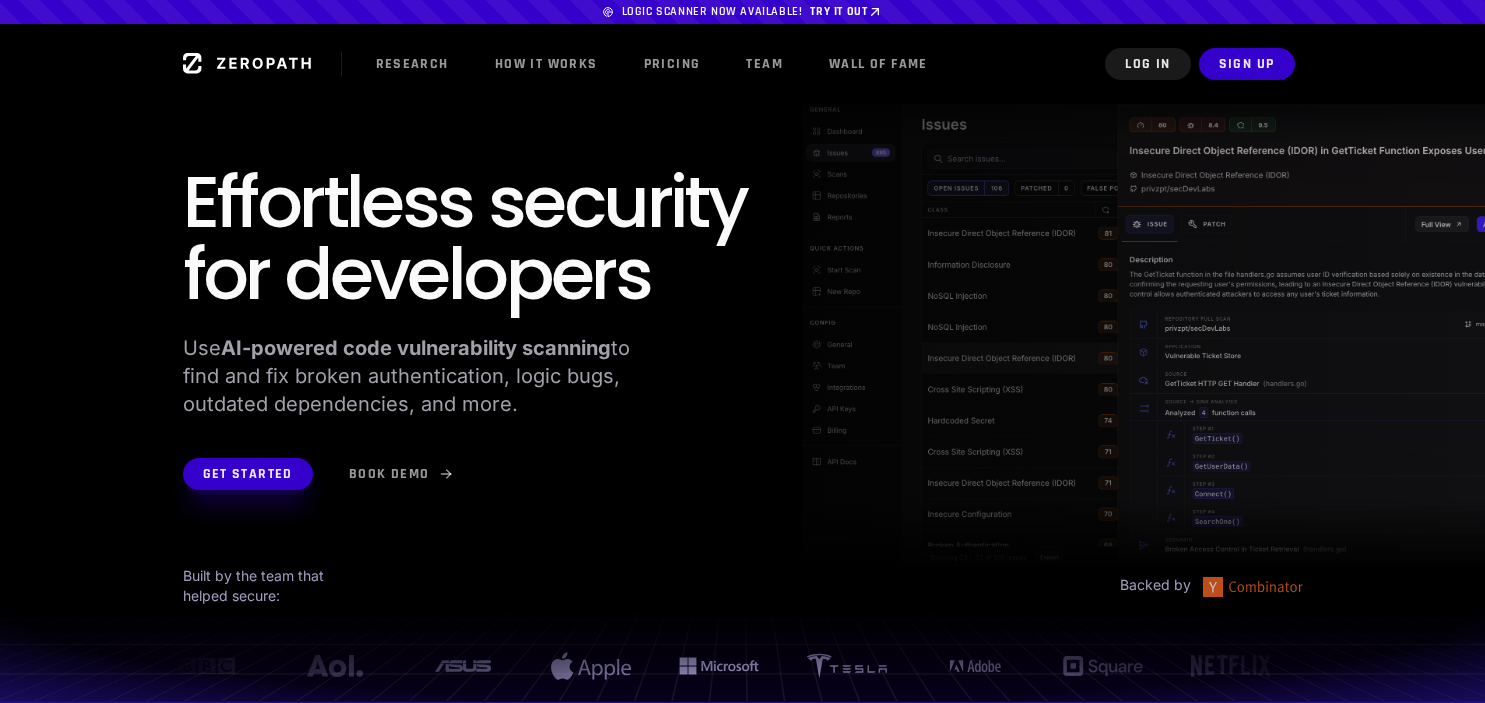 scroll, scrollTop: 3, scrollLeft: 0, axis: vertical 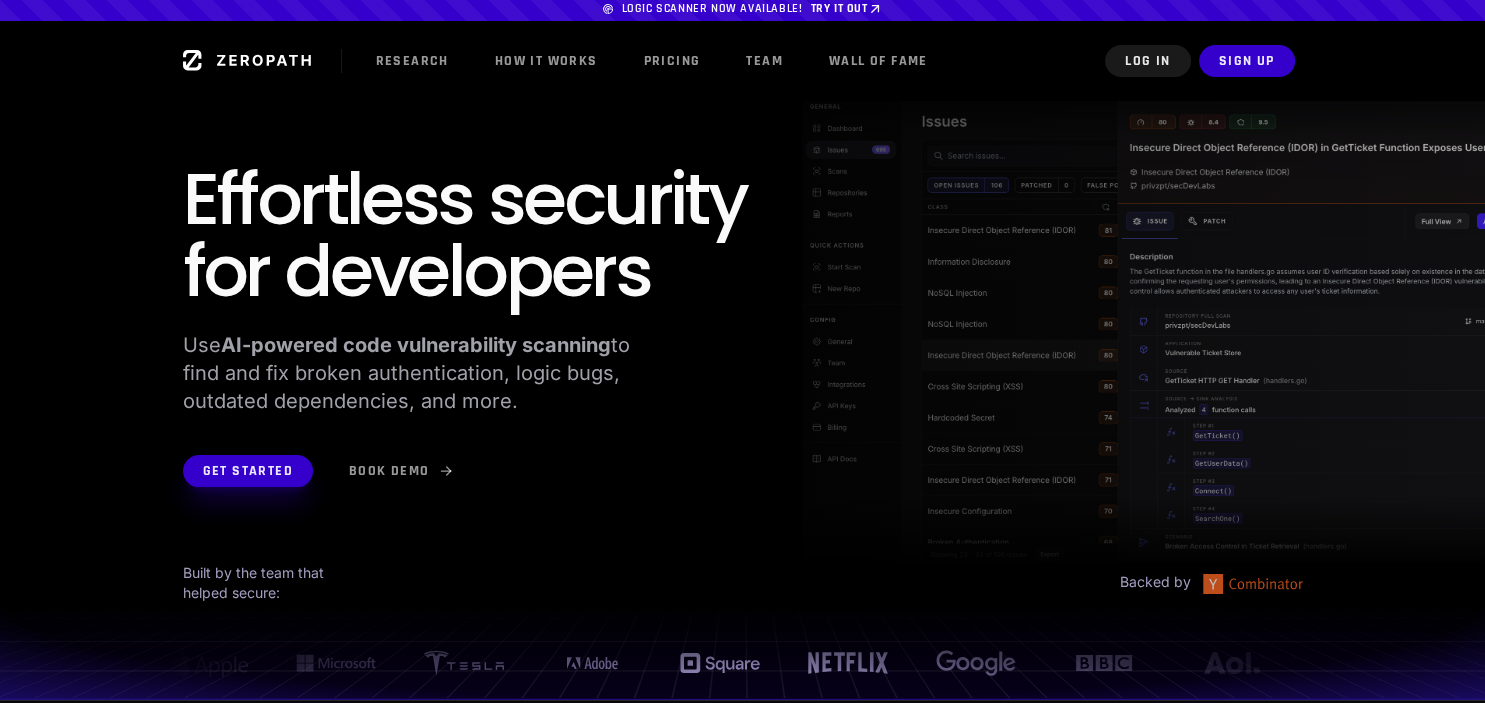 click on "Effortless security
for developers" at bounding box center [465, 235] 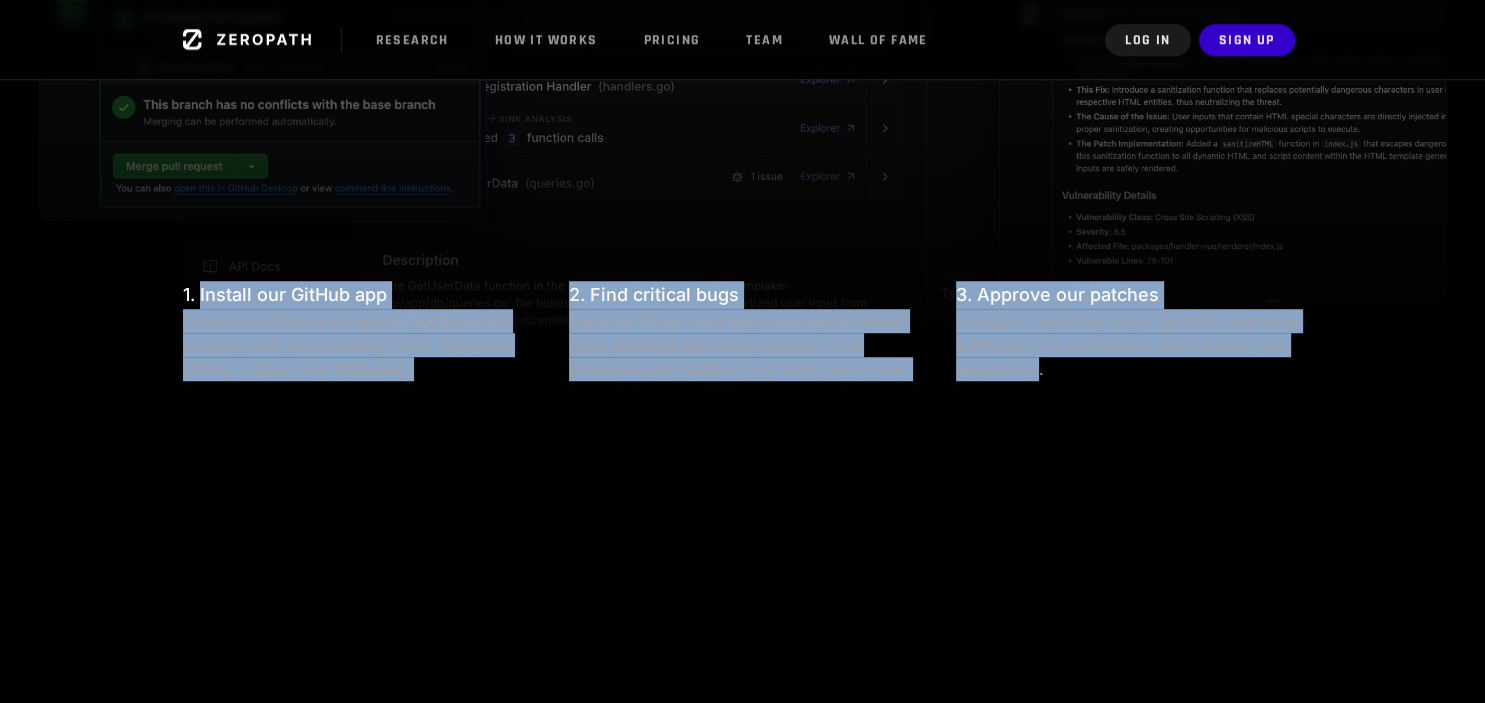 drag, startPoint x: 198, startPoint y: 290, endPoint x: 1038, endPoint y: 365, distance: 843.34155 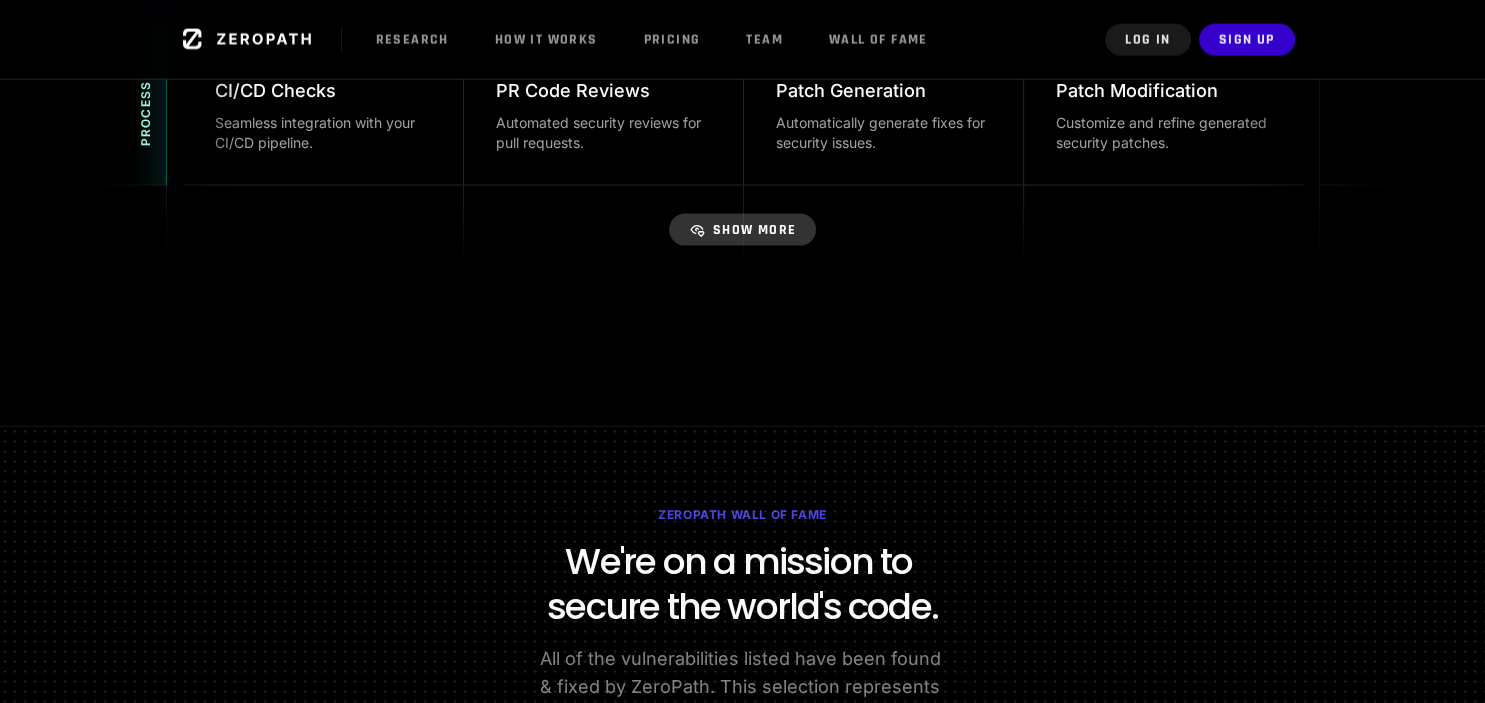 click on "Show More" at bounding box center (743, 230) 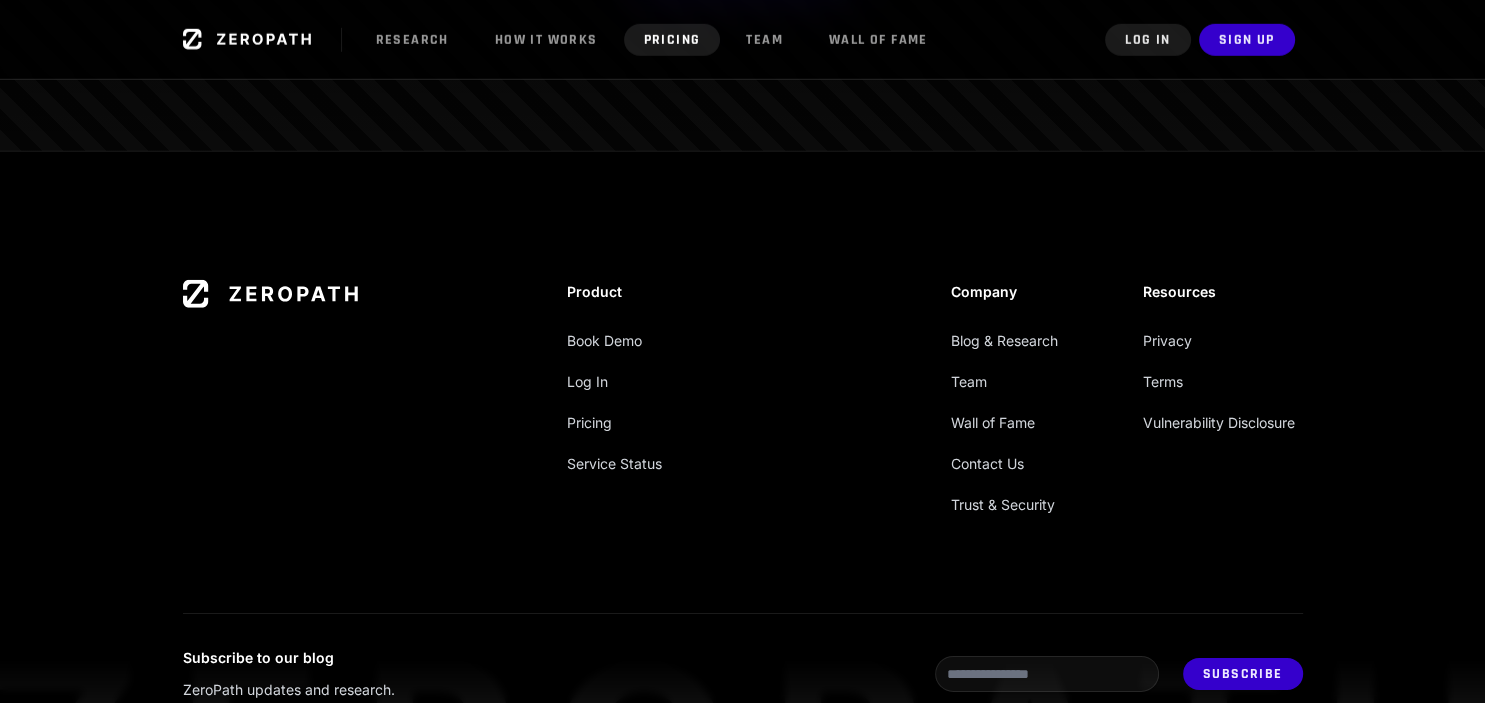 click on "Pricing" at bounding box center [672, 40] 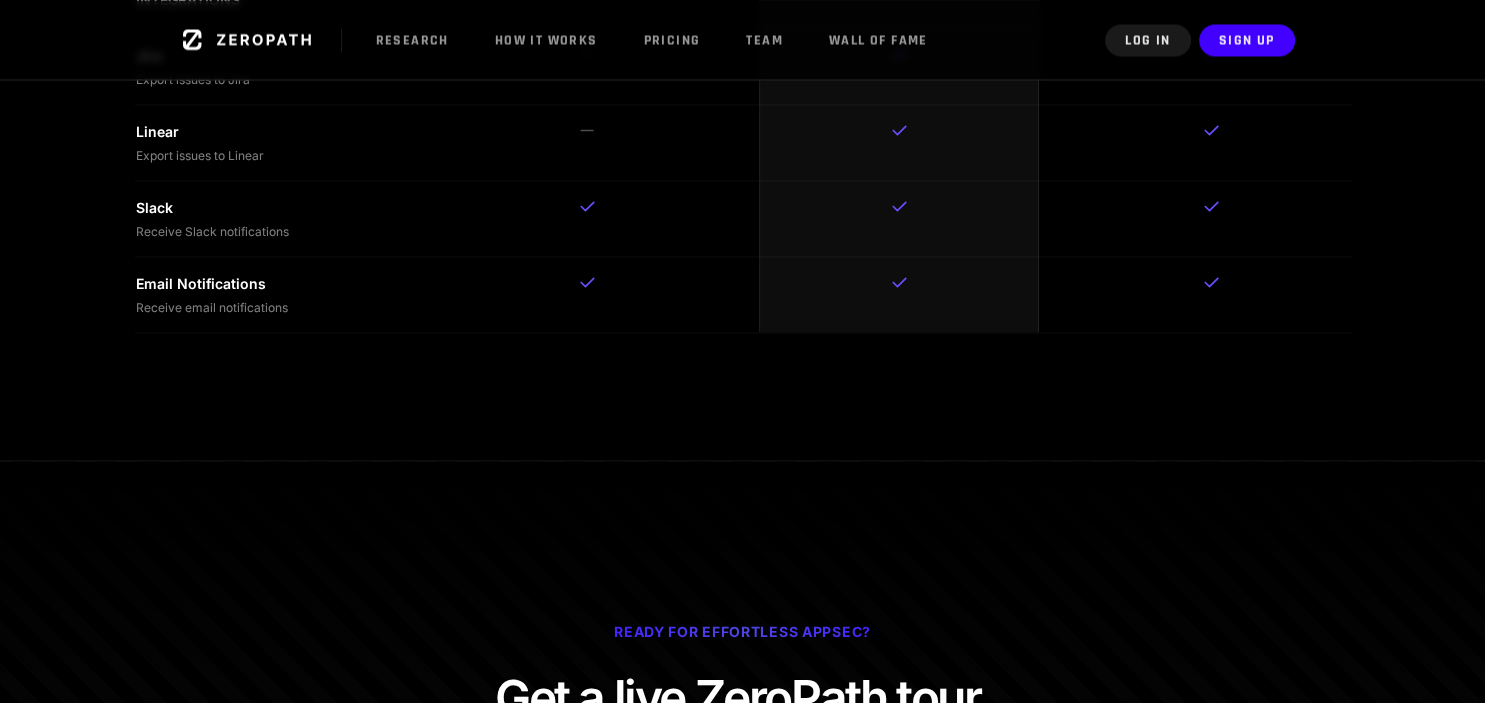click on "Sign Up" at bounding box center [1247, 40] 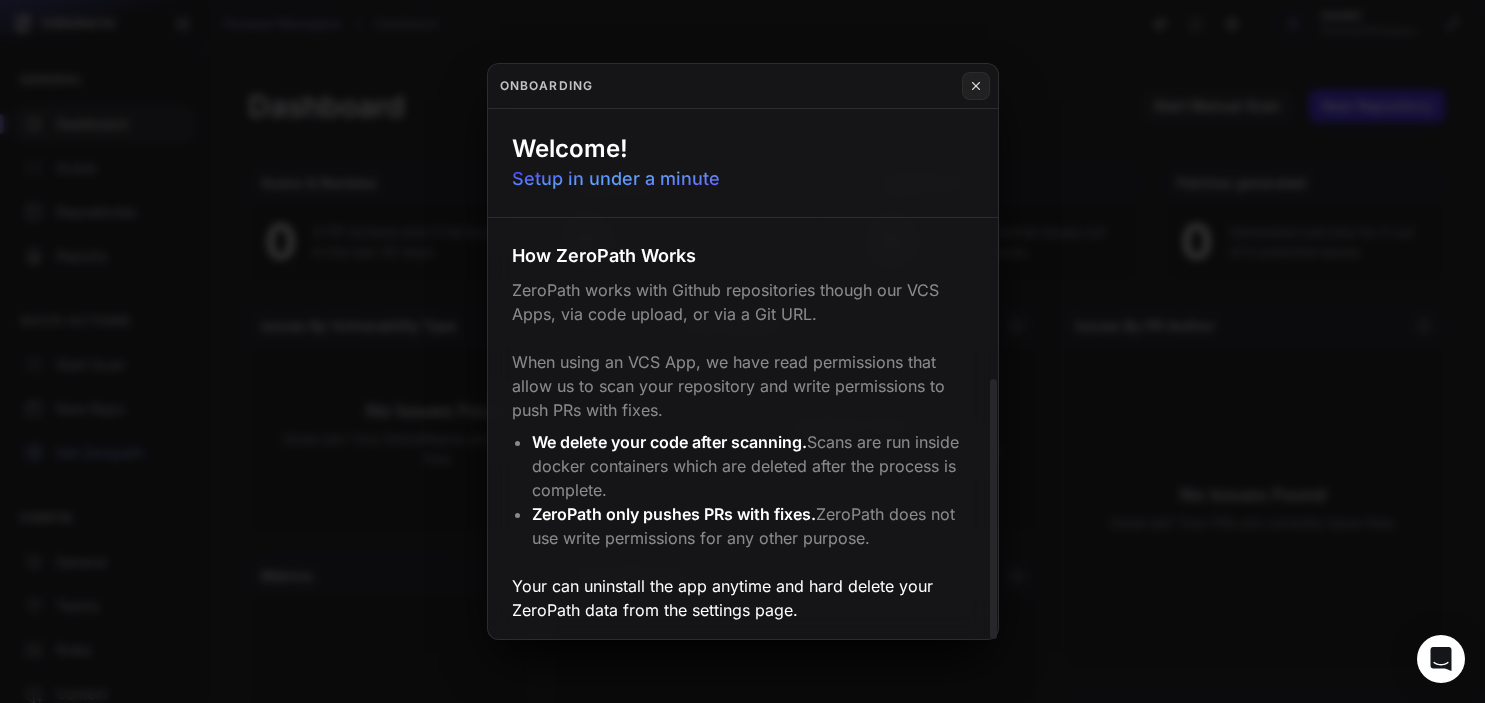 scroll, scrollTop: 0, scrollLeft: 0, axis: both 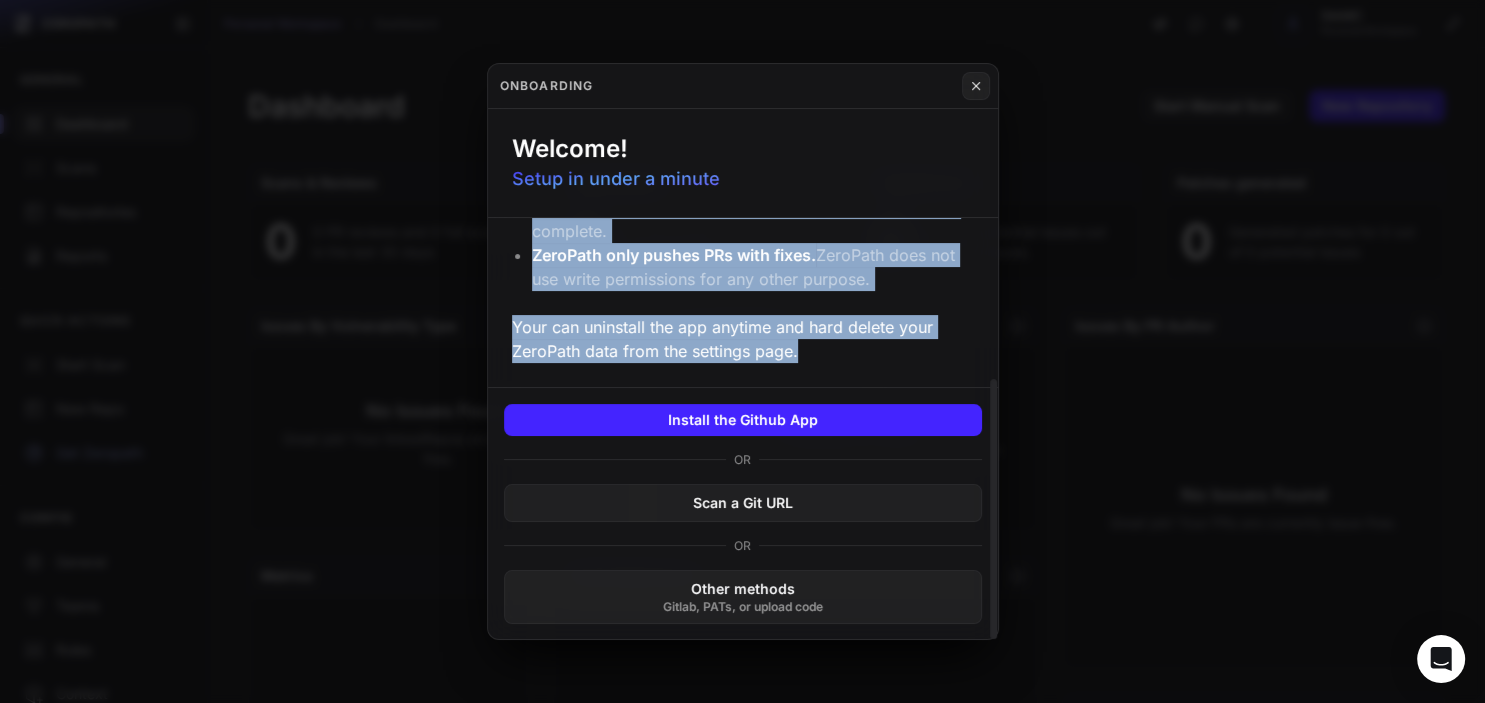 drag, startPoint x: 513, startPoint y: 251, endPoint x: 847, endPoint y: 352, distance: 348.93695 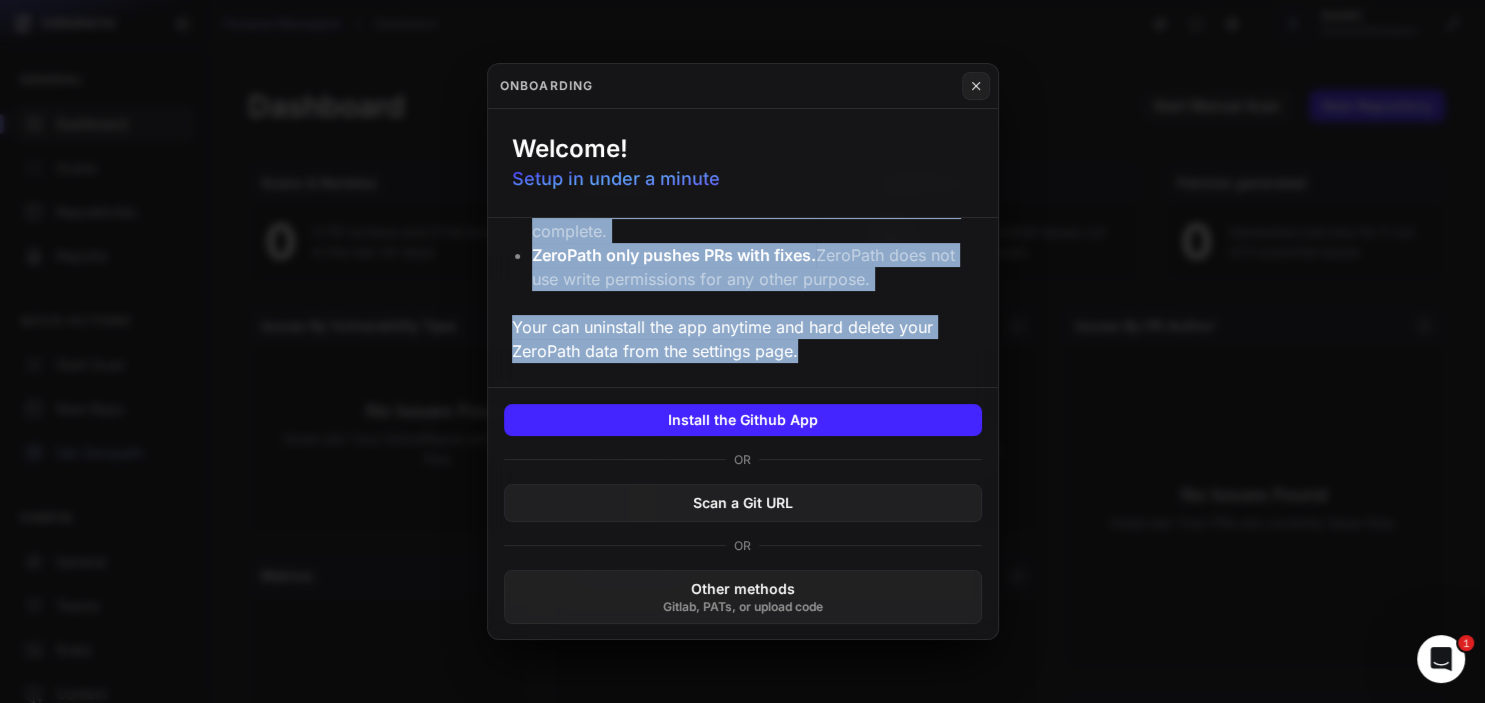 scroll, scrollTop: 0, scrollLeft: 0, axis: both 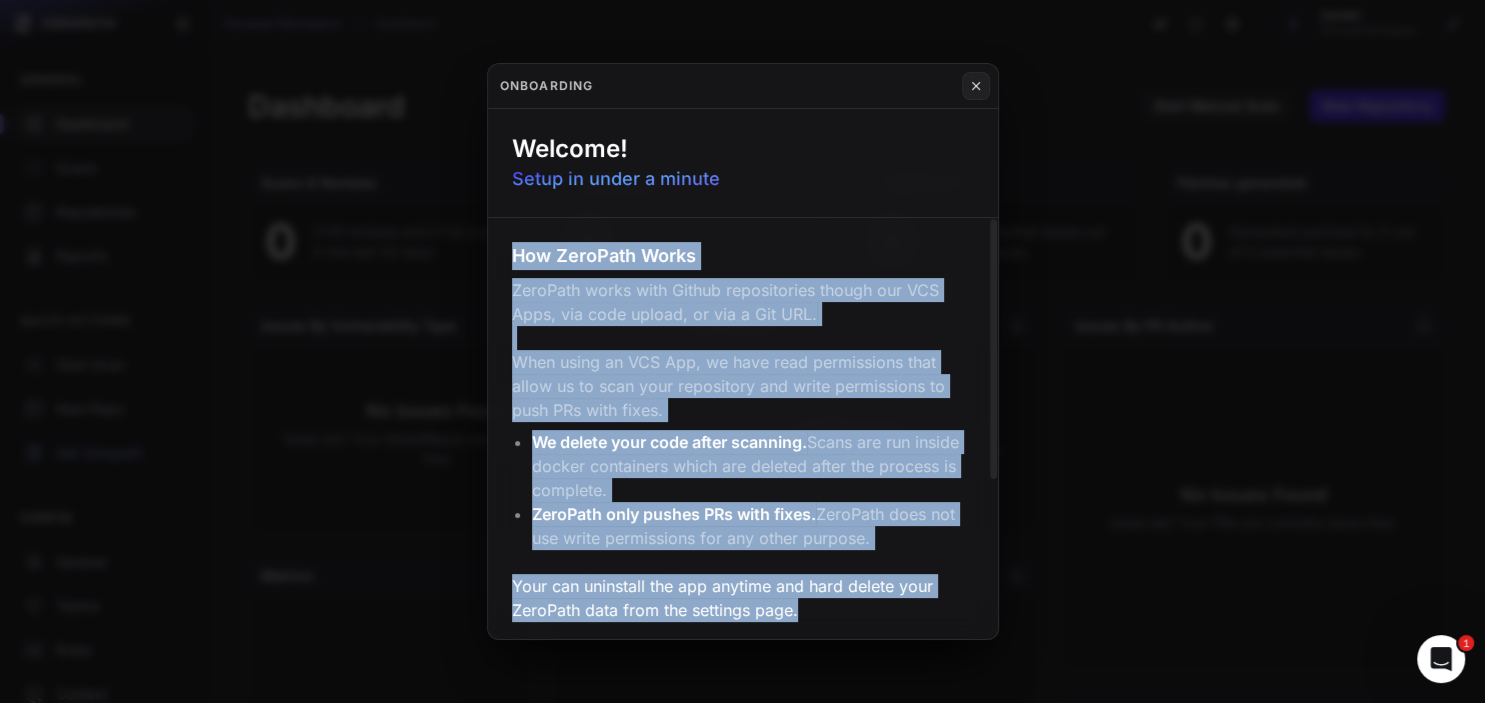 click on "ZeroPath works with Github repositories though our VCS Apps, via code upload, or via a Git
URL.
When using an VCS App, we have read permissions that allow us to scan your repository and write
permissions to push PRs with fixes." at bounding box center (743, 350) 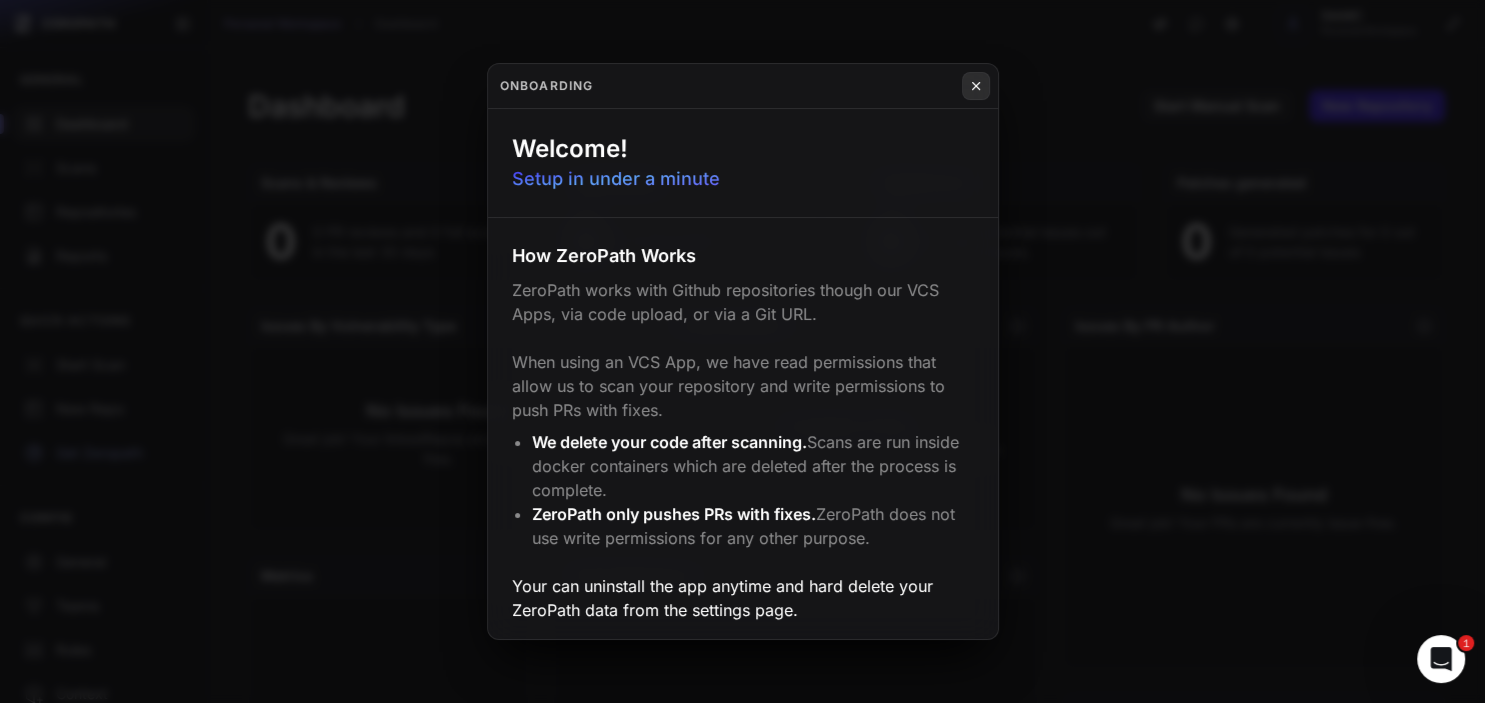 click at bounding box center [976, 86] 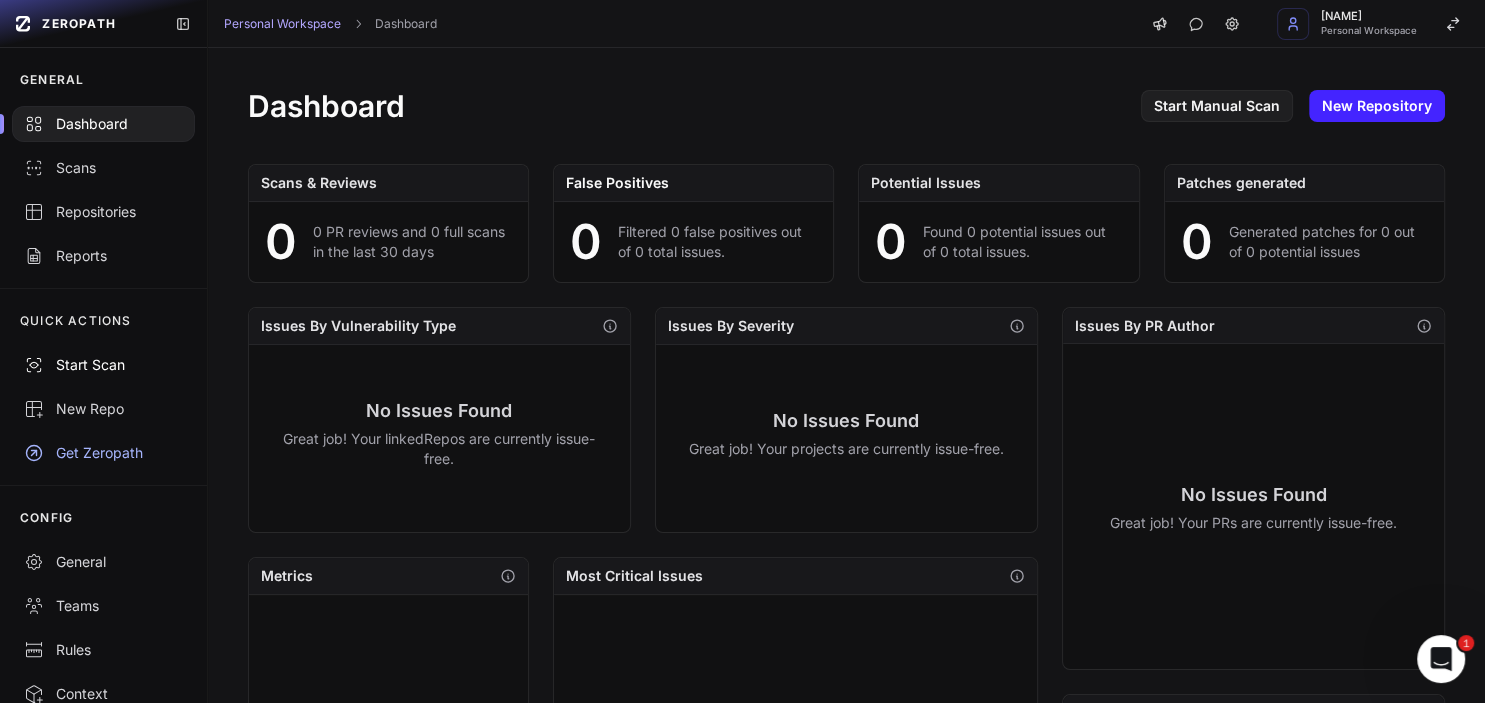 click on "Start Scan" at bounding box center (103, 365) 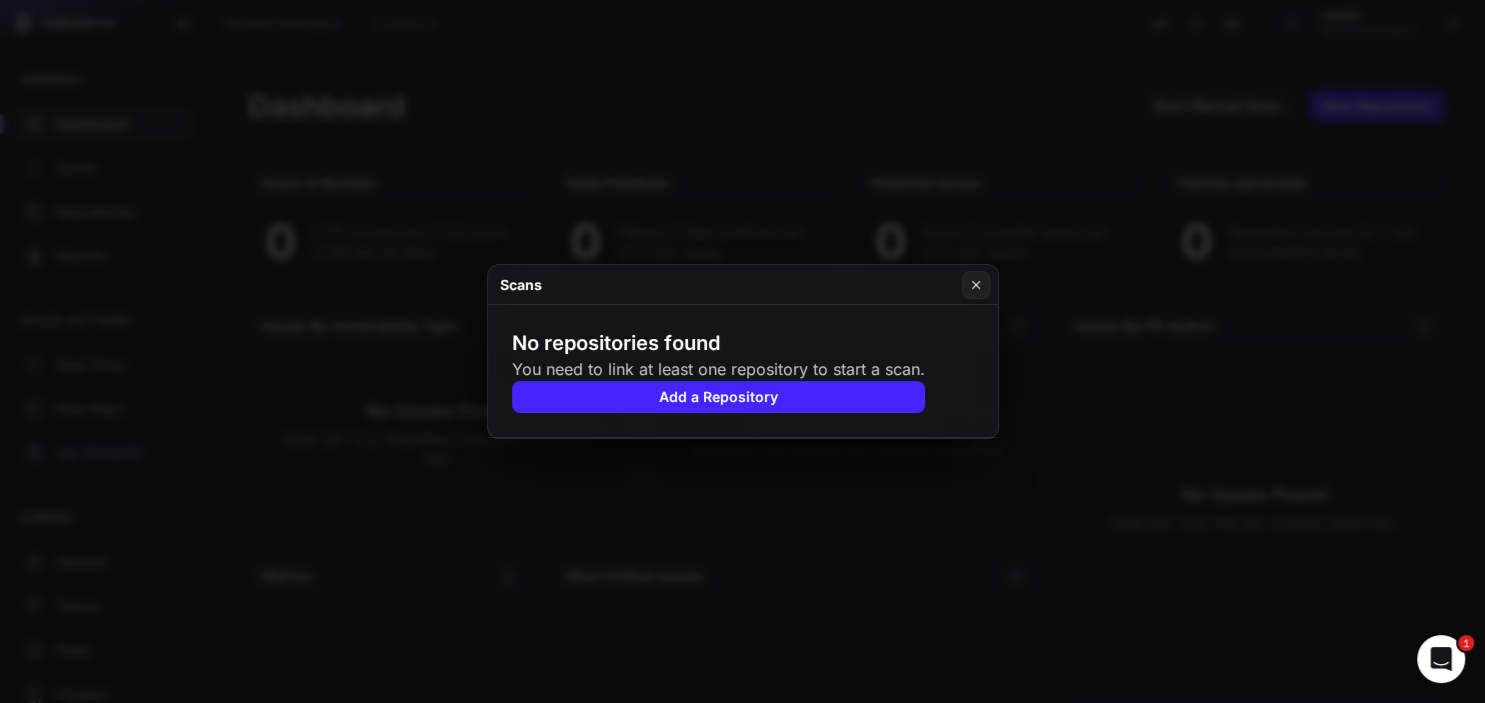 type 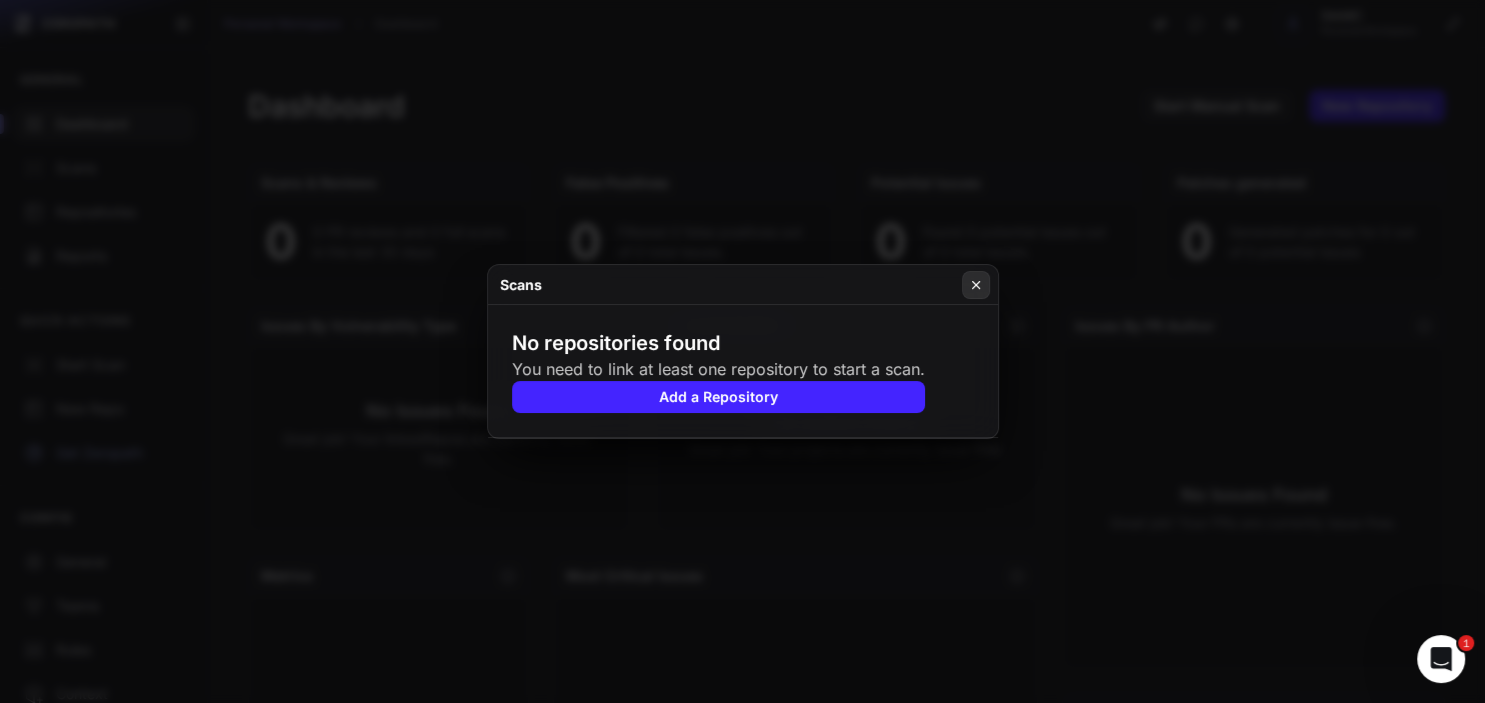 click 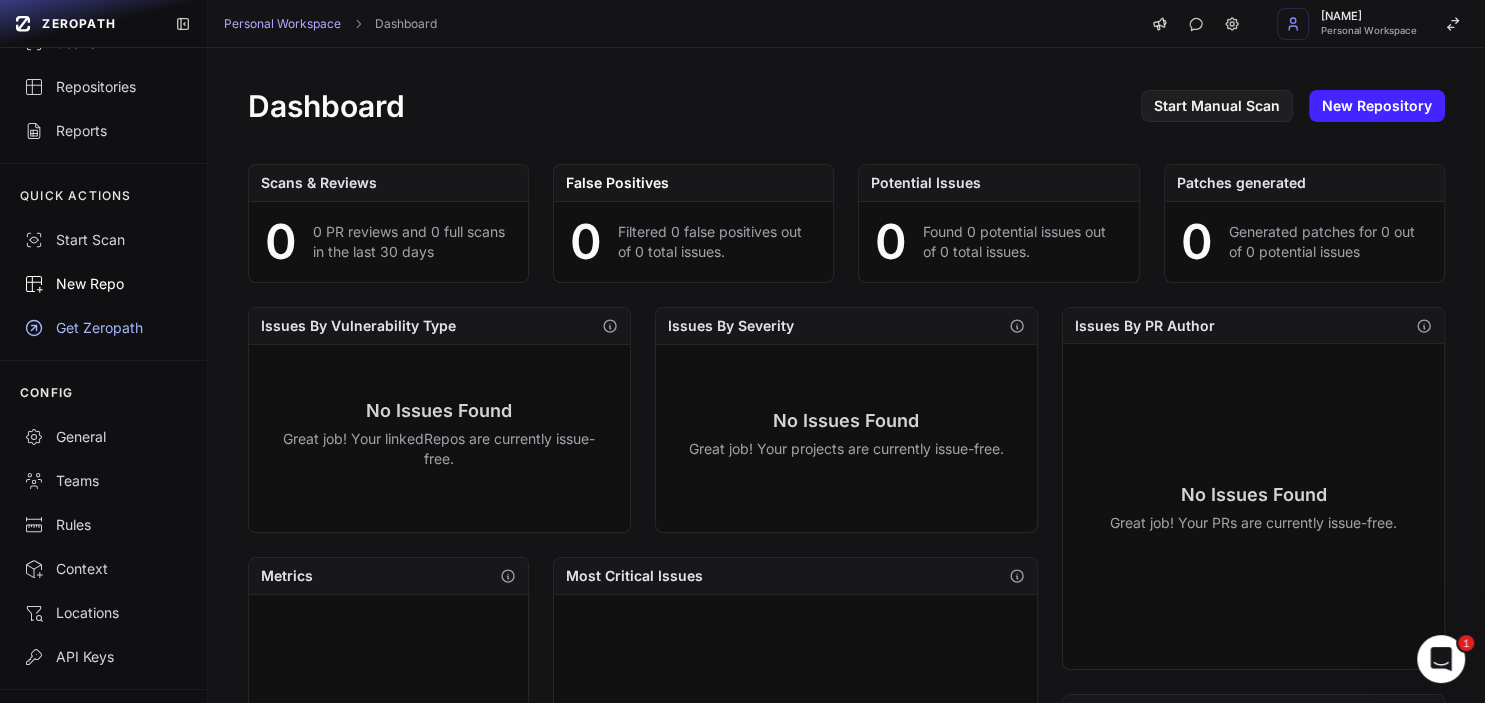scroll, scrollTop: 175, scrollLeft: 0, axis: vertical 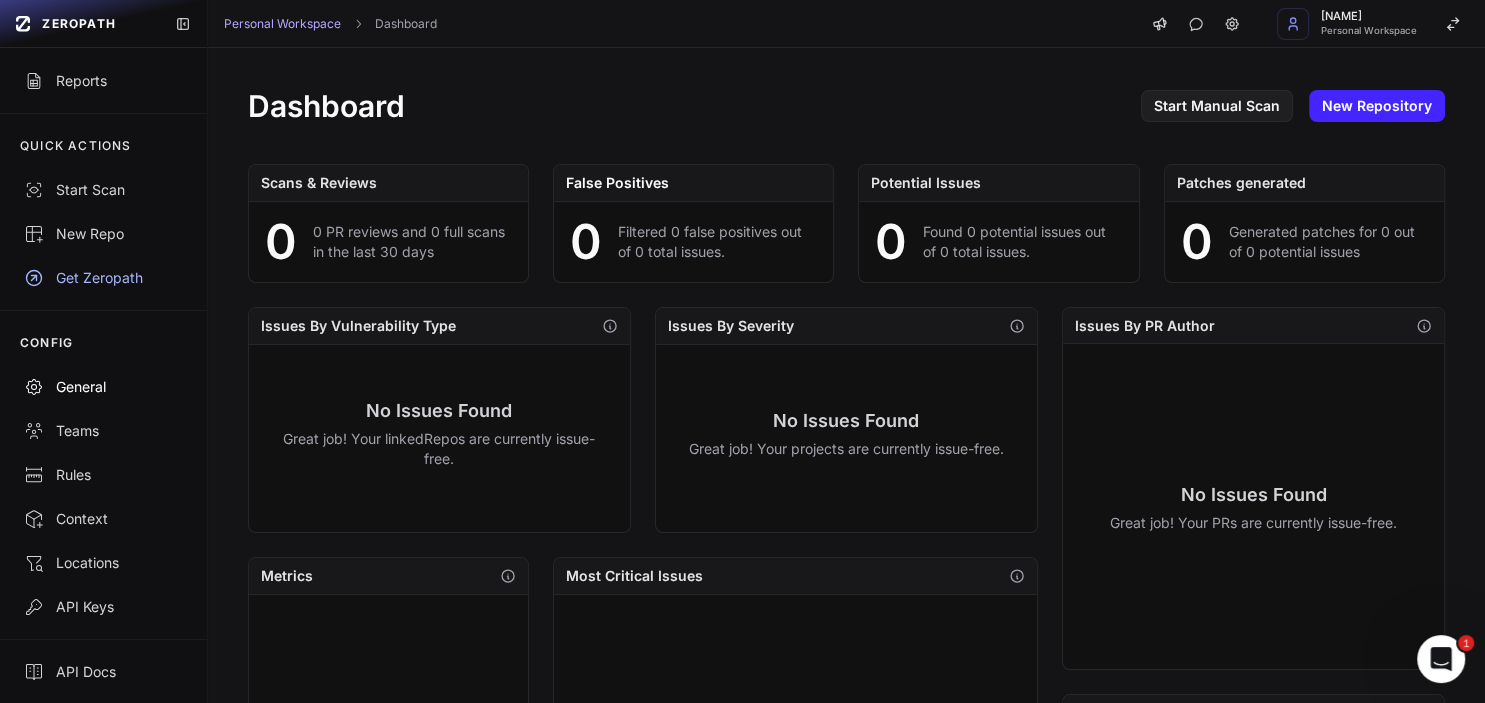 click on "General" at bounding box center (103, 387) 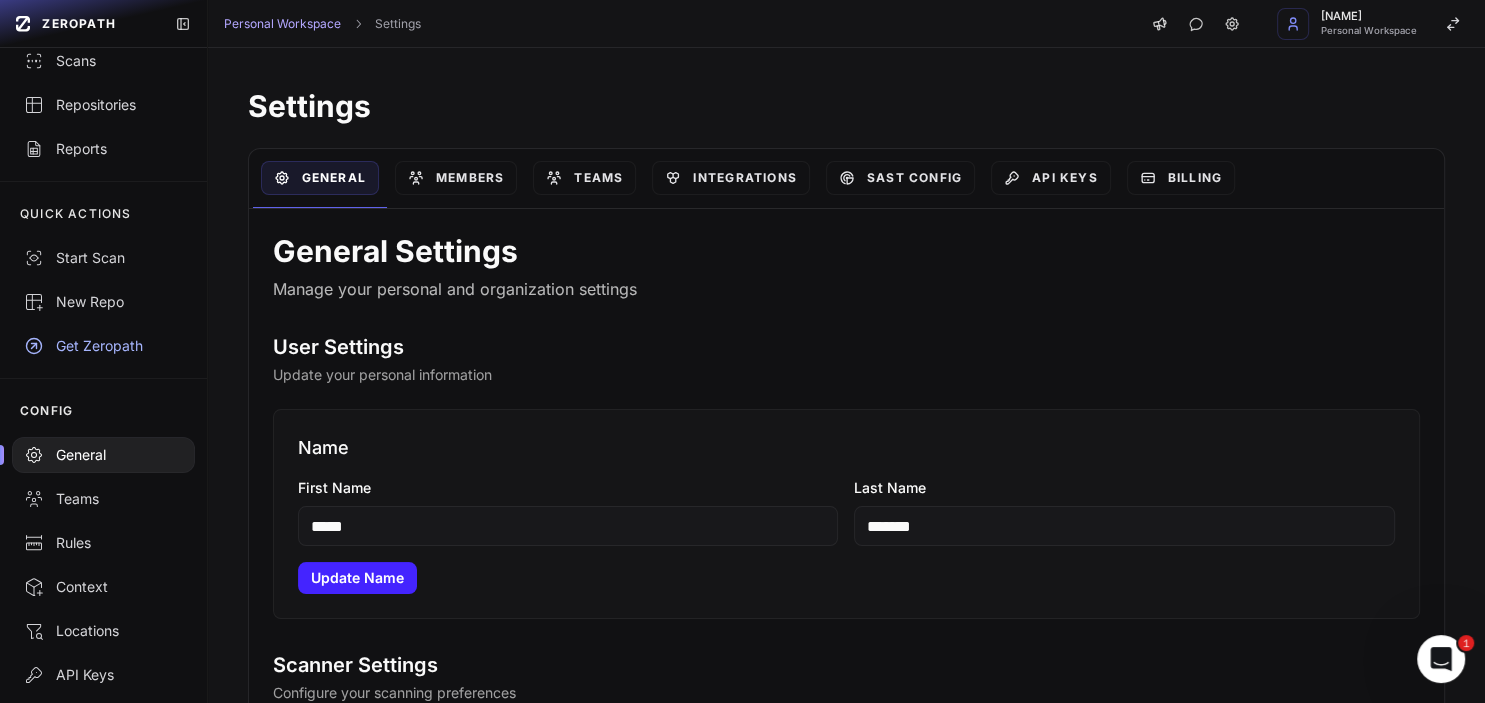 scroll, scrollTop: 64, scrollLeft: 0, axis: vertical 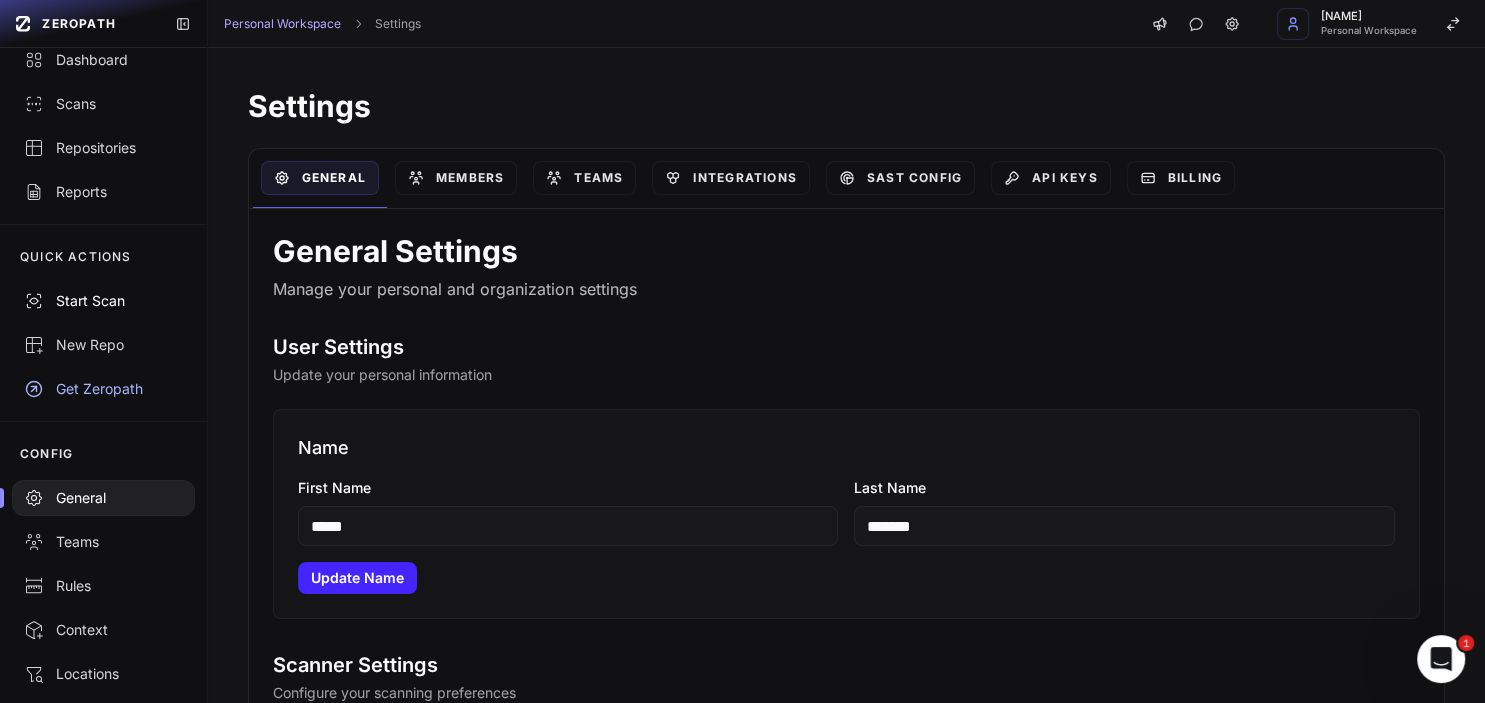 click on "Start Scan" at bounding box center [103, 301] 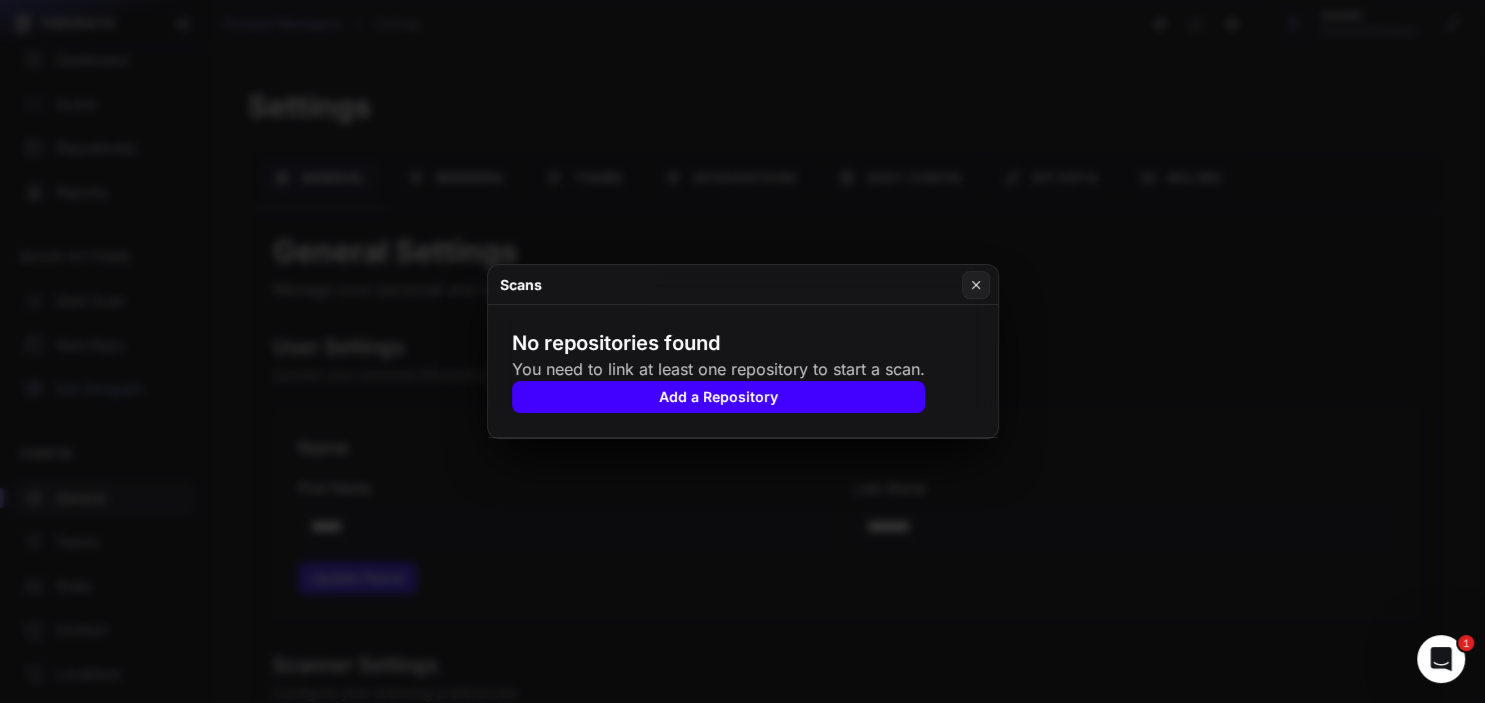 click on "Add a Repository" at bounding box center [718, 397] 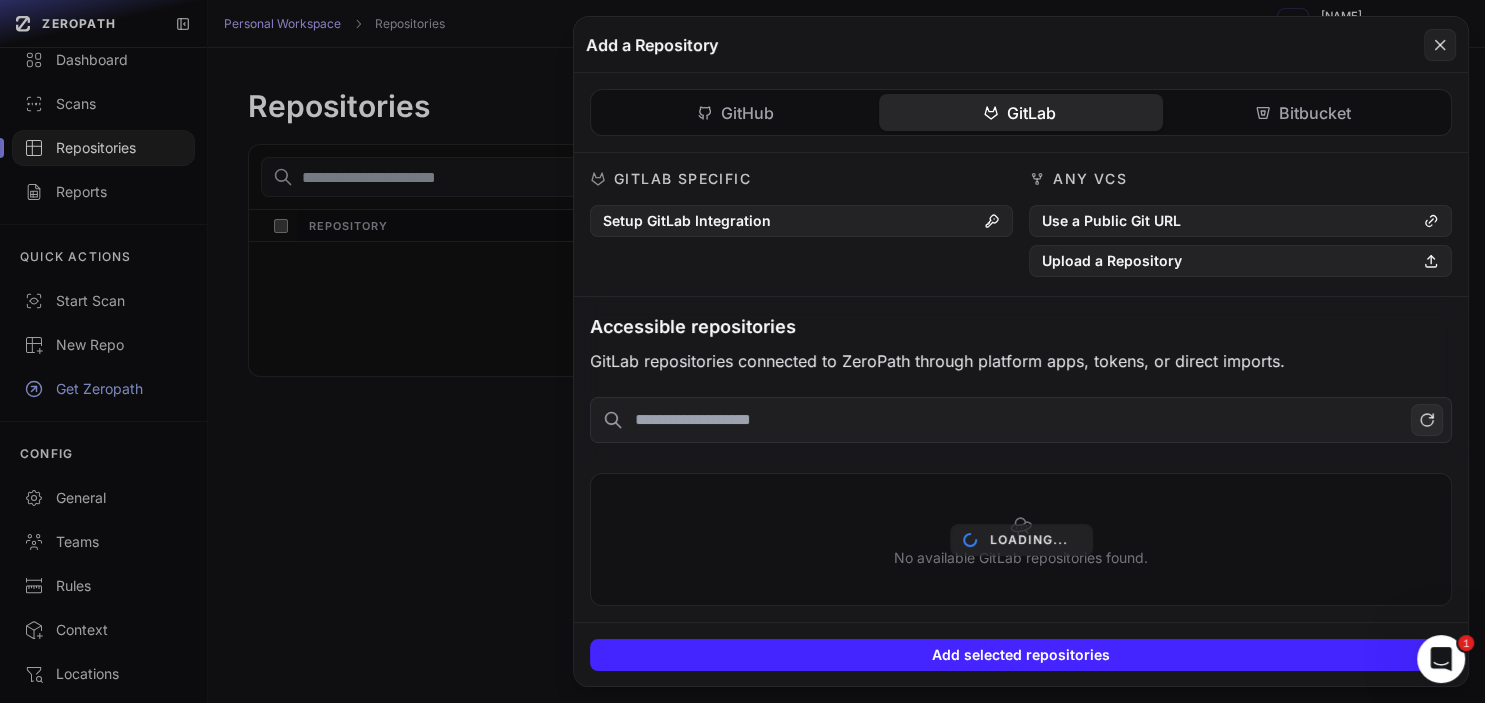 click 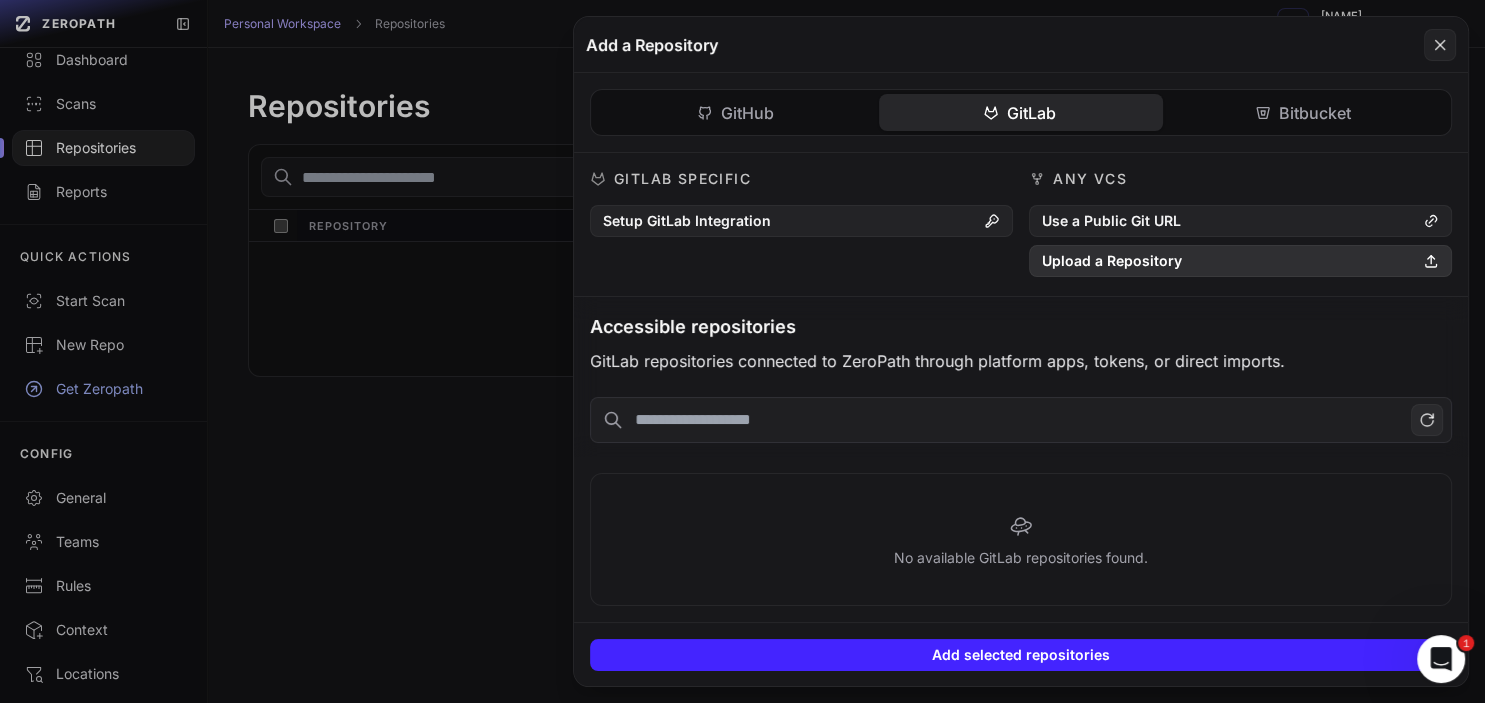 click on "Upload a Repository" at bounding box center (1240, 261) 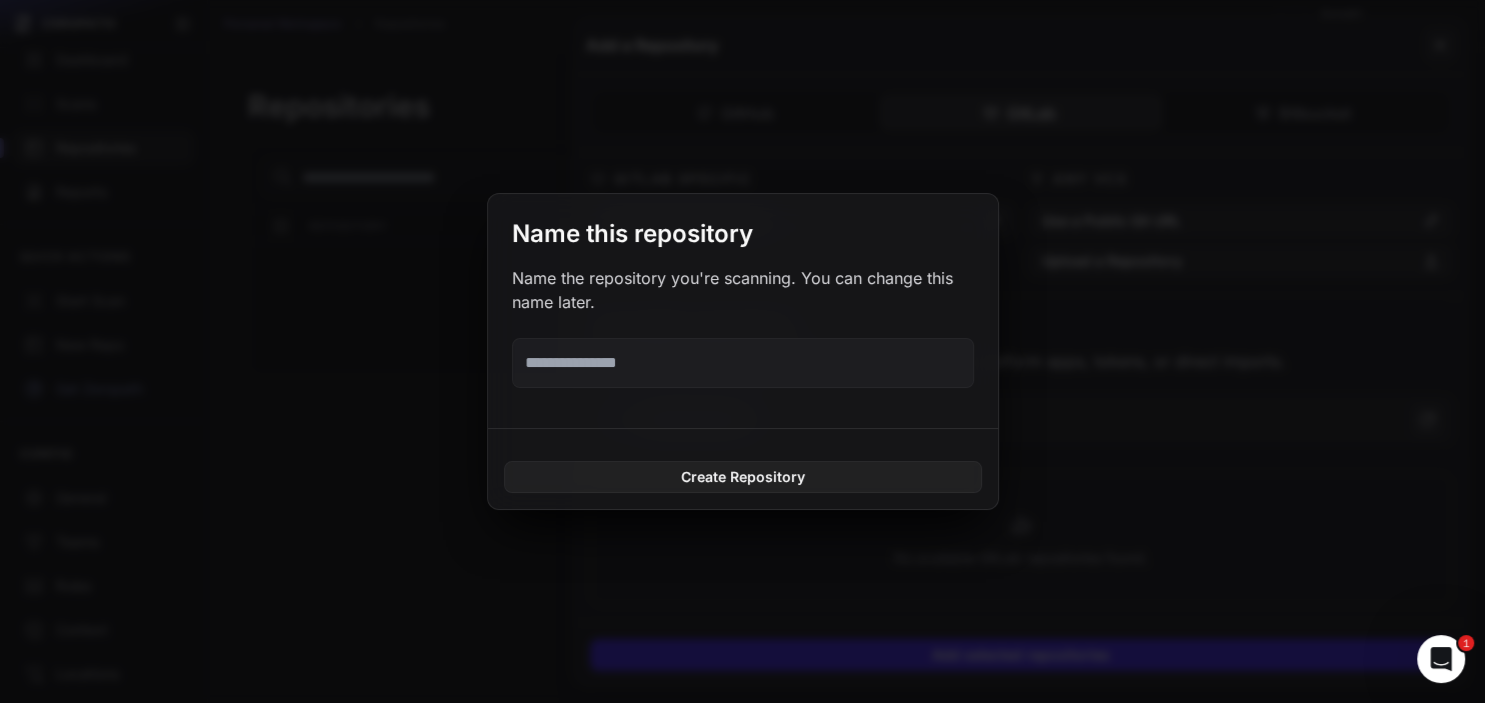 click at bounding box center [743, 363] 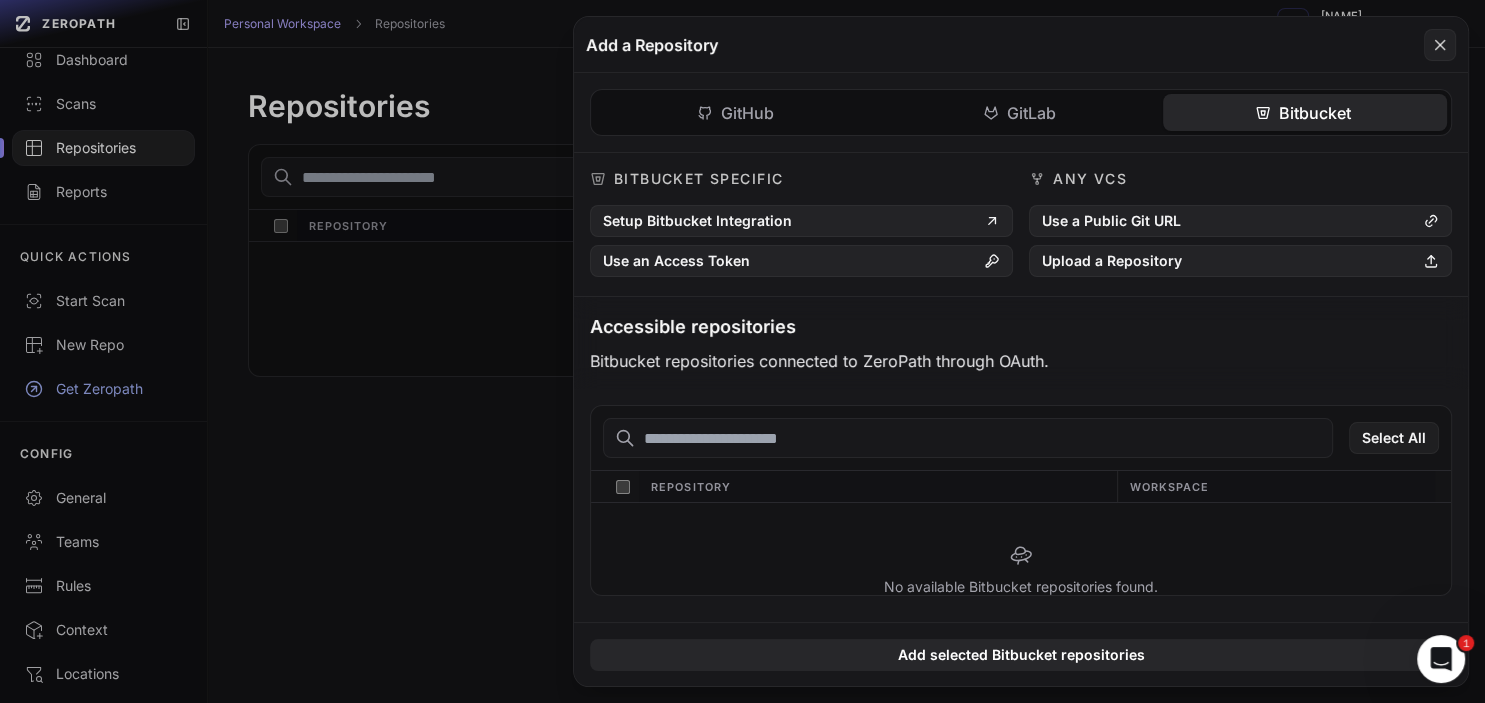 click on "Bitbucket" 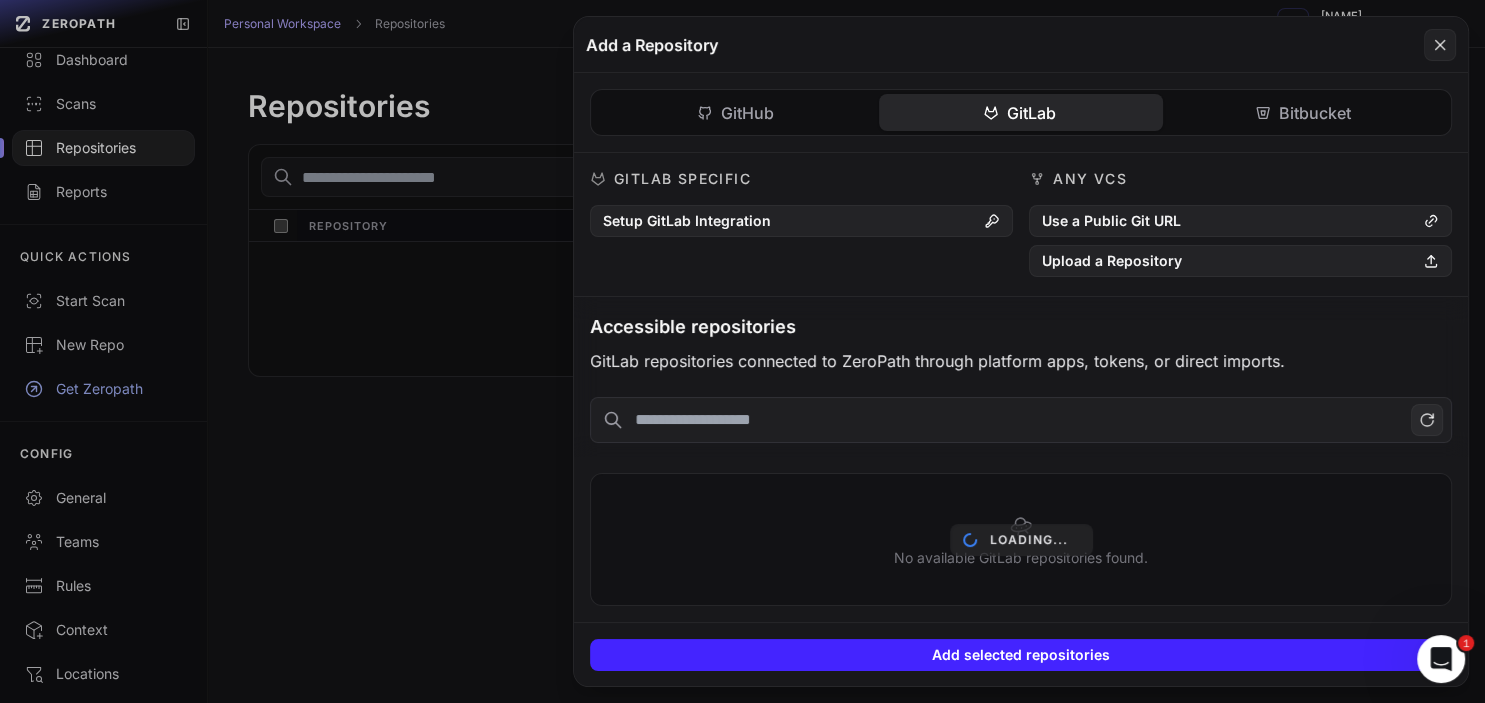 click on "GitLab" 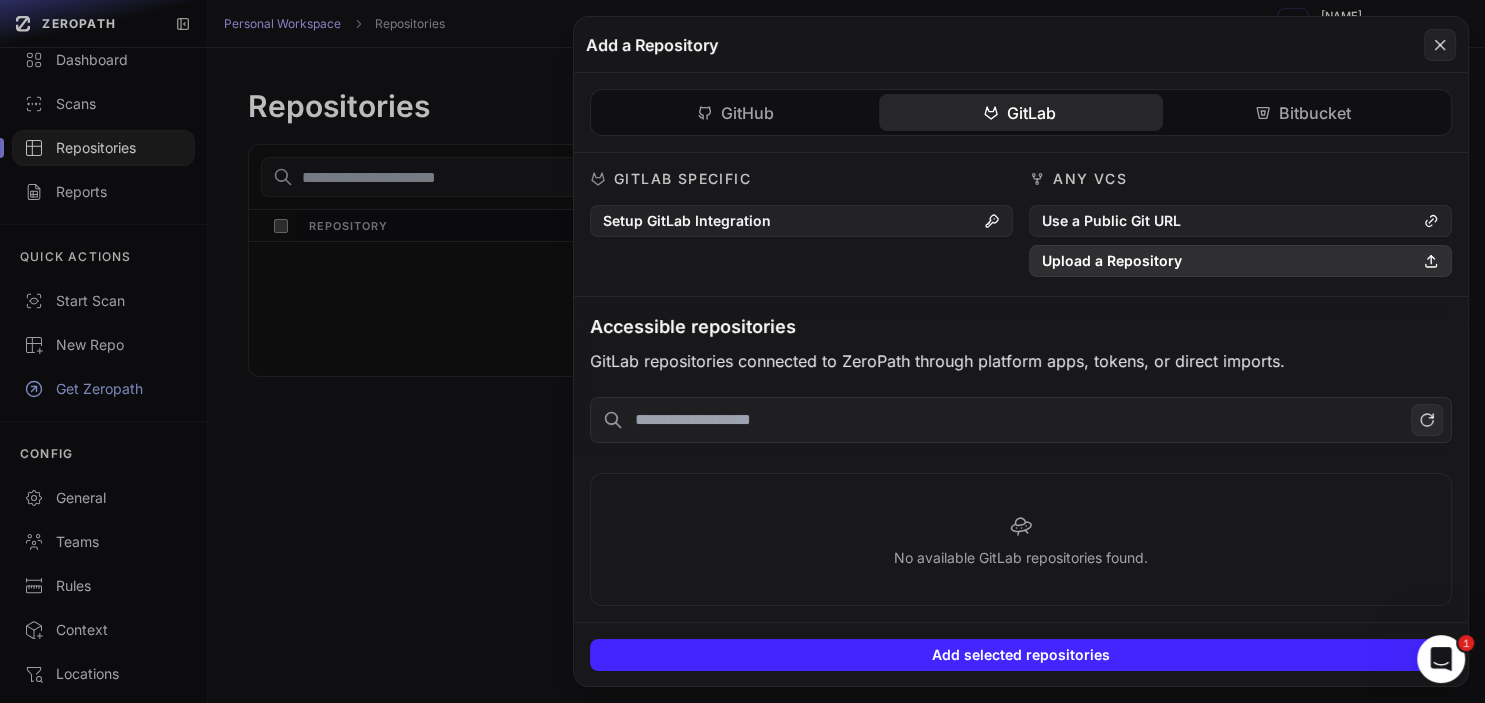 click on "Upload a Repository" at bounding box center (1240, 261) 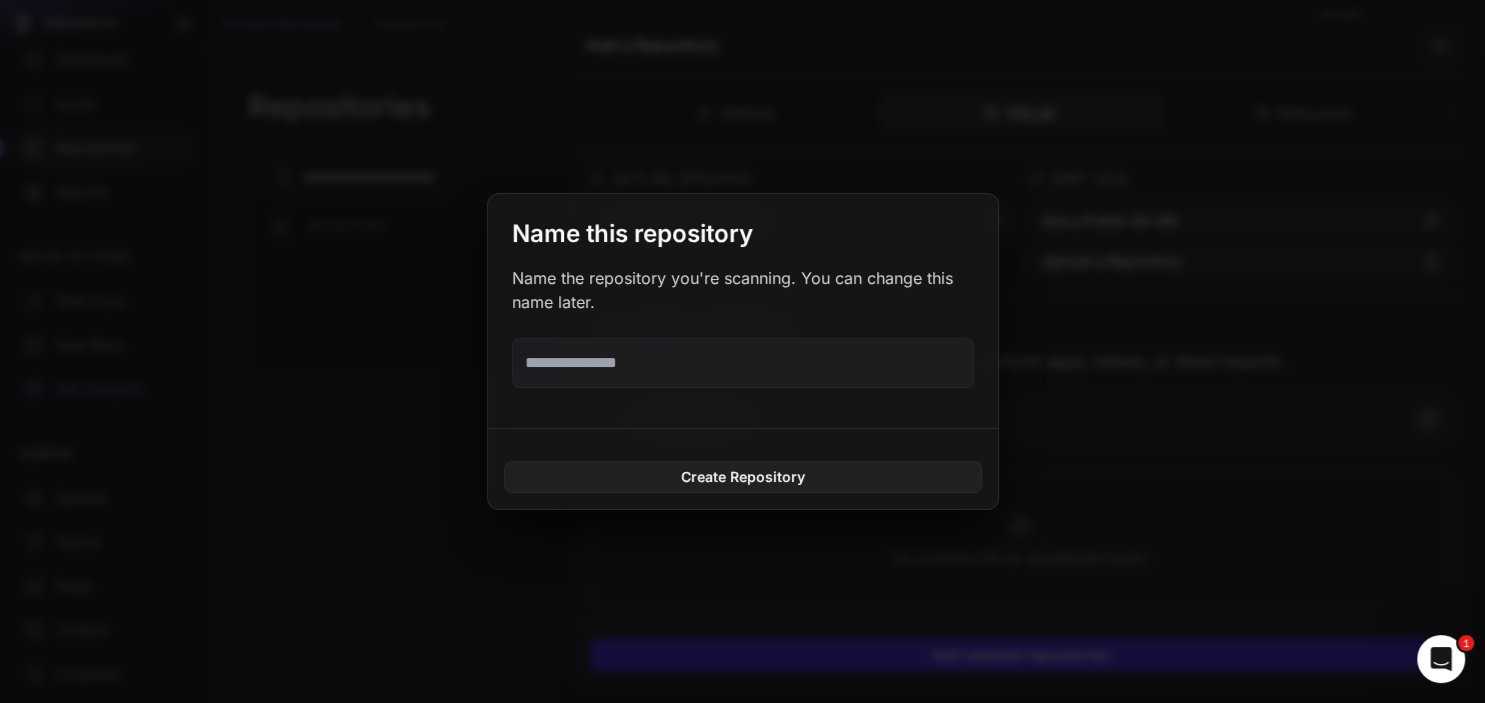 click at bounding box center [743, 363] 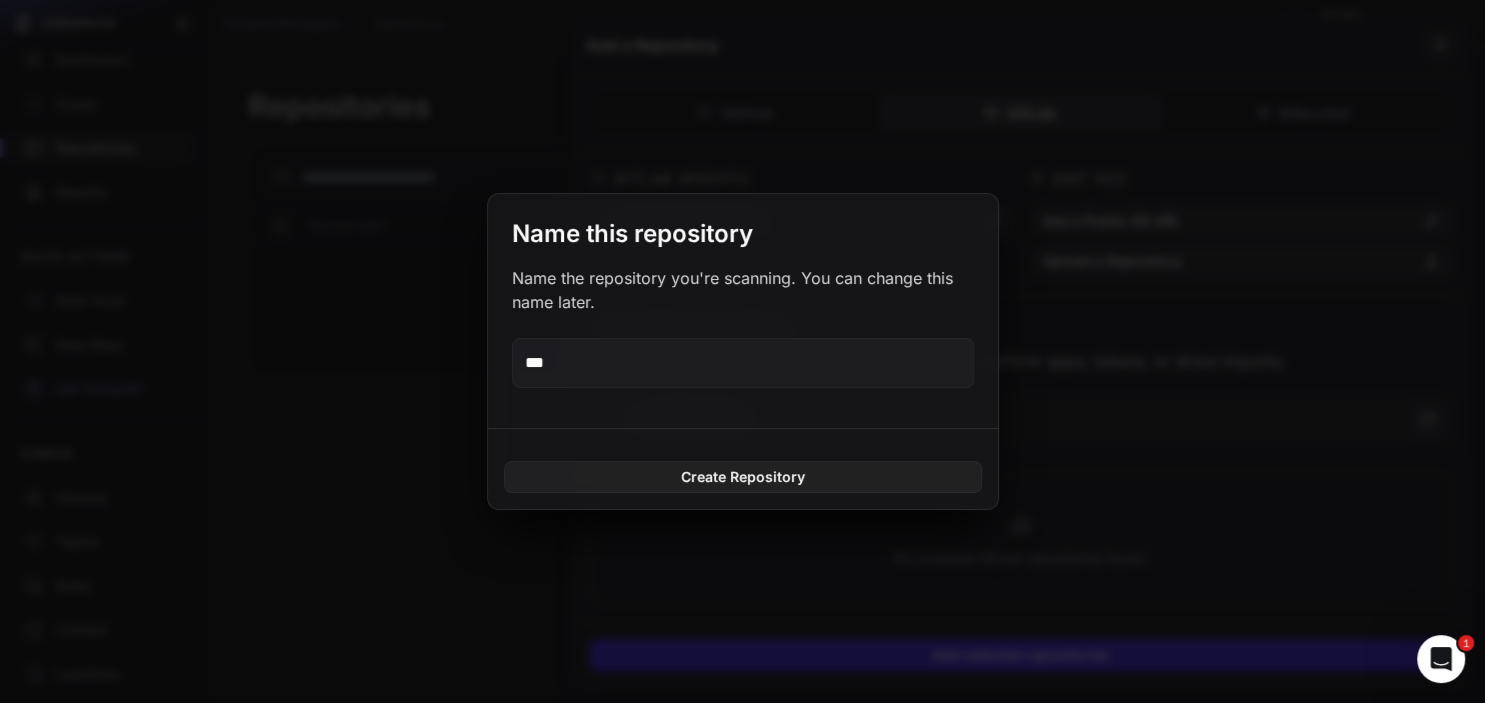 click on "***" at bounding box center [743, 363] 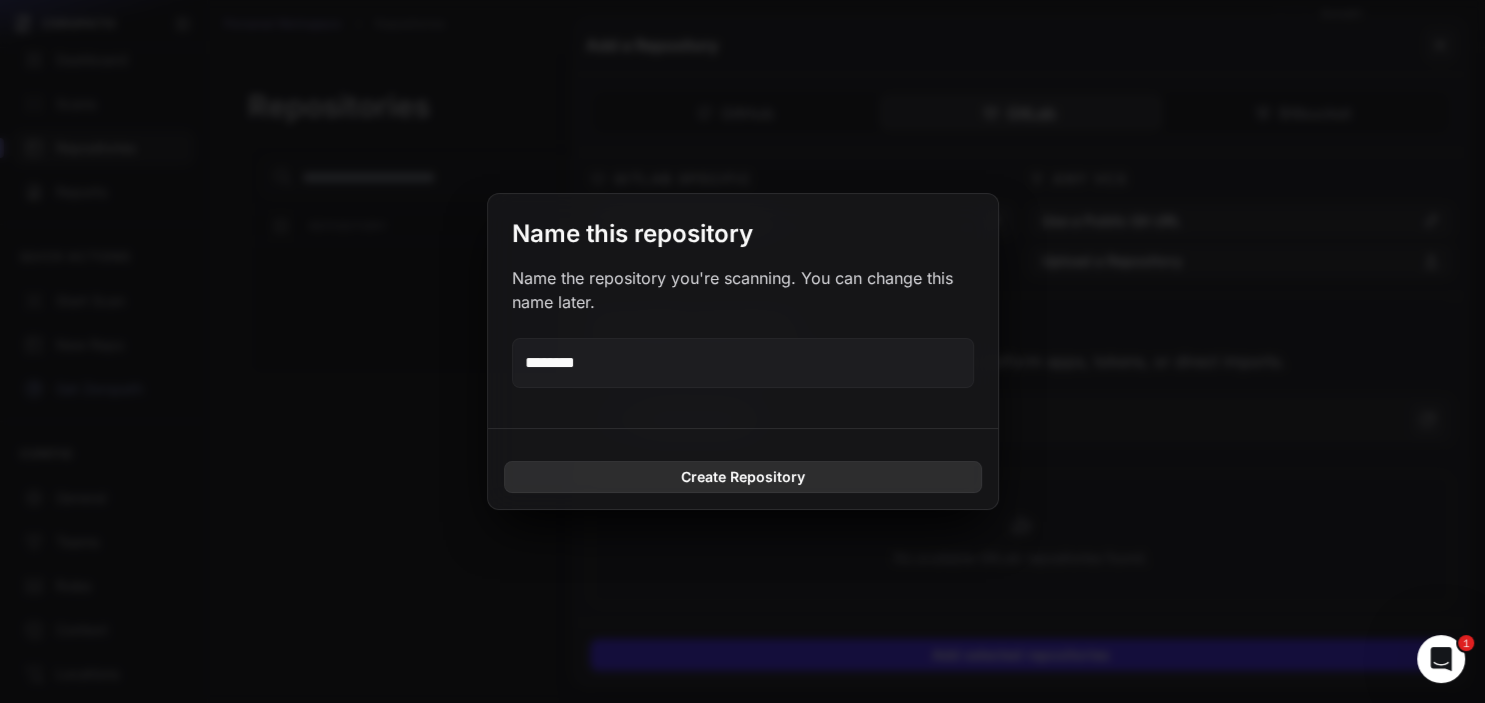 type on "********" 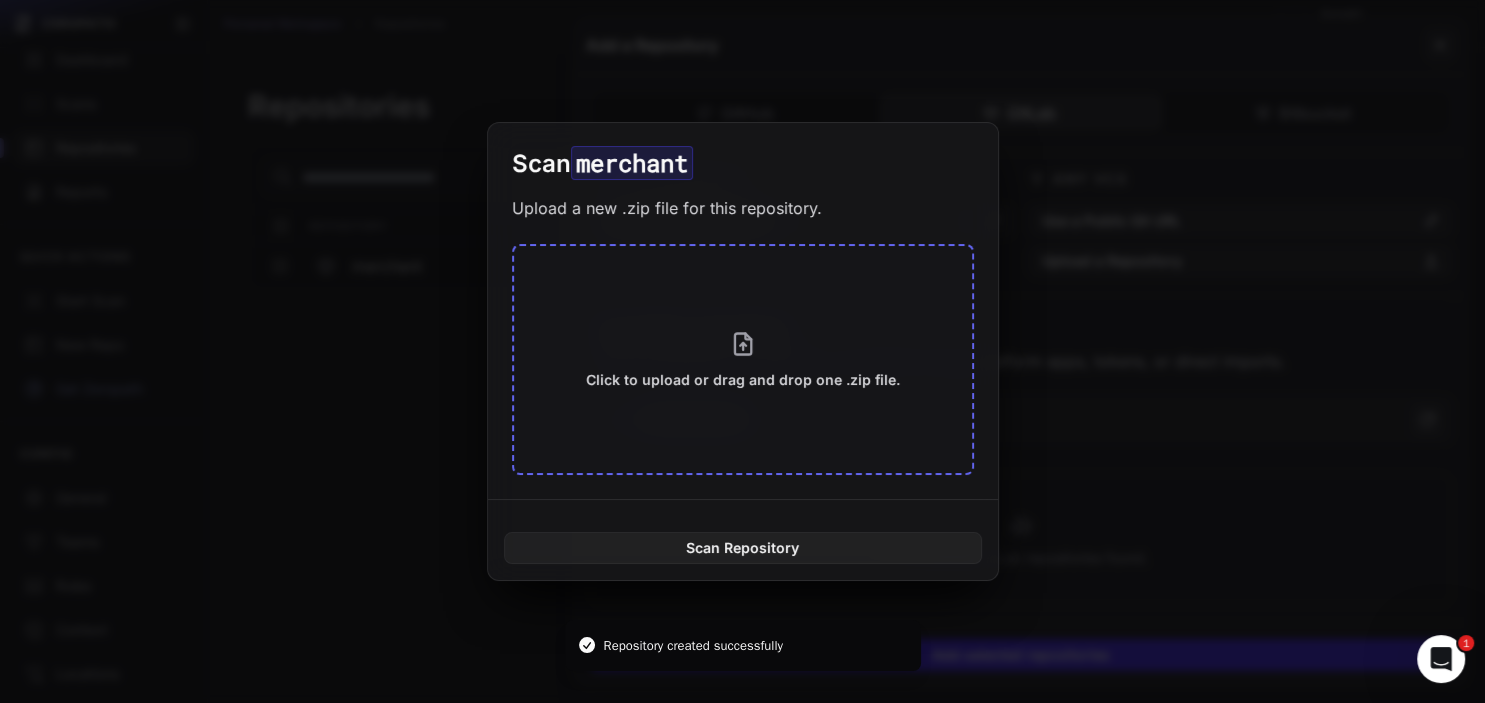 click on "Click to upload or drag and drop one .zip file." at bounding box center (743, 360) 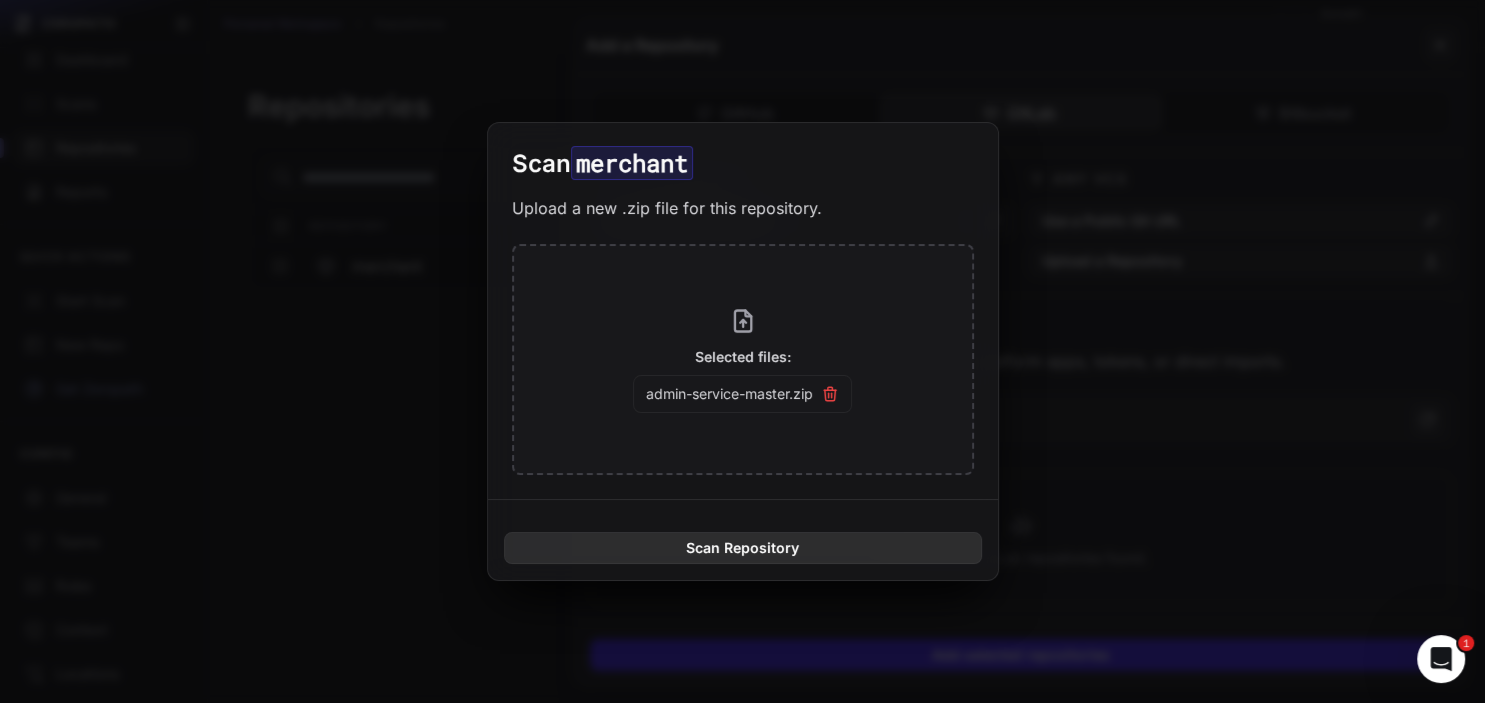click on "Scan Repository" at bounding box center [743, 548] 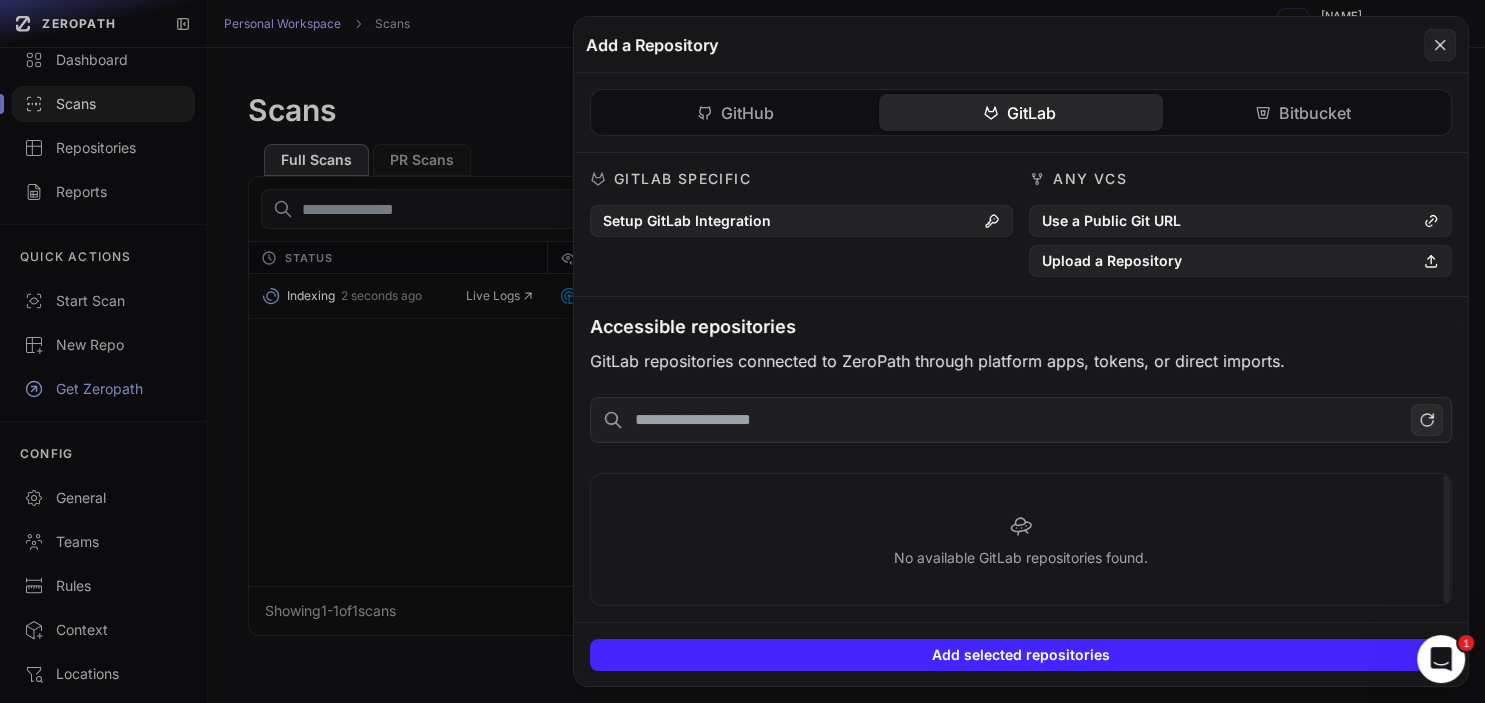 scroll, scrollTop: 2, scrollLeft: 0, axis: vertical 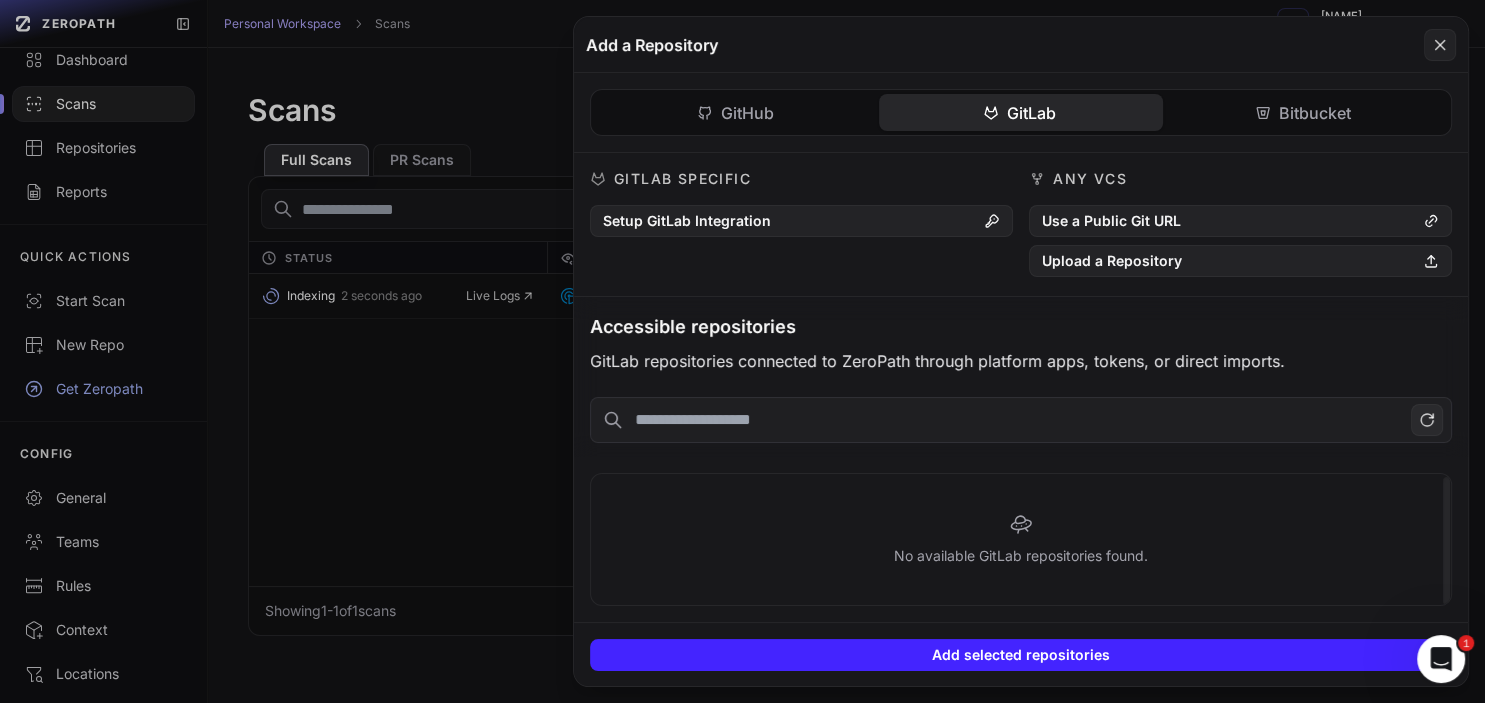 click at bounding box center [1021, 420] 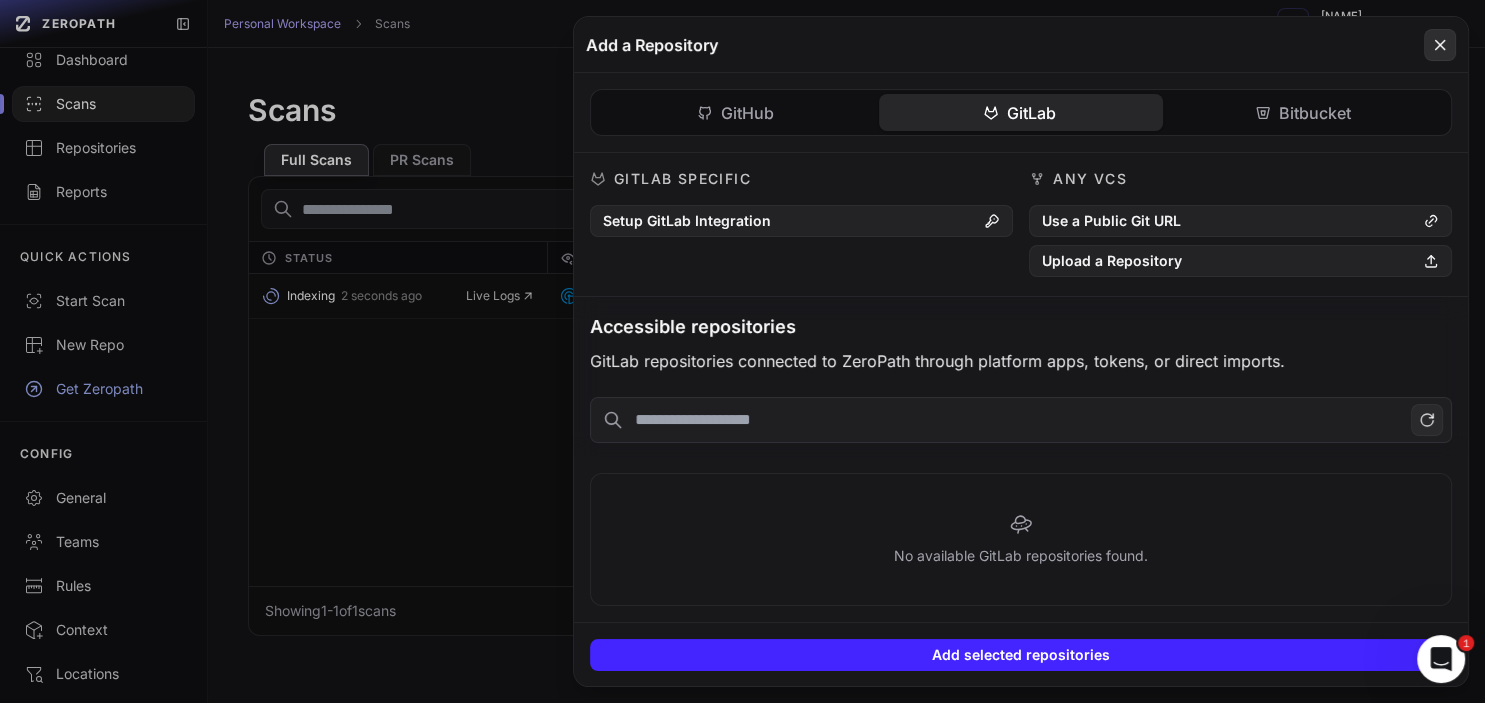click 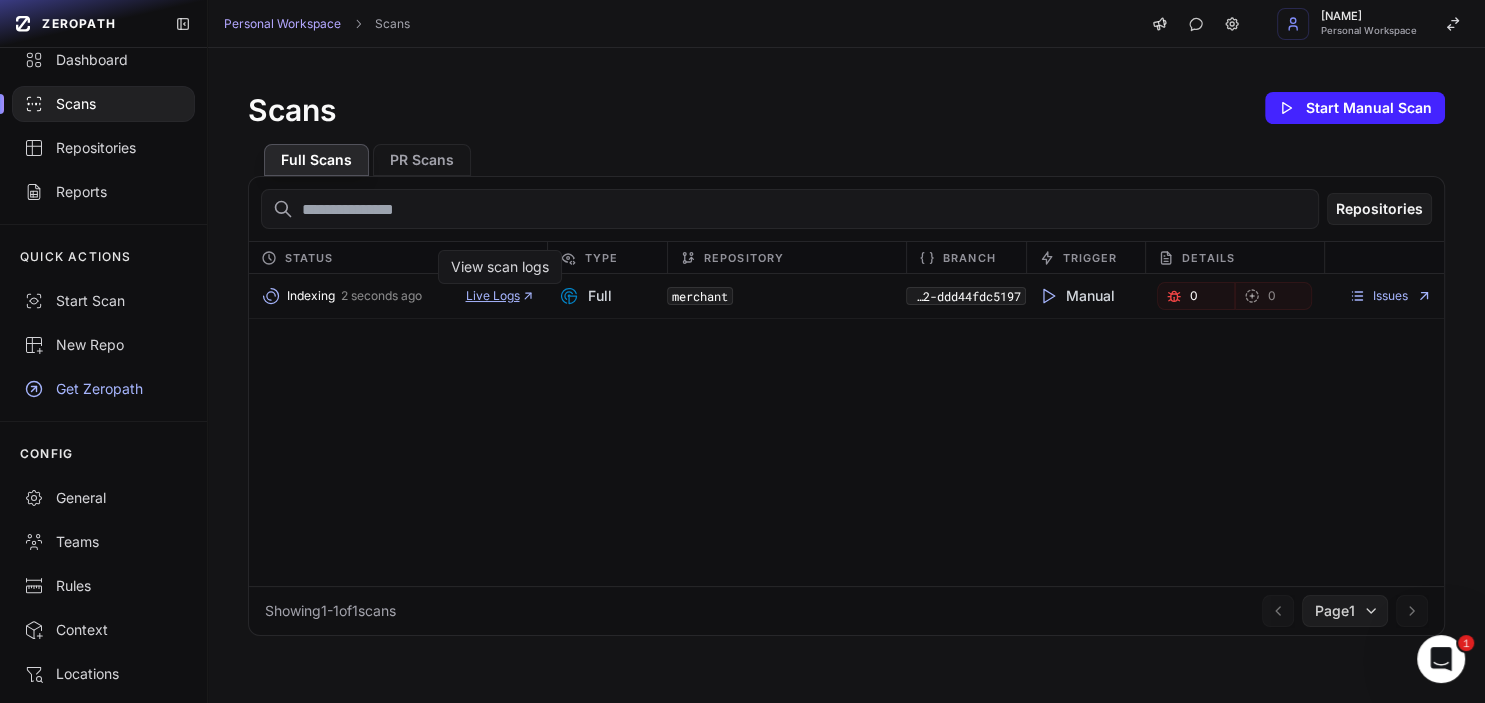 click 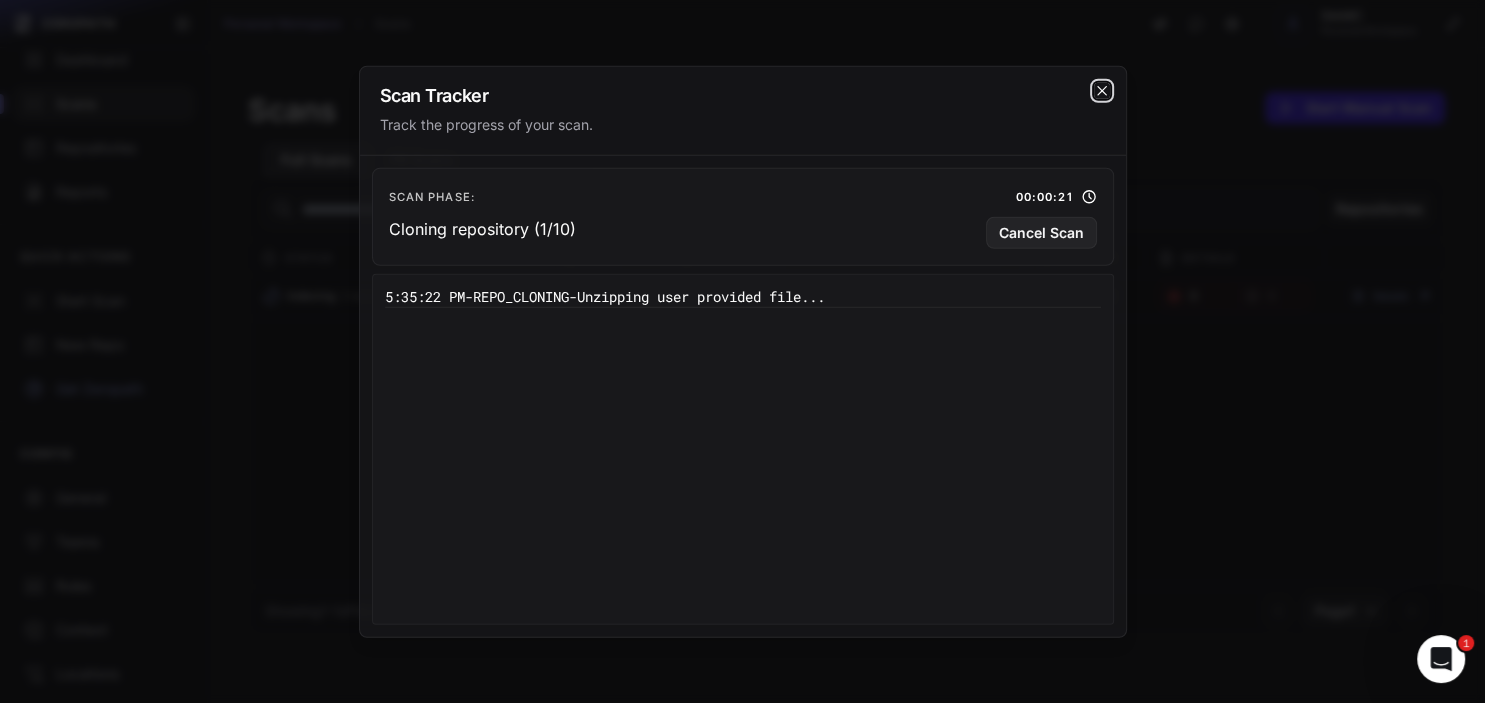 click 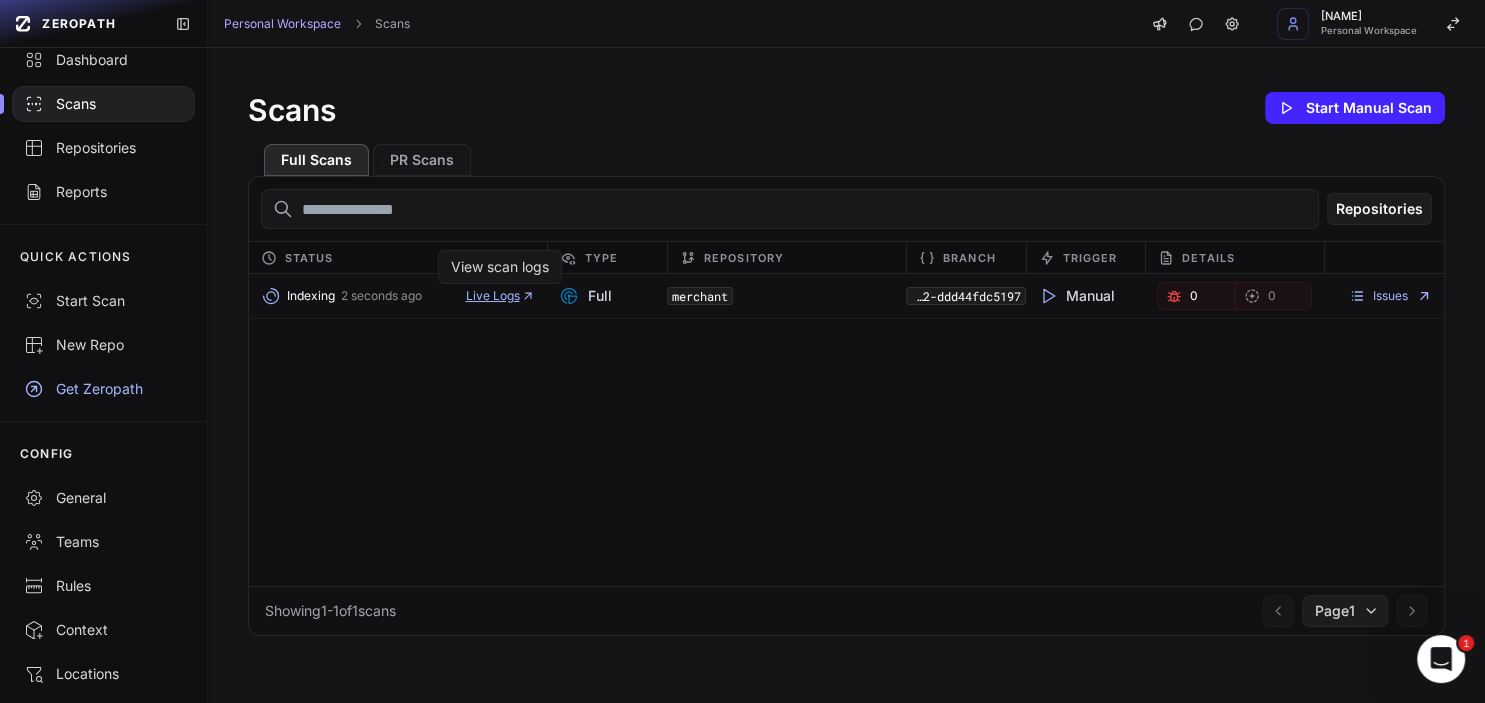 click on "Live Logs" at bounding box center (500, 296) 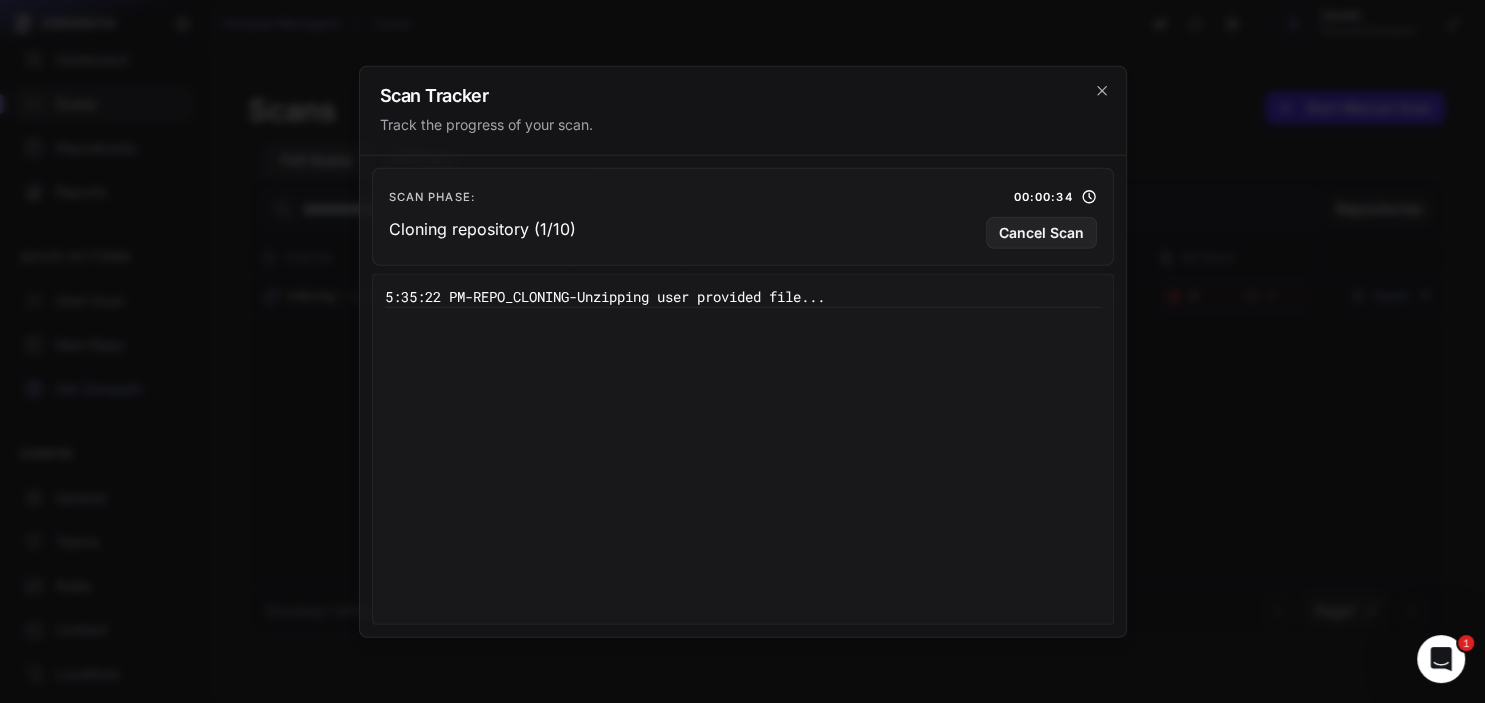 click on "Scan Tracker" at bounding box center [743, 95] 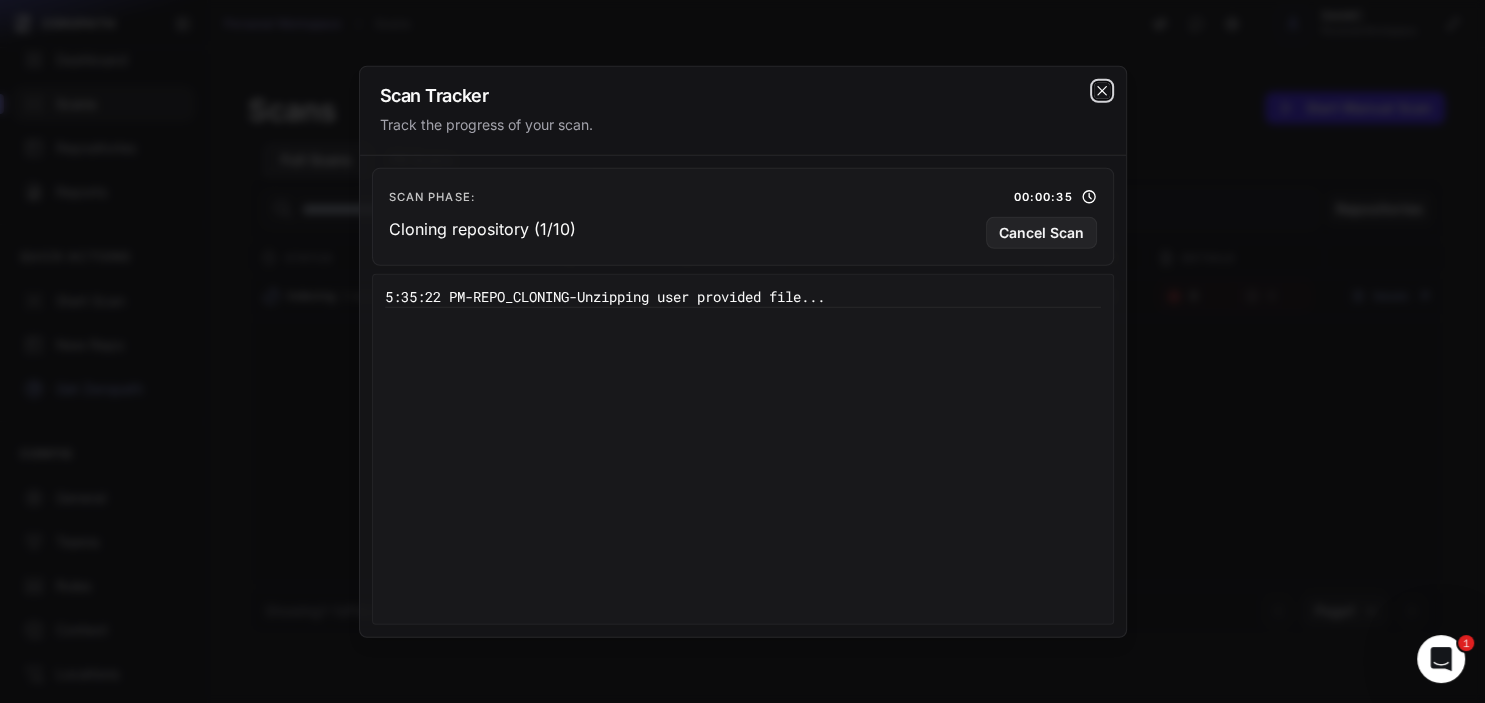 click 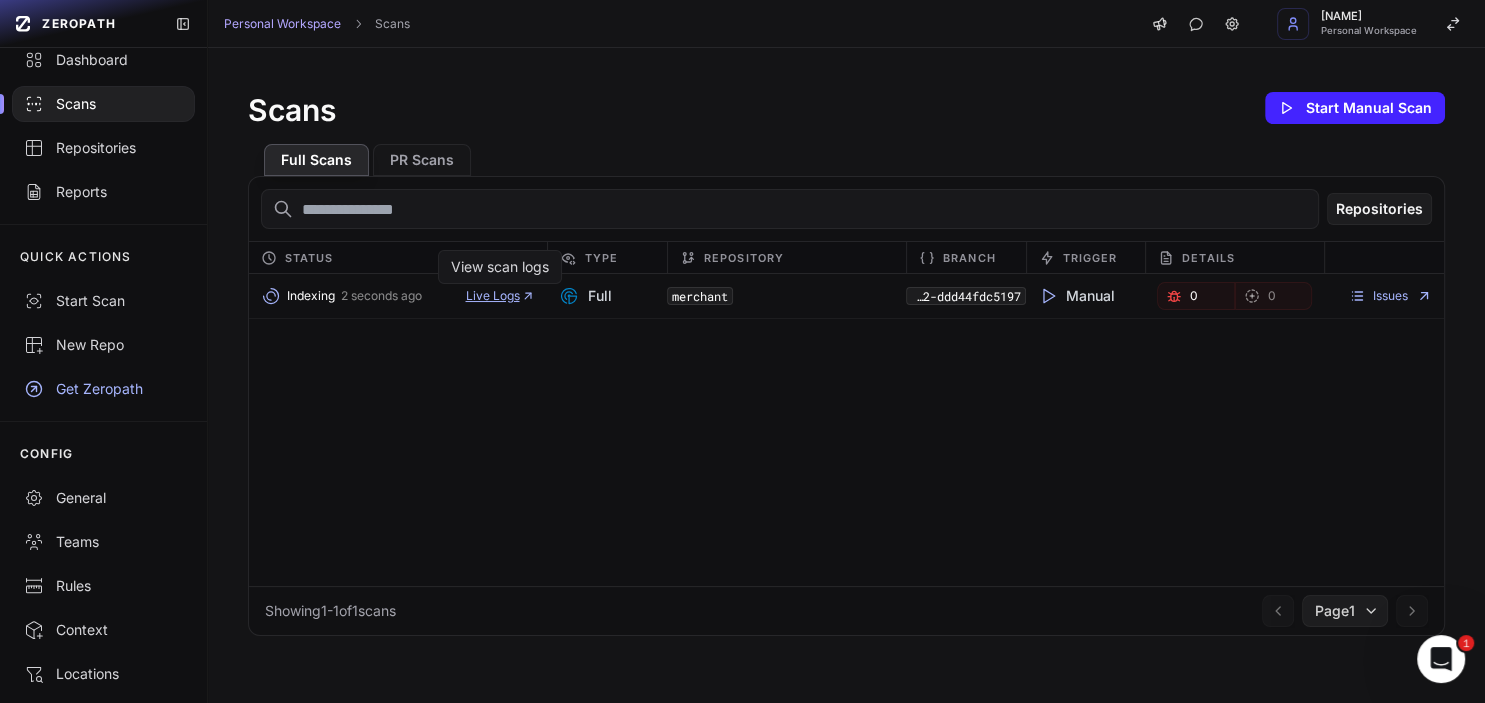 click on "Live Logs" at bounding box center (500, 296) 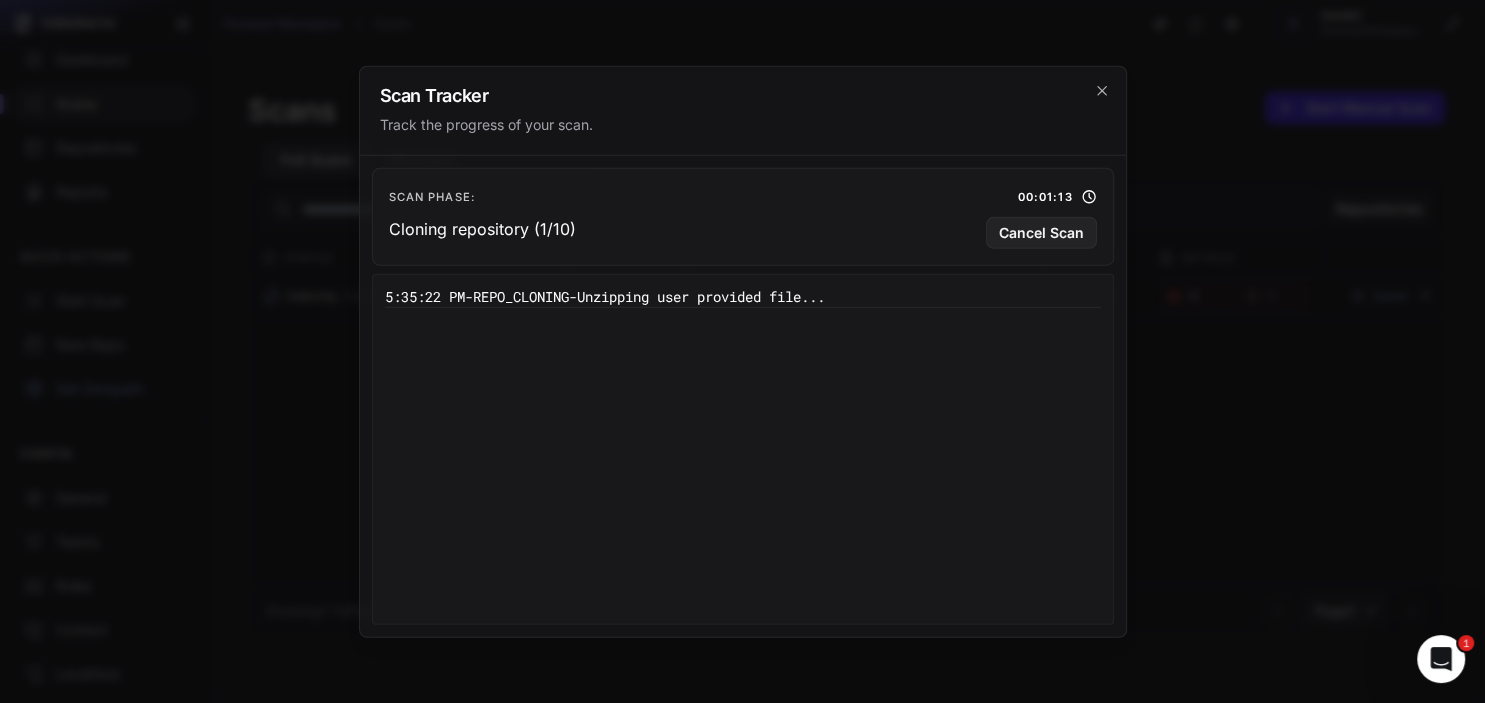 click on "Scan Tracker   Track the progress of your scan." at bounding box center (743, 110) 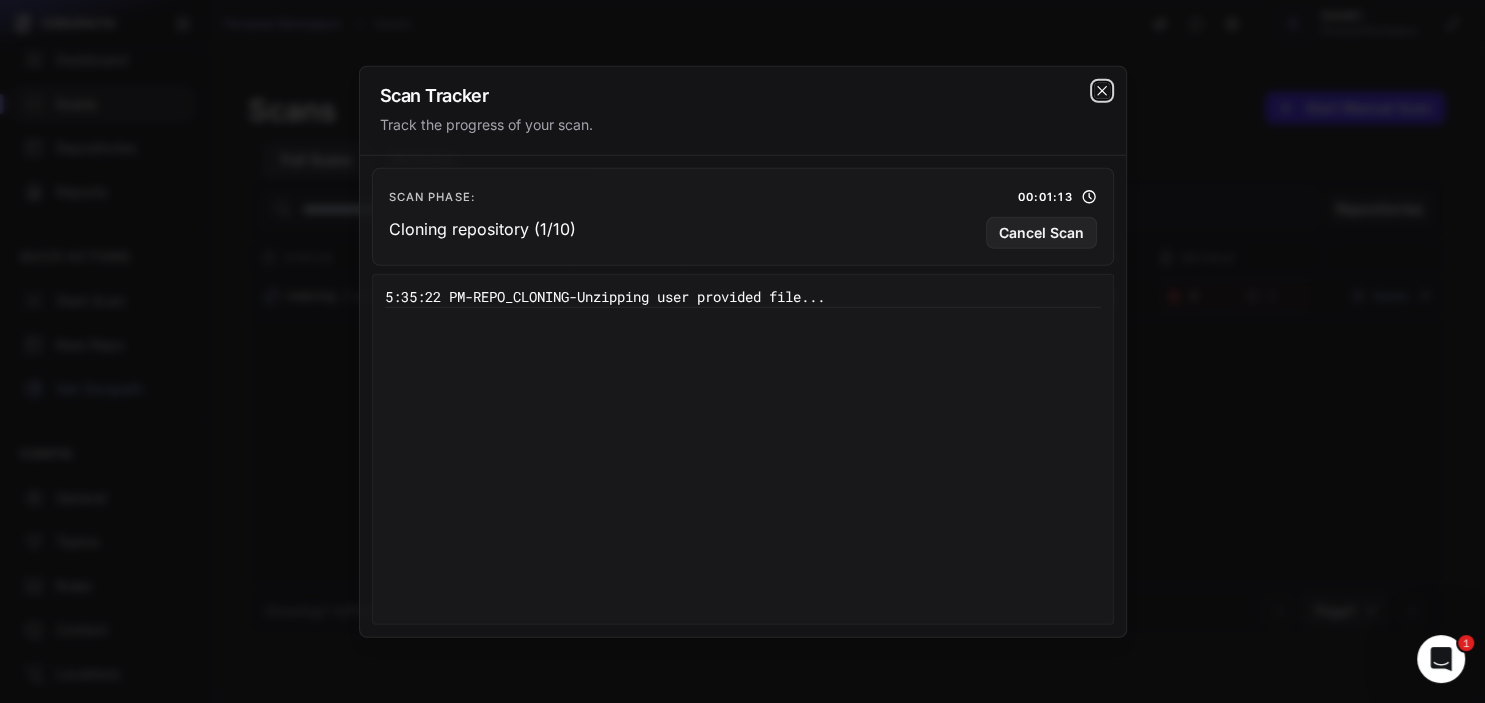 click 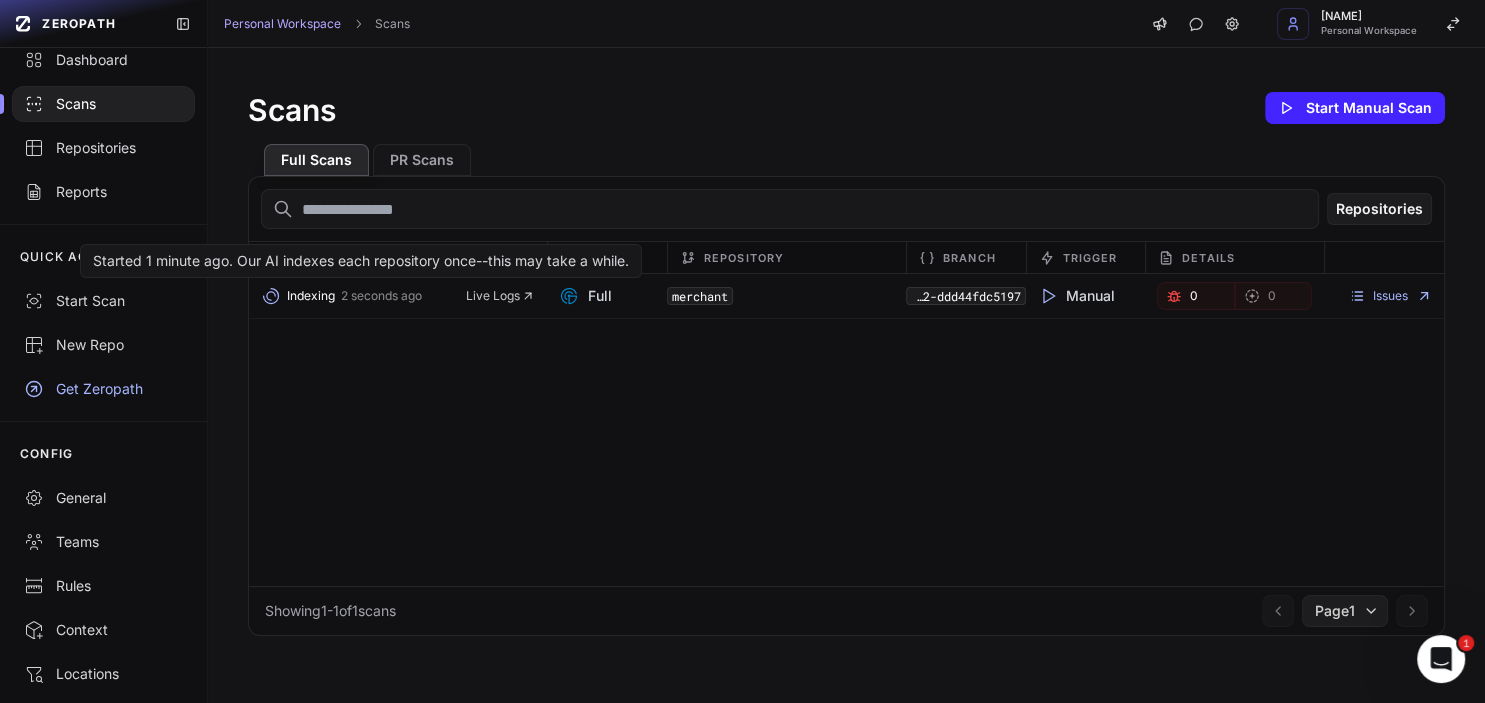 click on "Indexing" at bounding box center [311, 296] 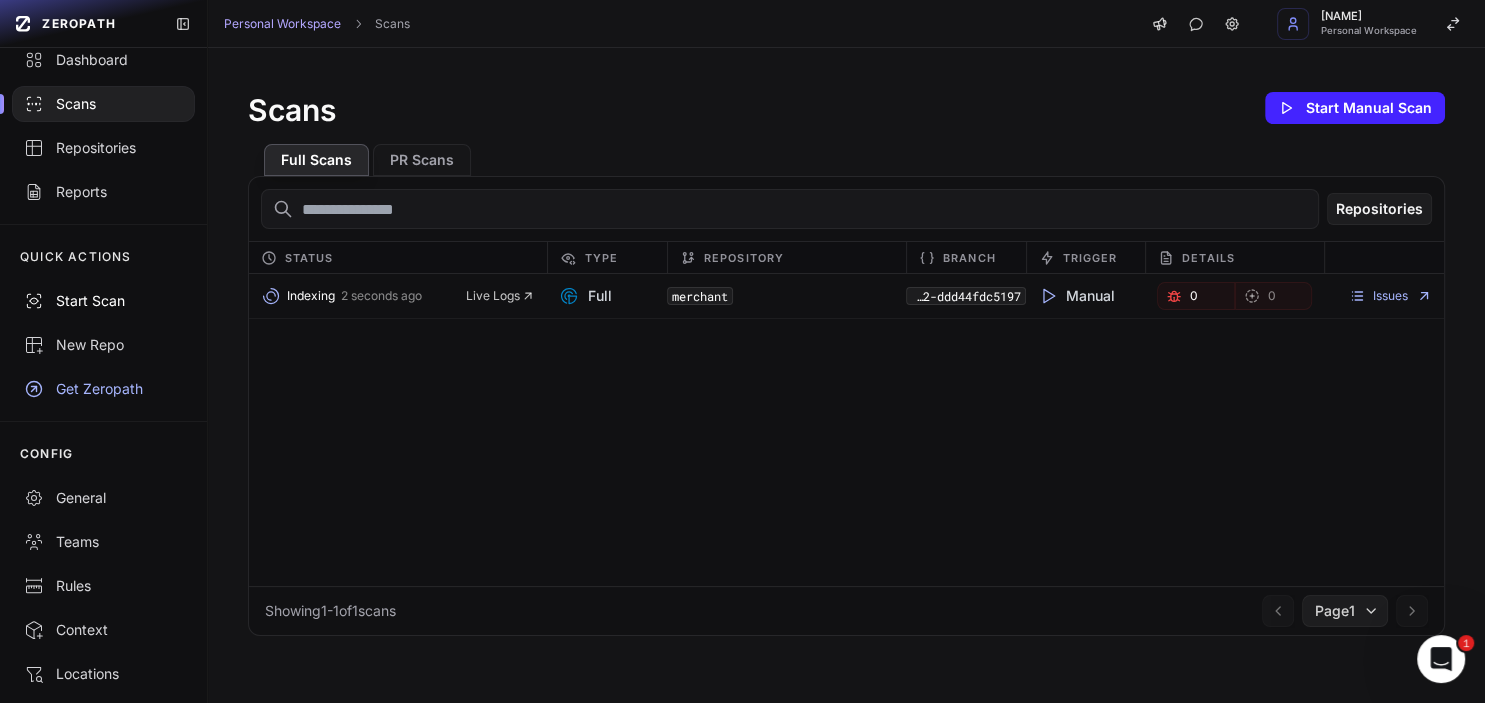 click on "Start Scan" at bounding box center [103, 301] 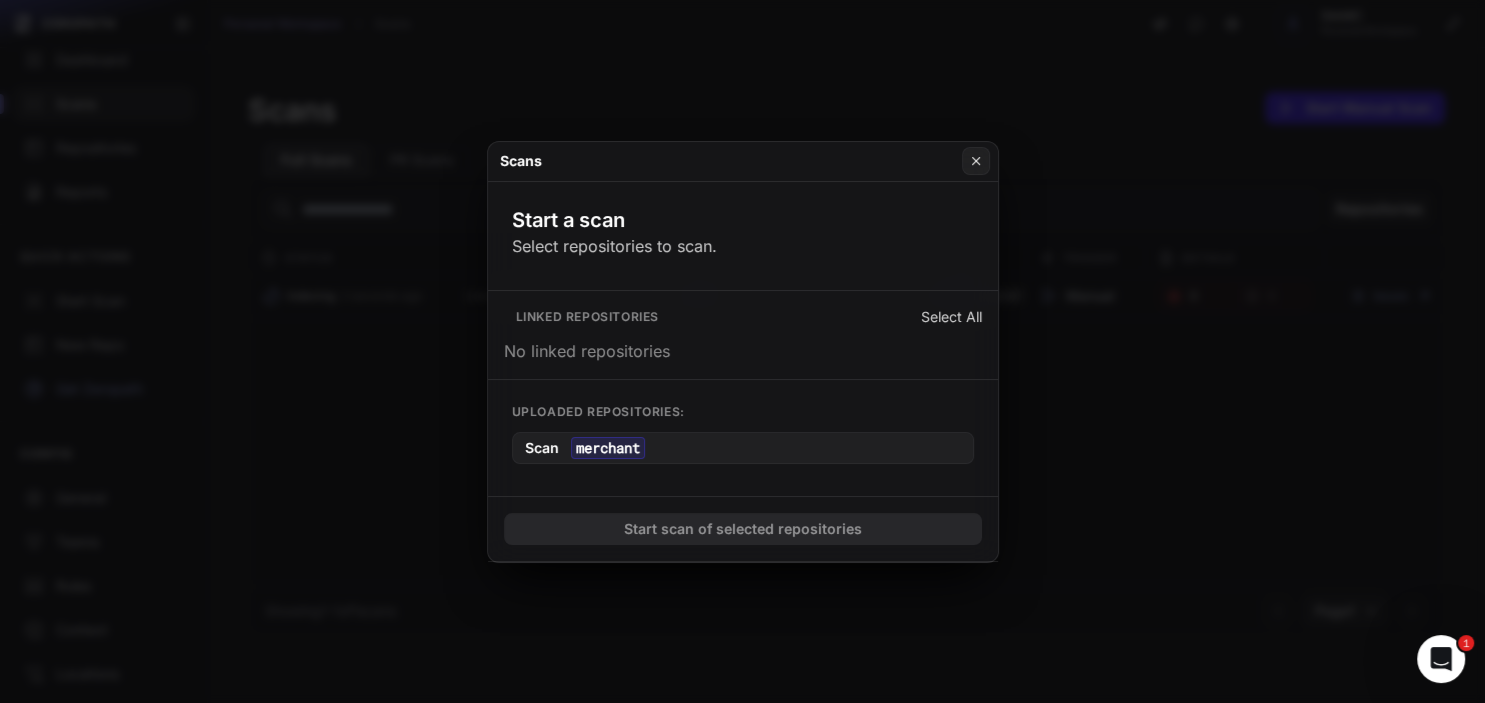 click on "merchant" at bounding box center (608, 448) 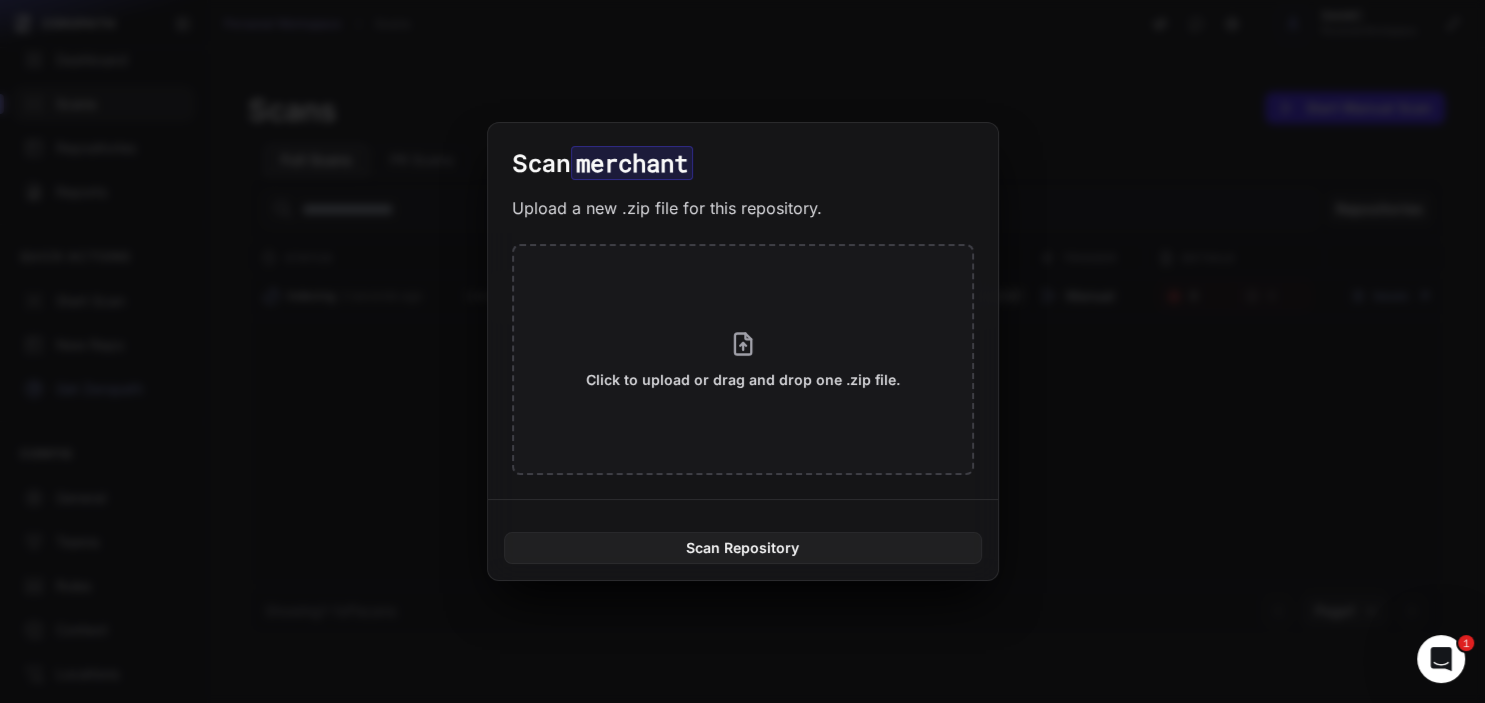 click at bounding box center (742, 351) 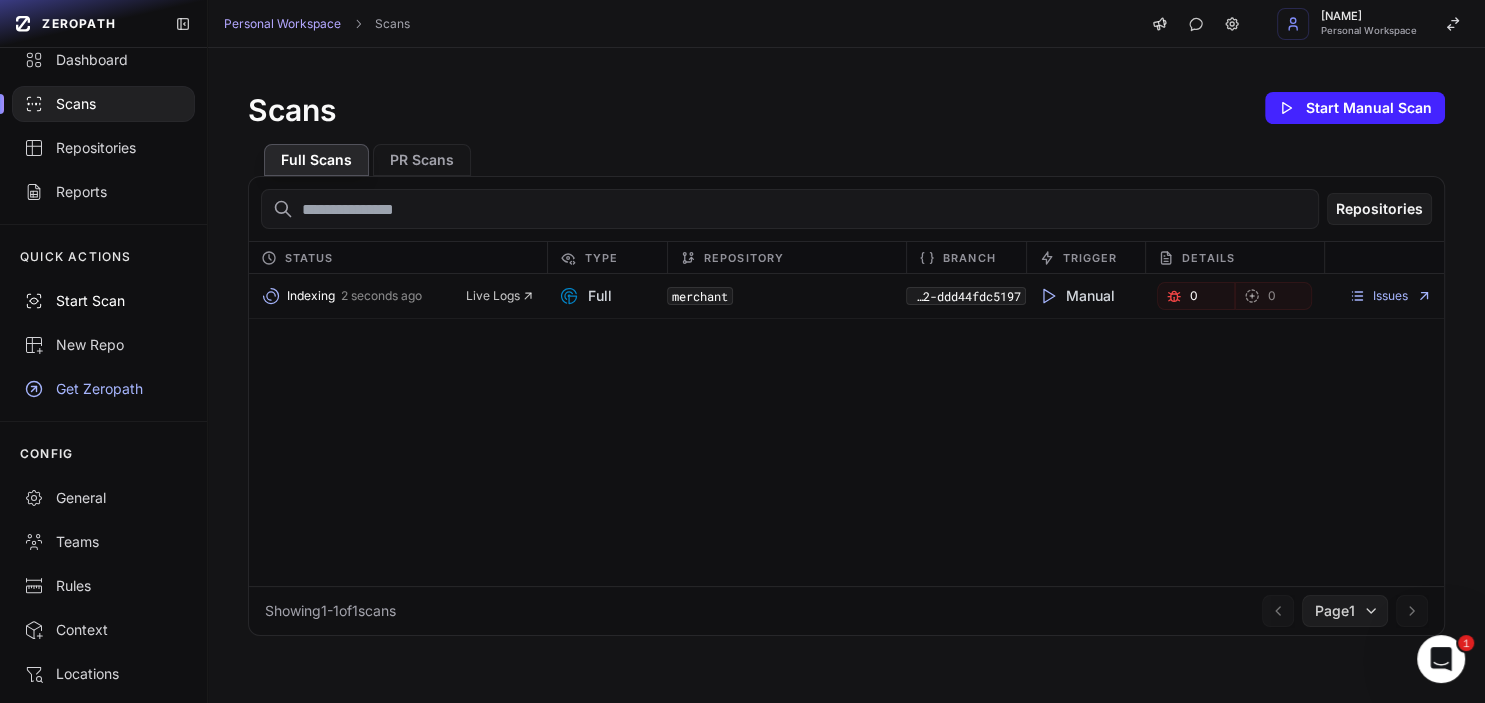 click on "Start Scan" at bounding box center [103, 301] 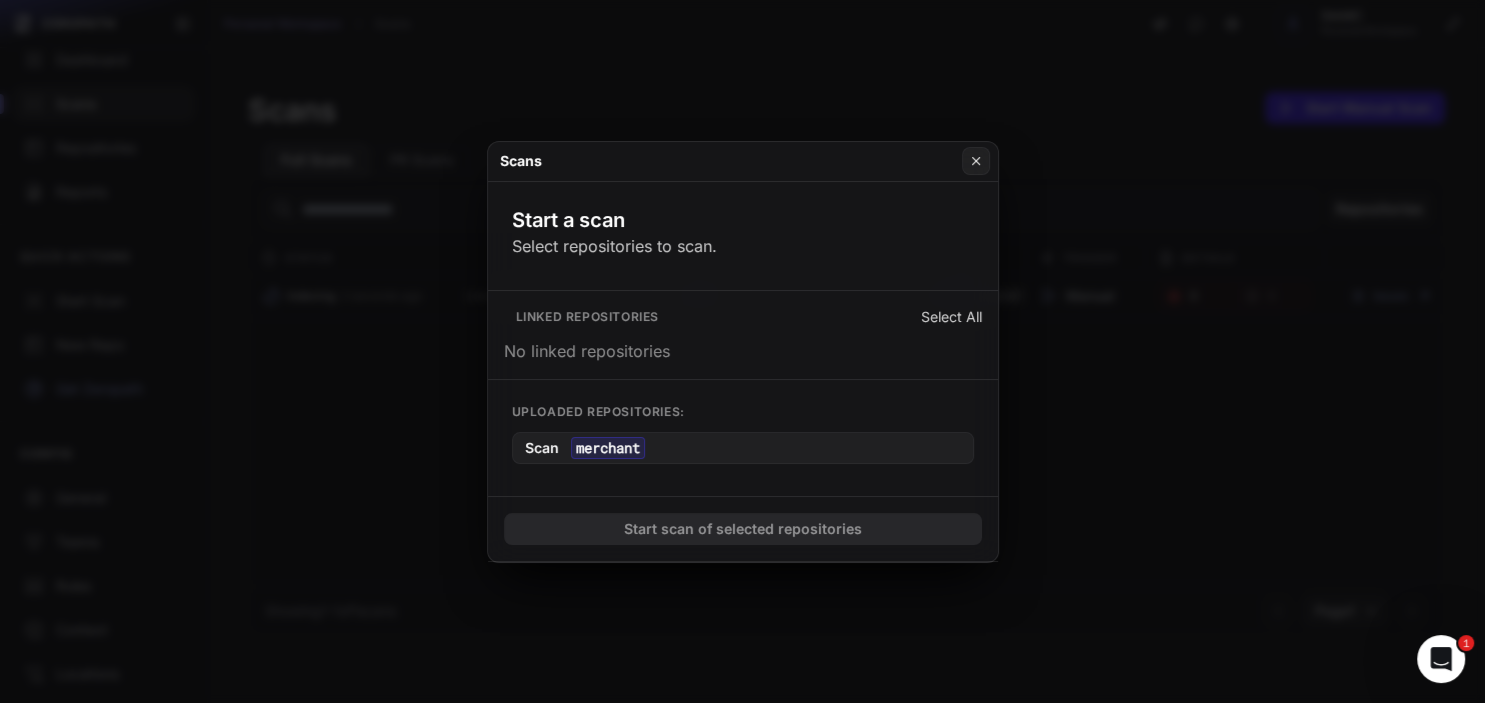 click on "Select All" at bounding box center (951, 317) 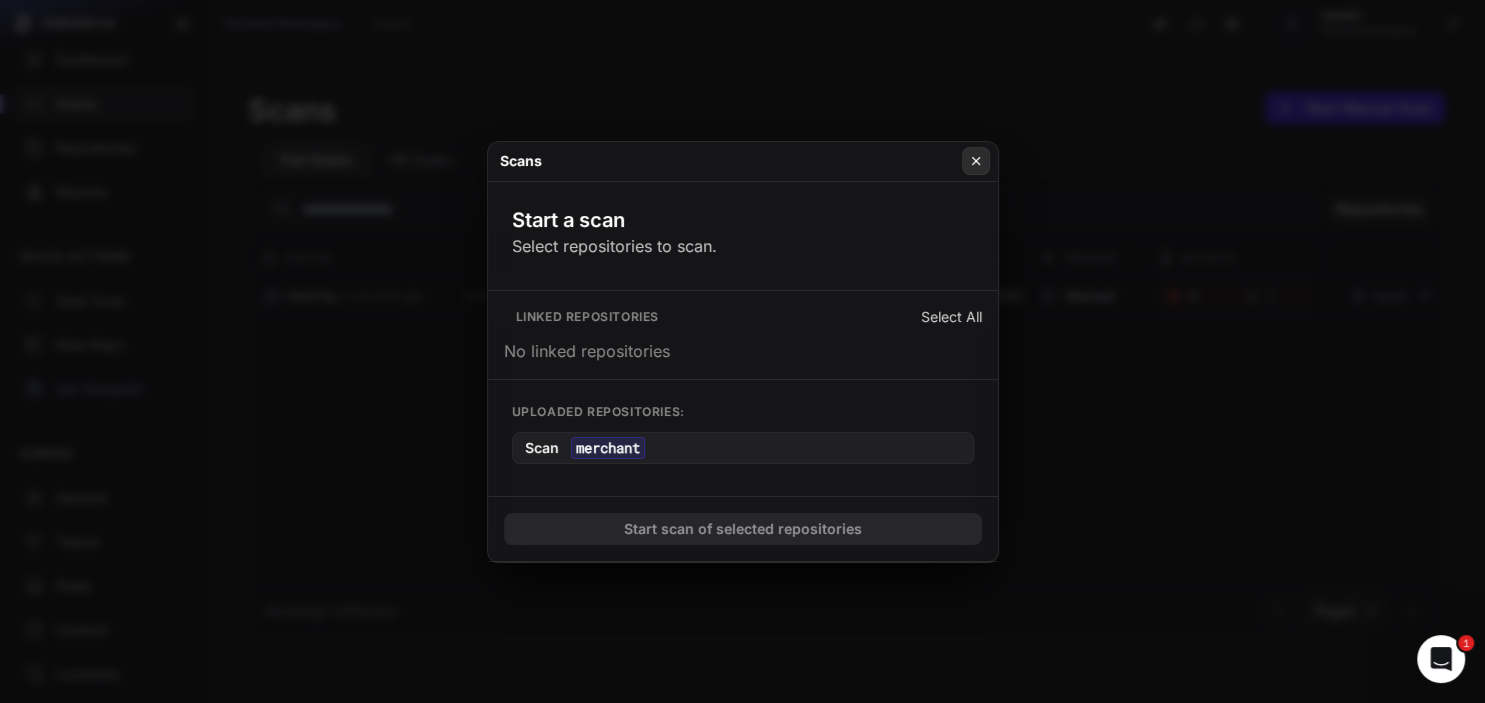 click at bounding box center [976, 161] 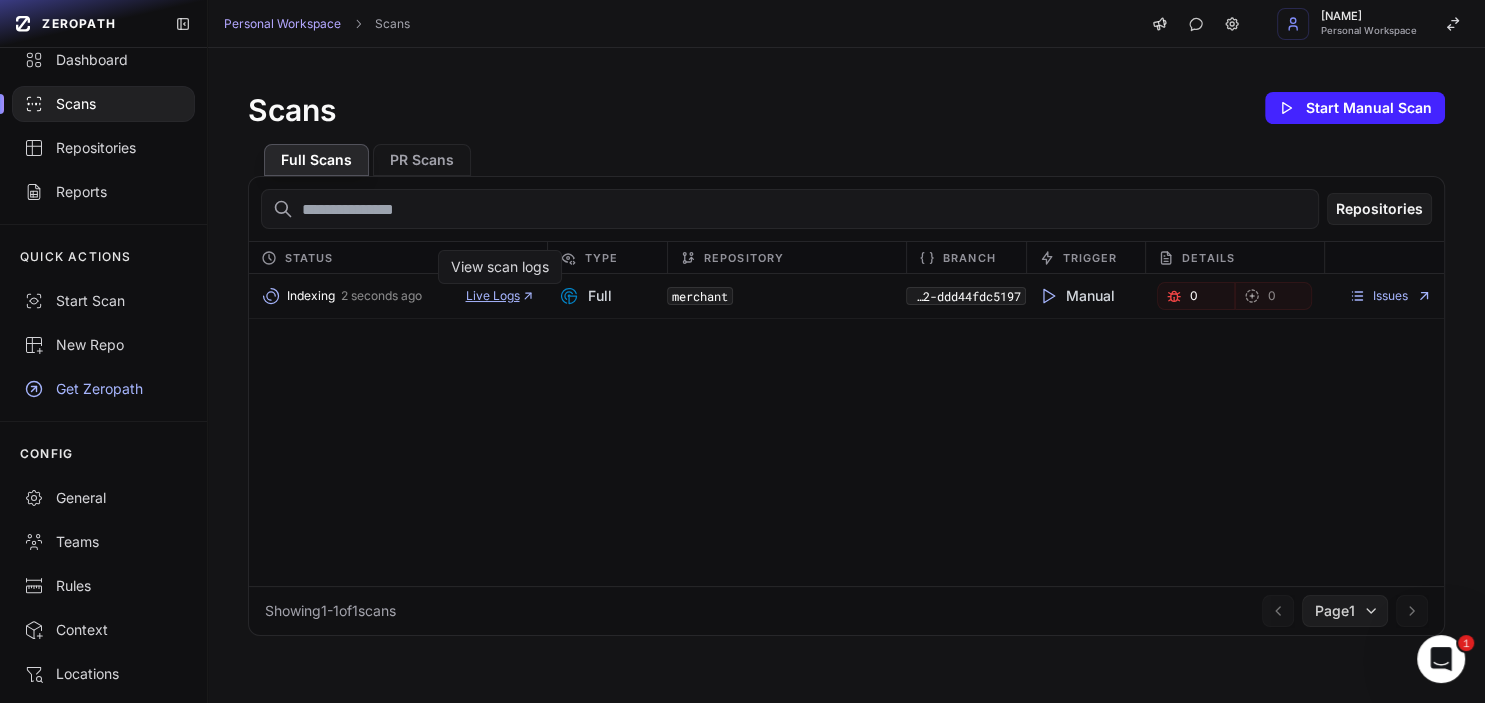 click on "Live Logs" at bounding box center [500, 296] 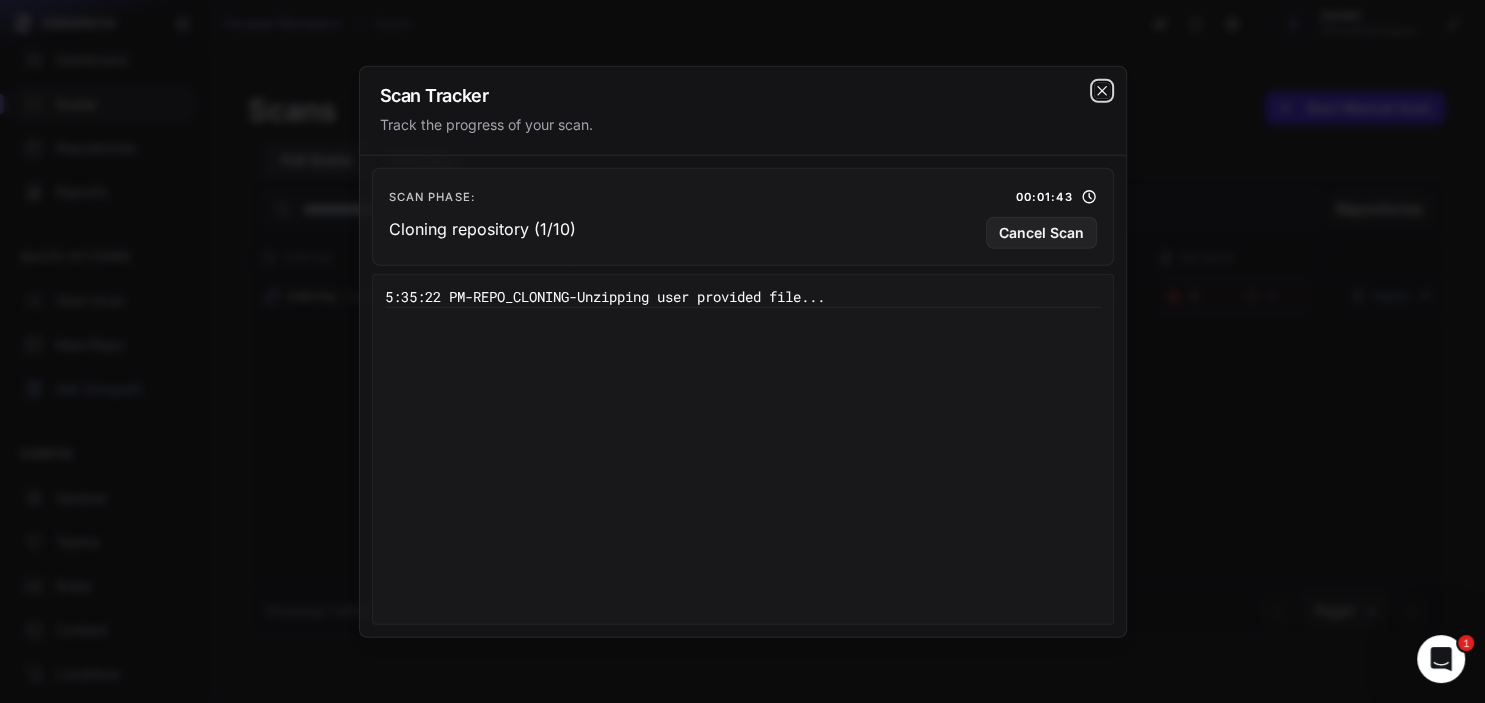 click 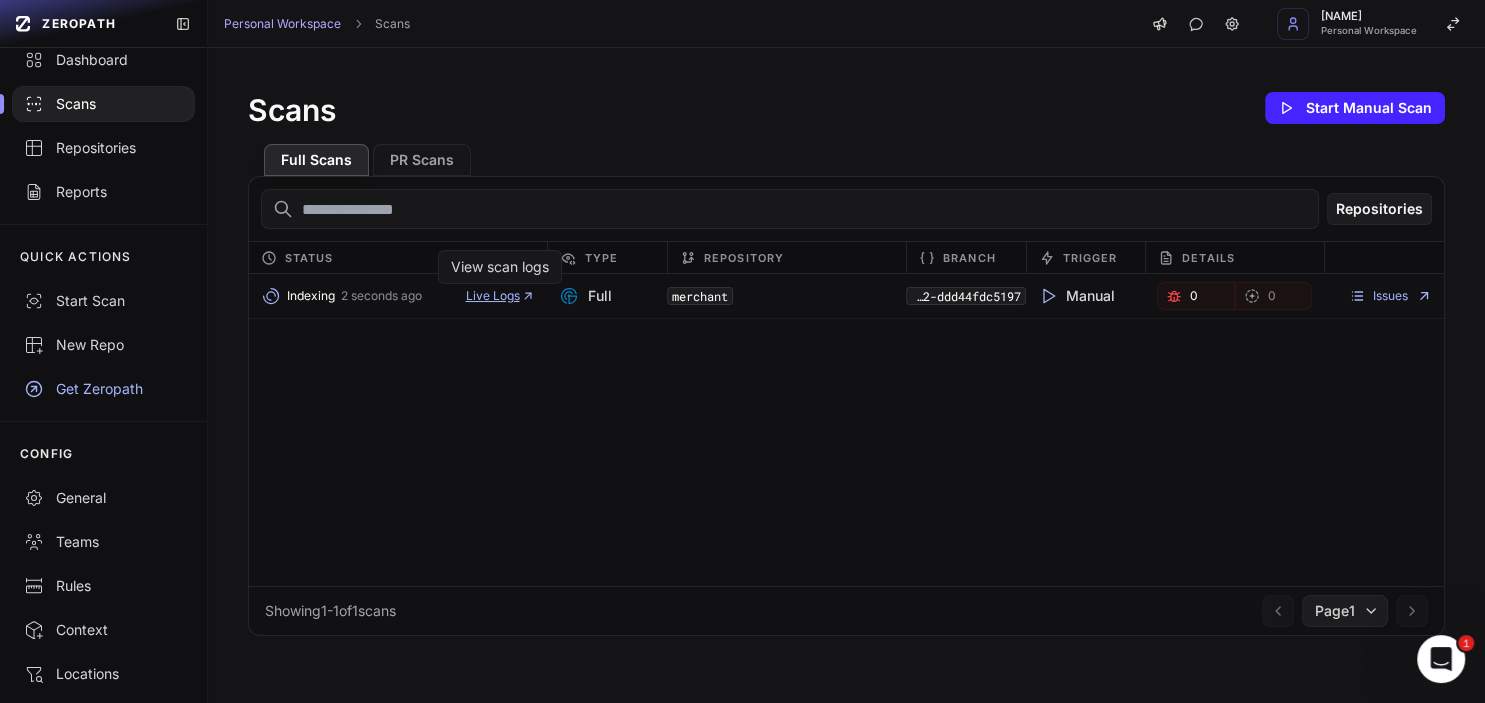 click on "Live Logs" at bounding box center (500, 296) 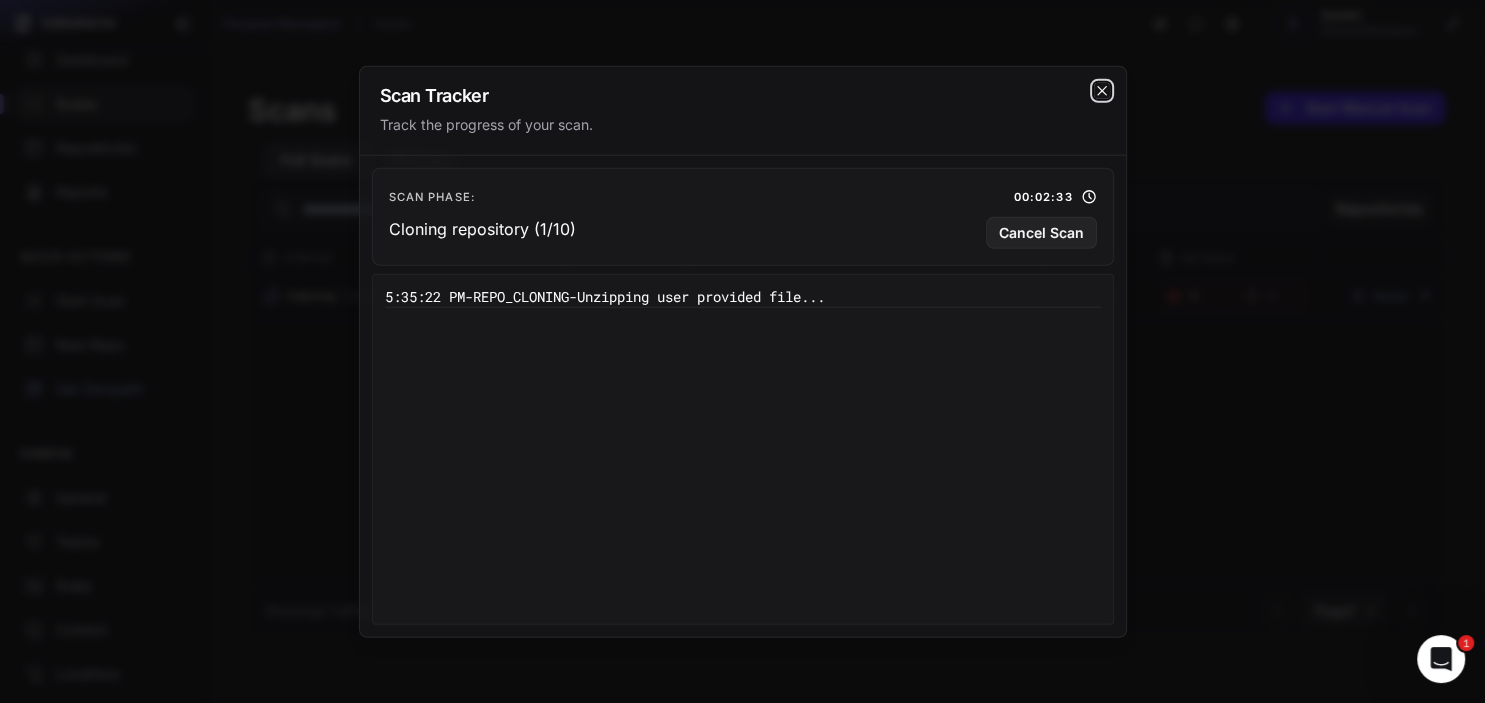 click 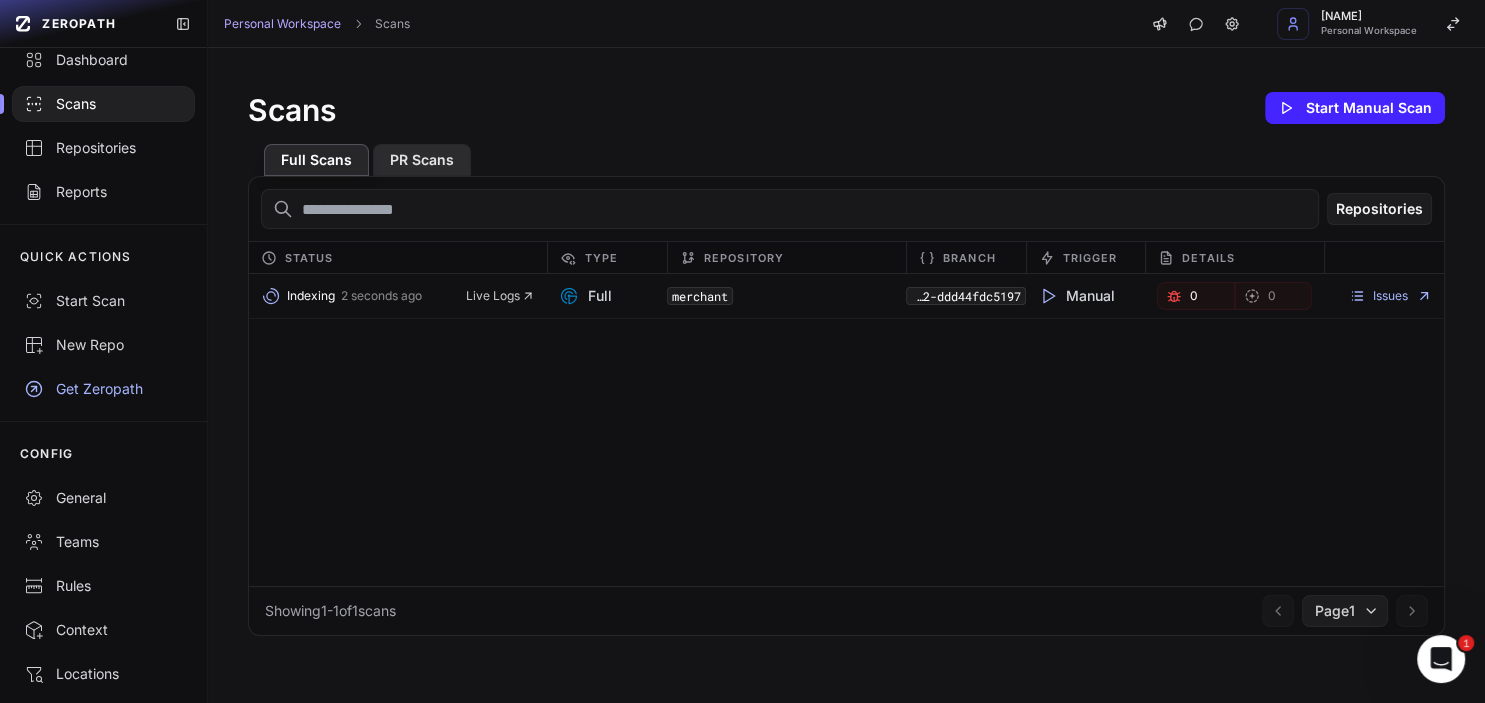 click on "PR Scans" at bounding box center (422, 160) 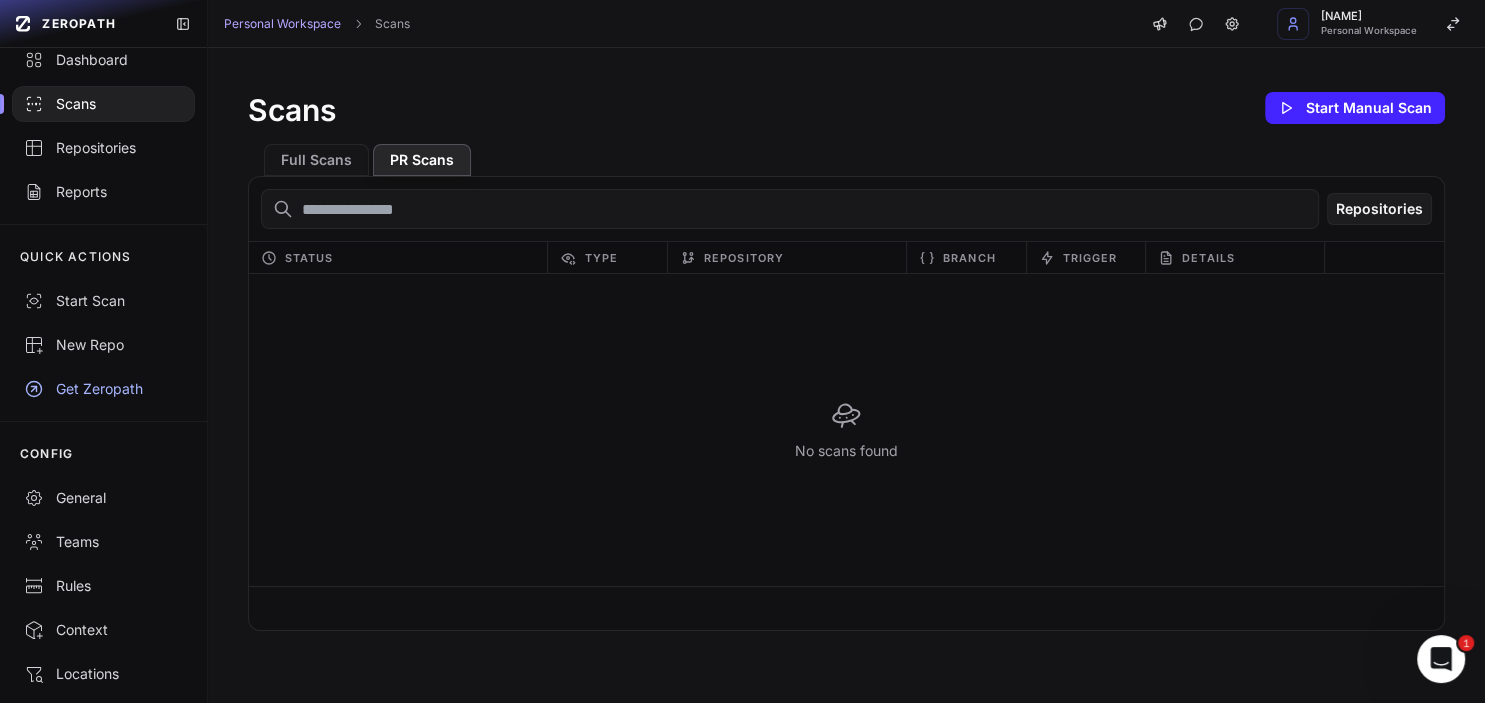click on "Repositories         Status     Type     Repository     Branch     Trigger     Details
No scans found" at bounding box center (846, 403) 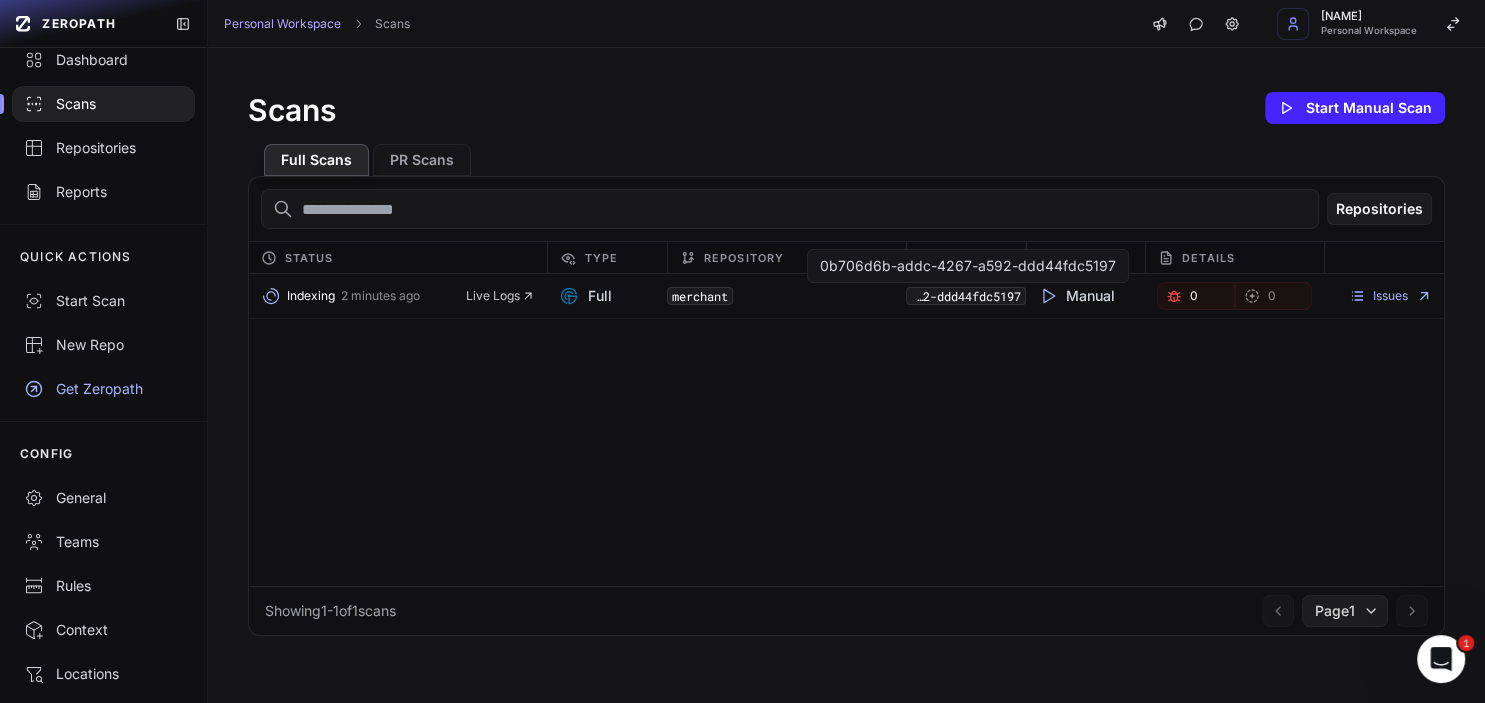 click on "0b706d6b-addc-4267-a592-ddd44fdc5197" at bounding box center (966, 296) 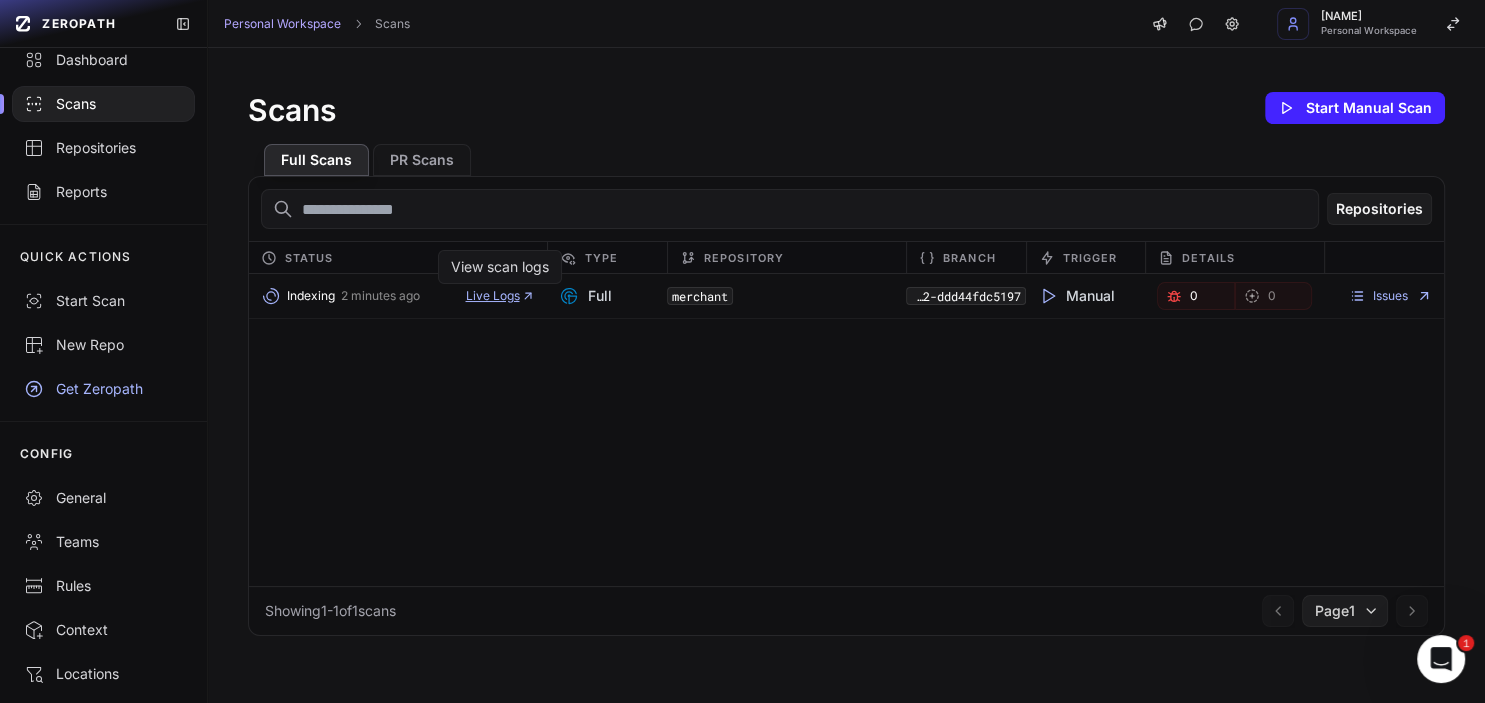 click on "Live Logs" at bounding box center (500, 296) 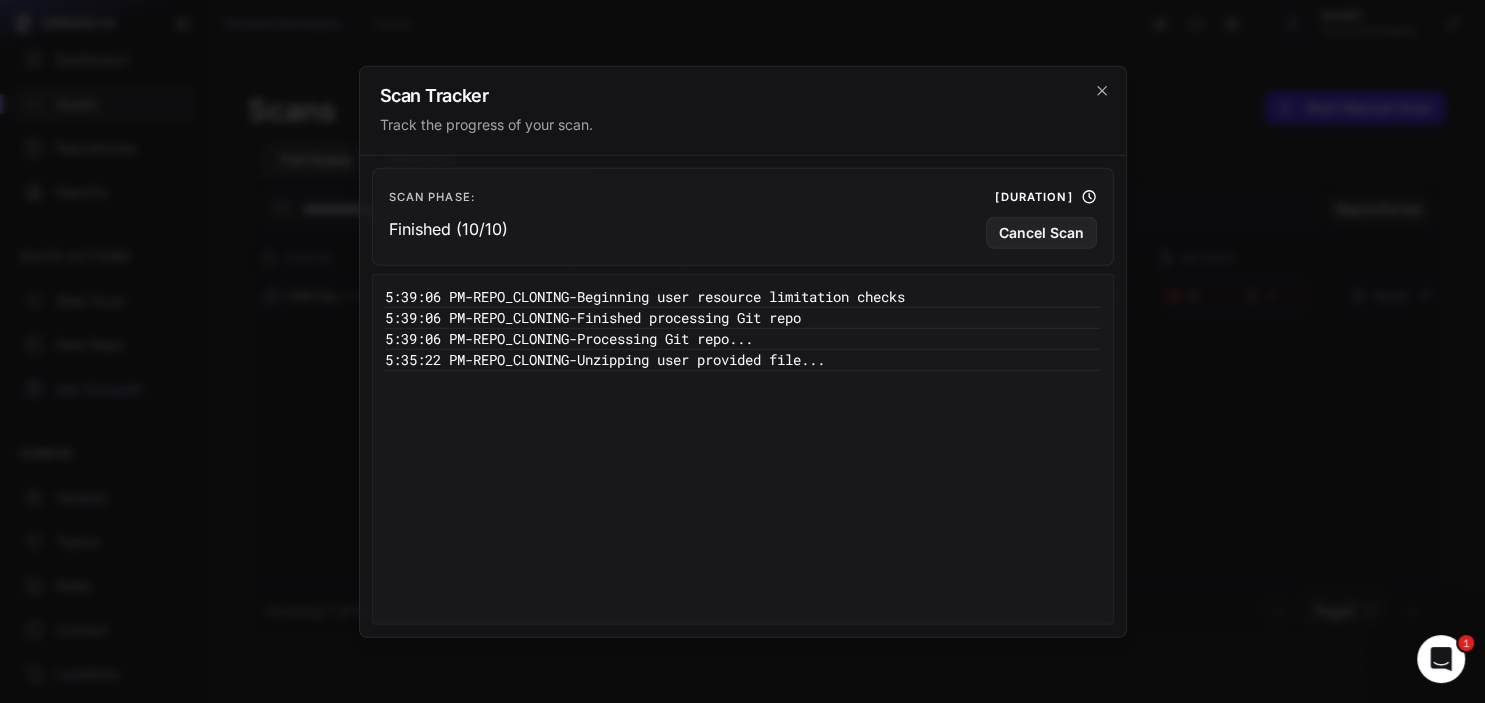 click on "[TIME]  -  REPO_CLONING  -  Finished processing Git repo" at bounding box center [743, 317] 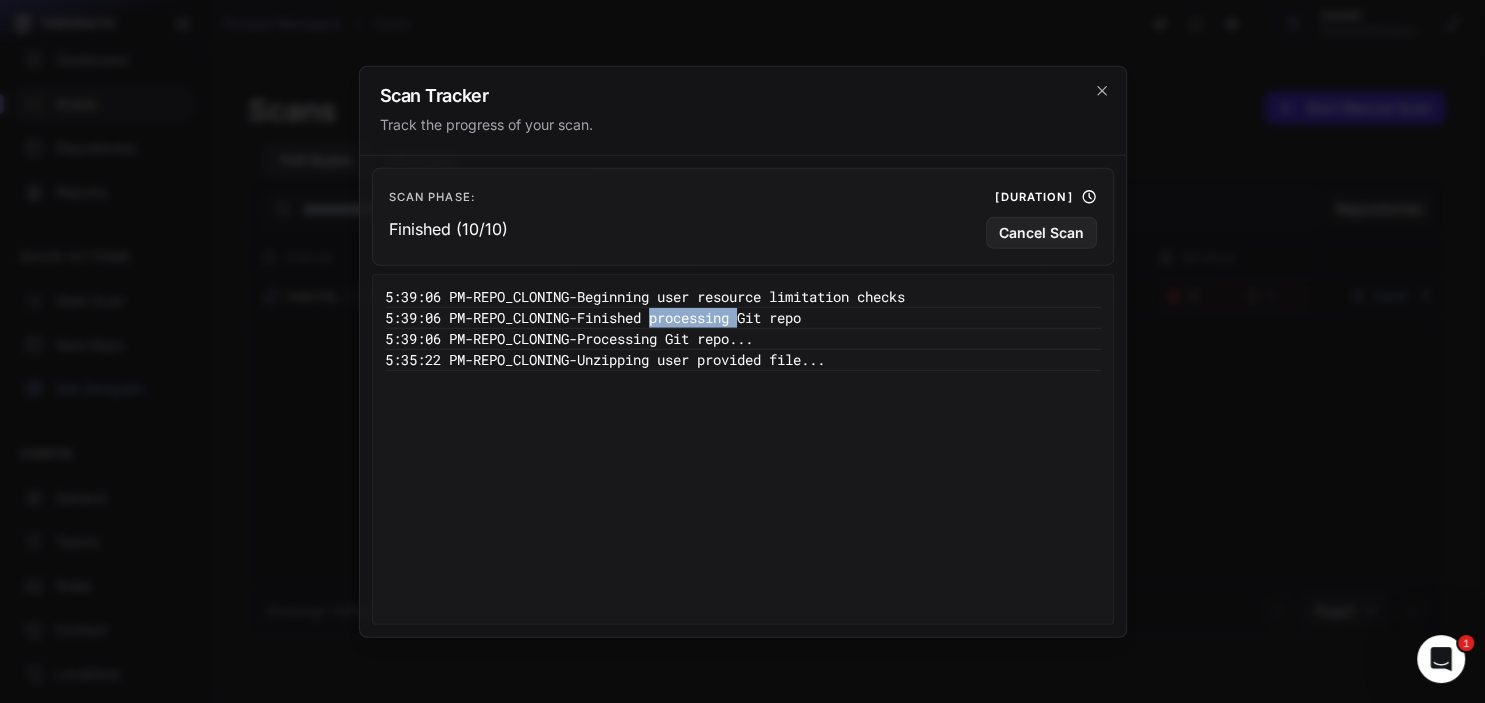 click on "[TIME]  -  REPO_CLONING  -  Finished processing Git repo" at bounding box center (743, 317) 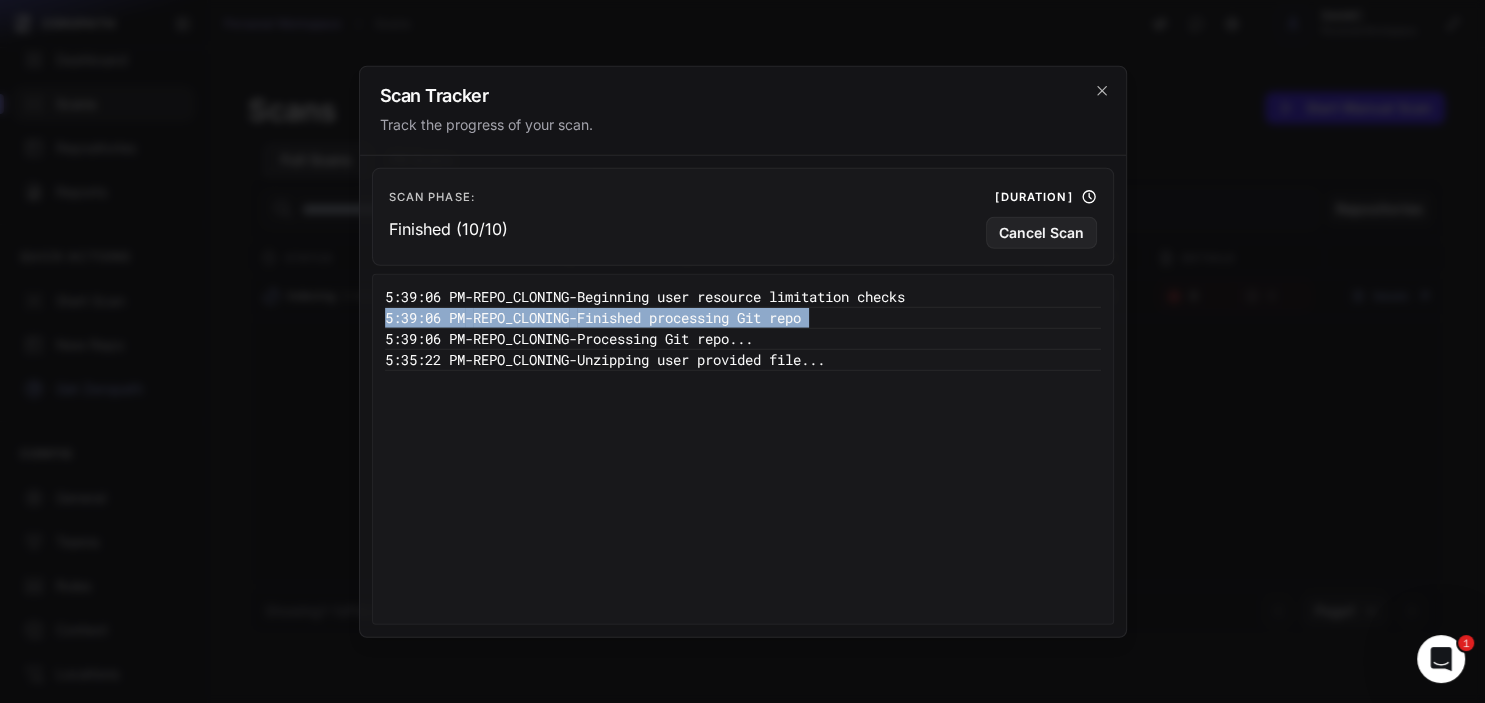 click on "[TIME]  -  REPO_CLONING  -  Finished processing Git repo" at bounding box center (743, 317) 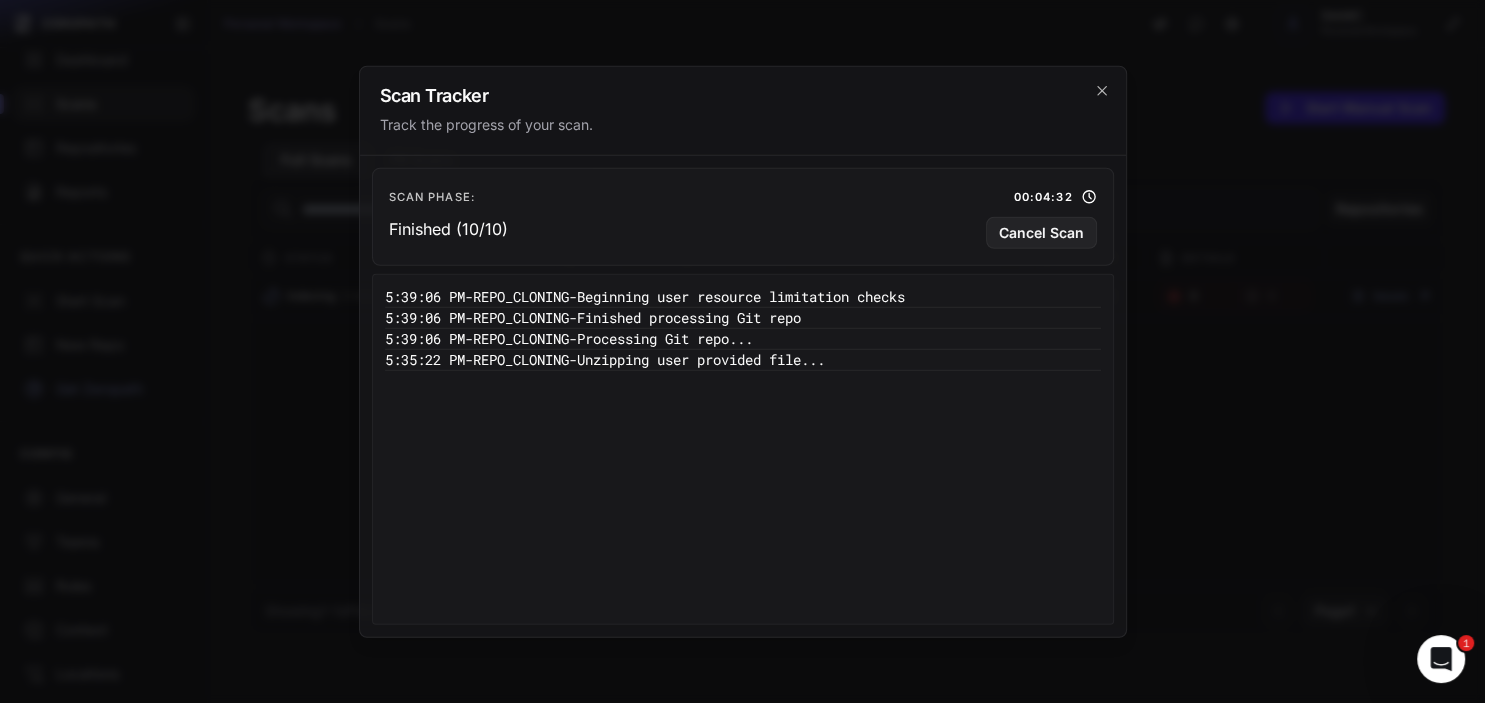 click on "[TIME]  -  REPO_CLONING  -  Processing Git repo..." at bounding box center (743, 338) 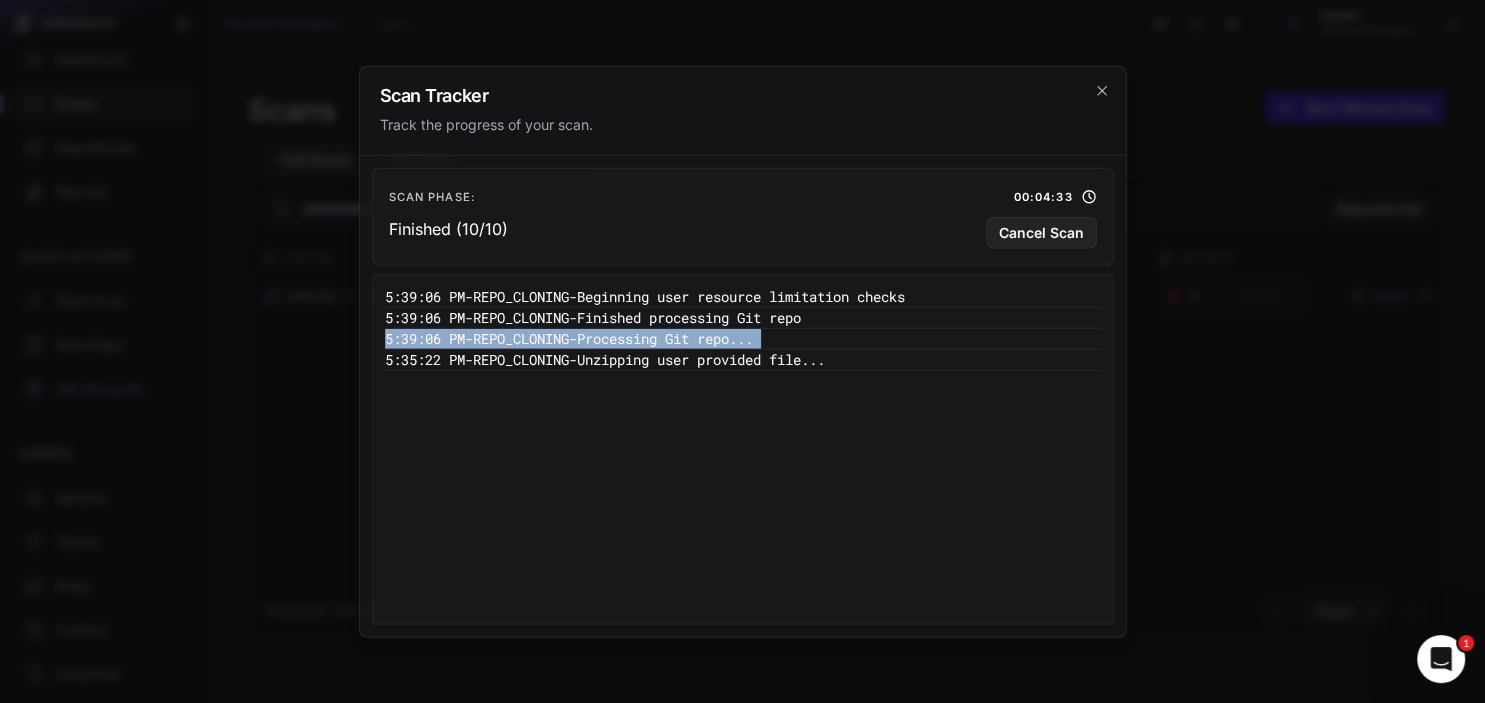 click on "[TIME]  -  REPO_CLONING  -  Processing Git repo..." at bounding box center (743, 338) 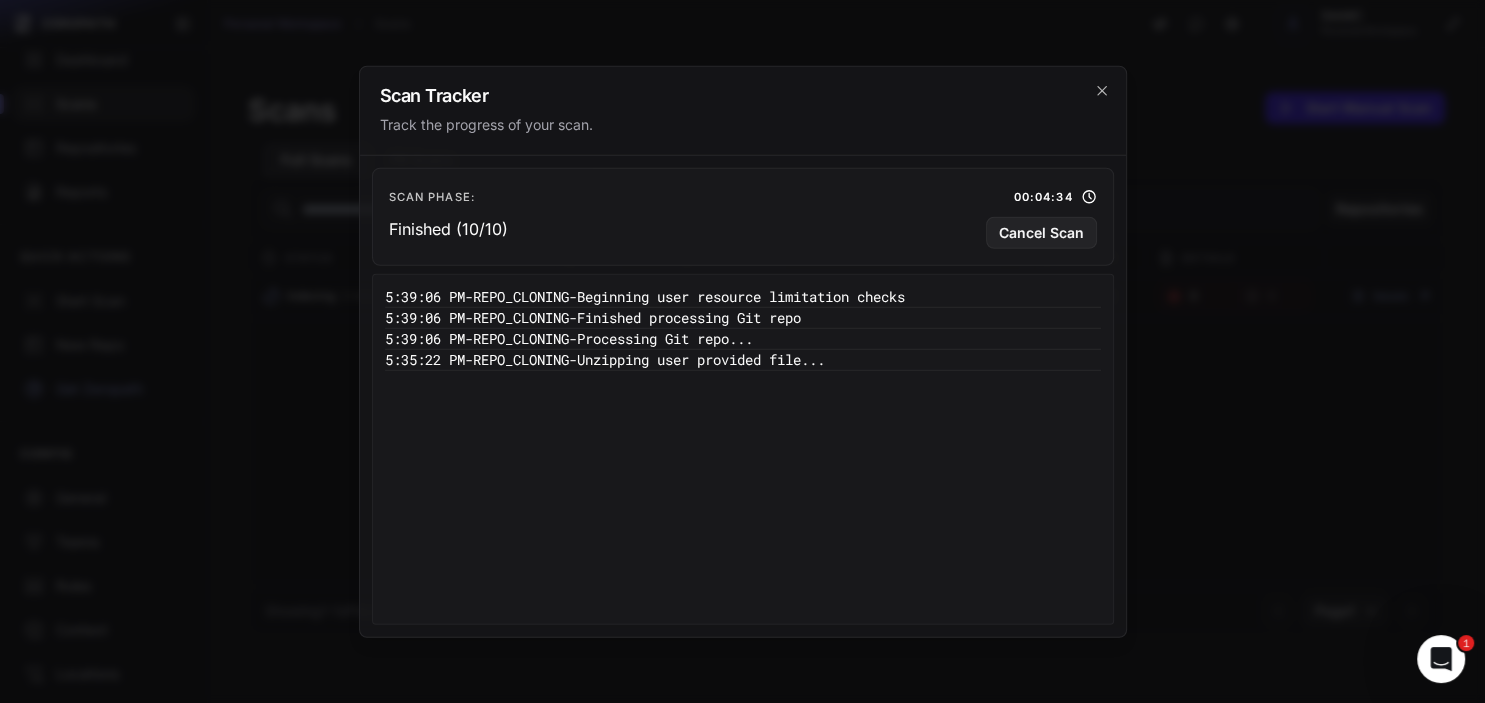 click on "5:35:22 PM  -  REPO_CLONING  -  Unzipping user provided file..." at bounding box center [743, 359] 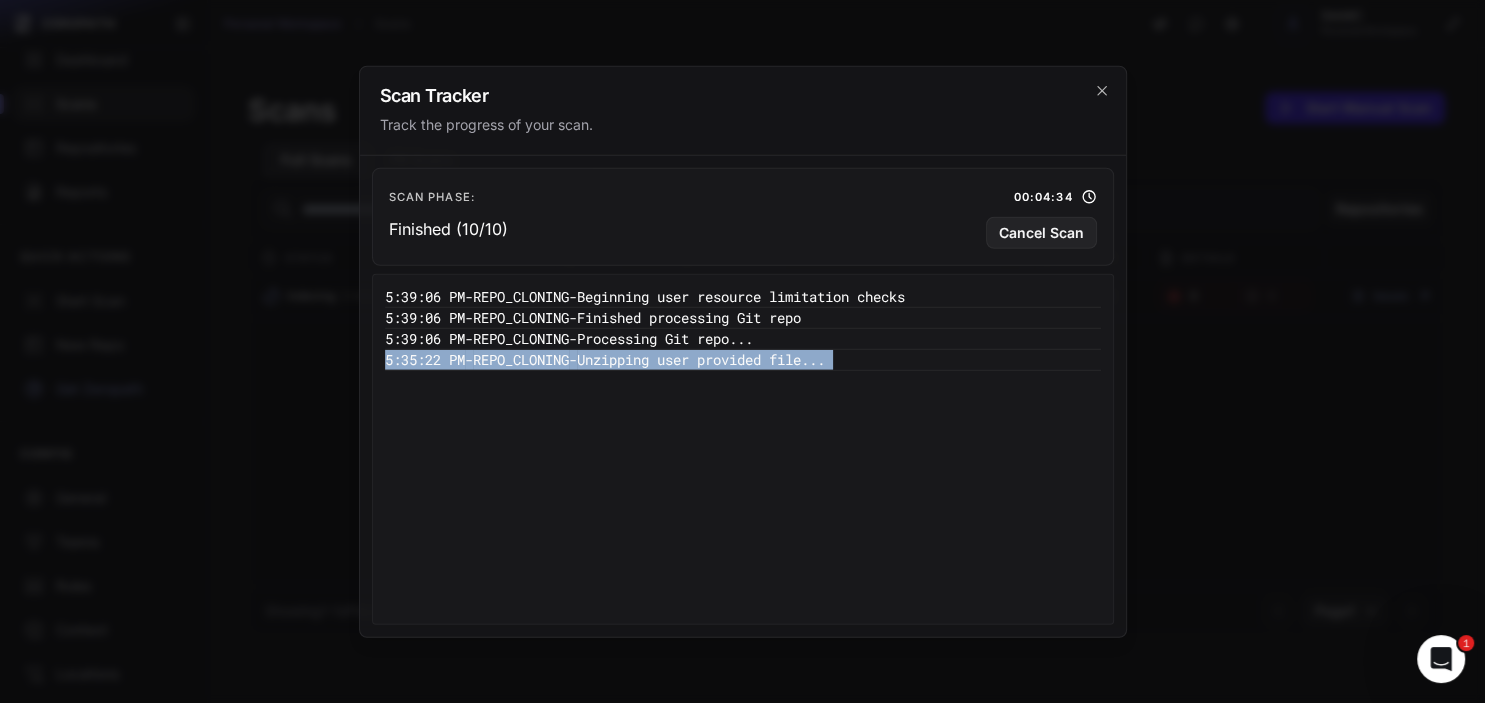 click on "5:35:22 PM  -  REPO_CLONING  -  Unzipping user provided file..." at bounding box center (743, 359) 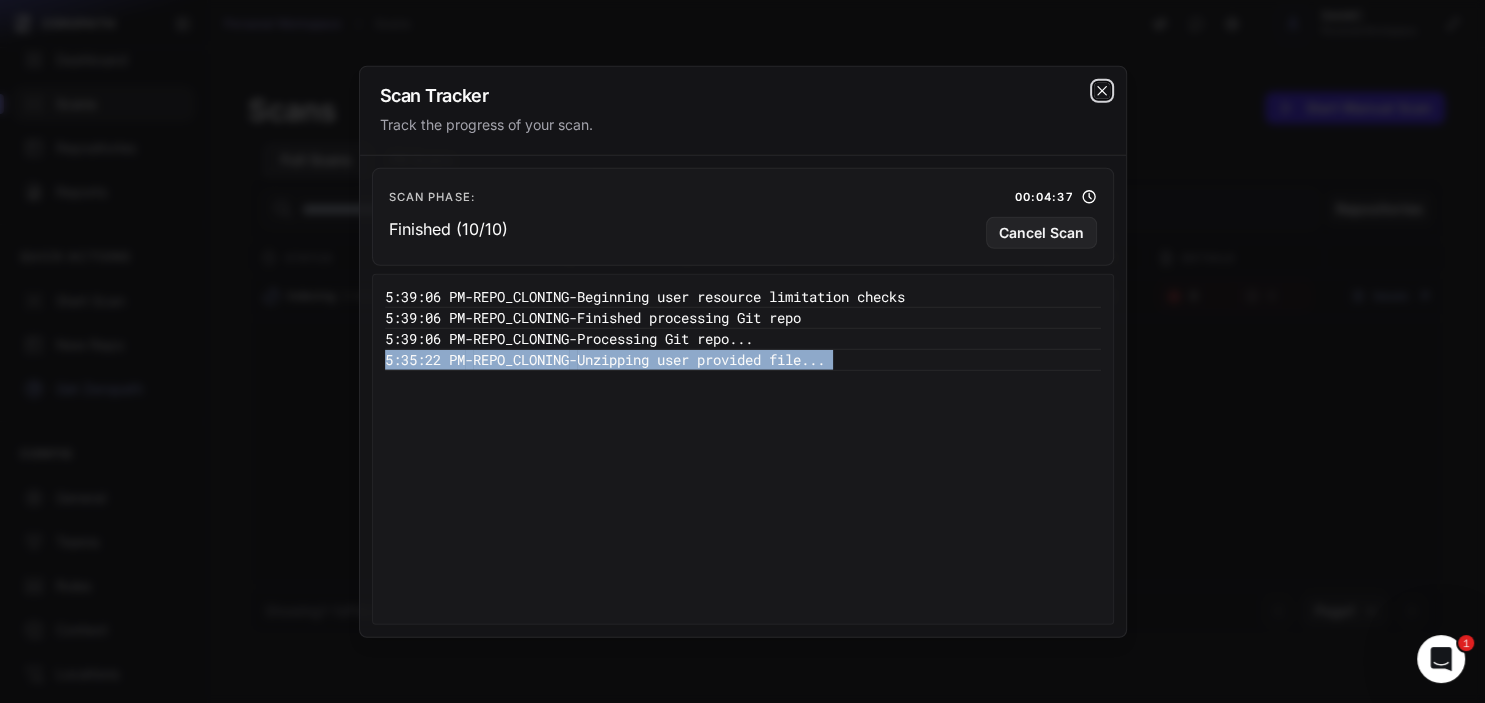 click 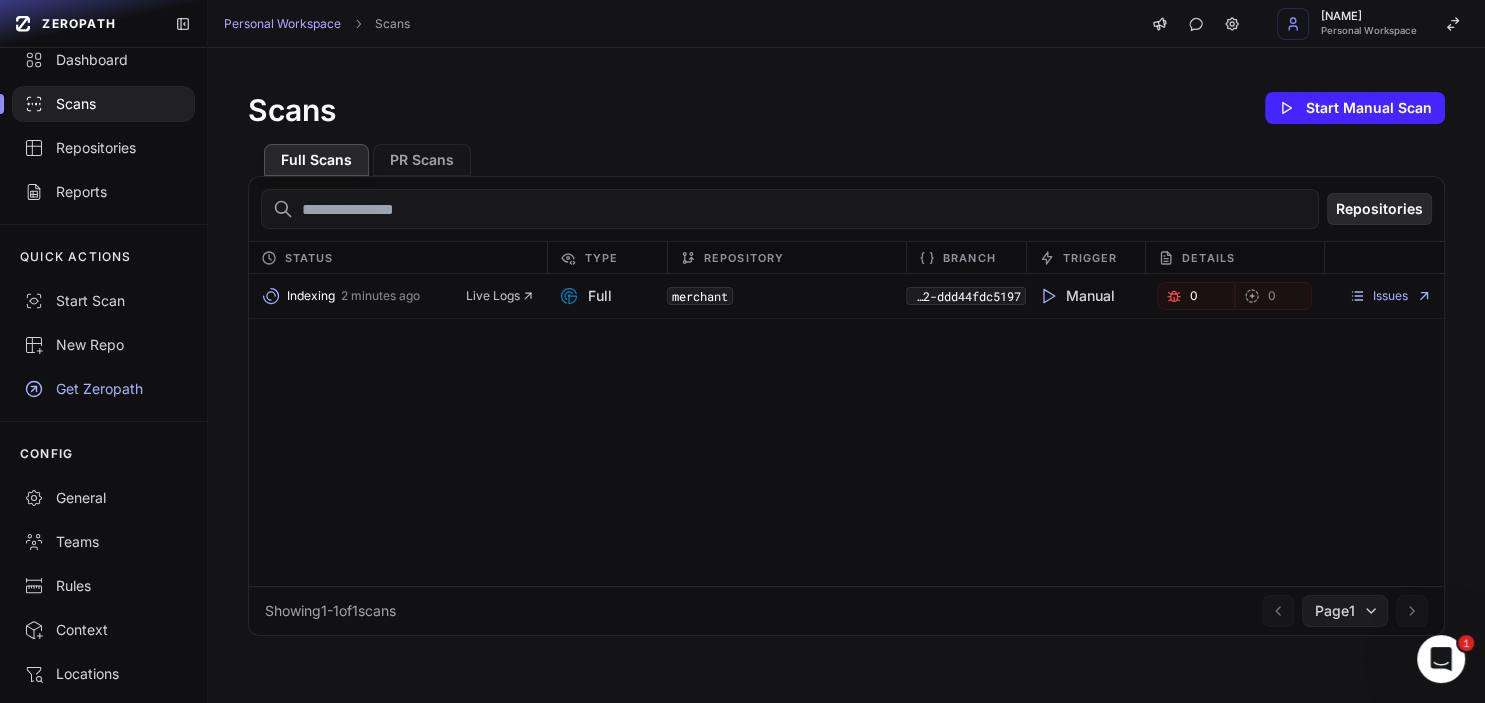 click on "Repositories" at bounding box center (1379, 209) 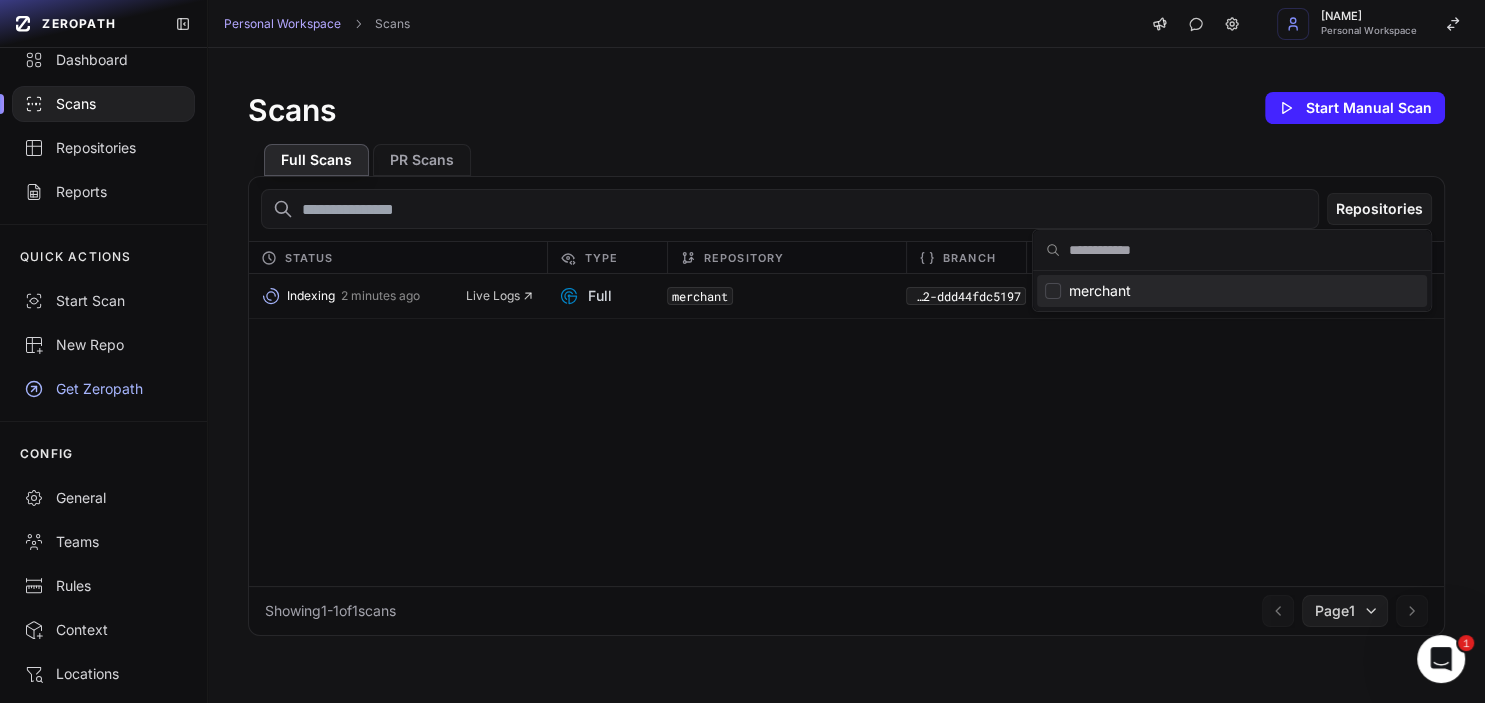 click on "Indexing   2 minutes ago     Live Logs         Full   merchant   0b706d6b-addc-4267-a592-ddd44fdc5197       Manual     0       0
Issues" at bounding box center [846, 430] 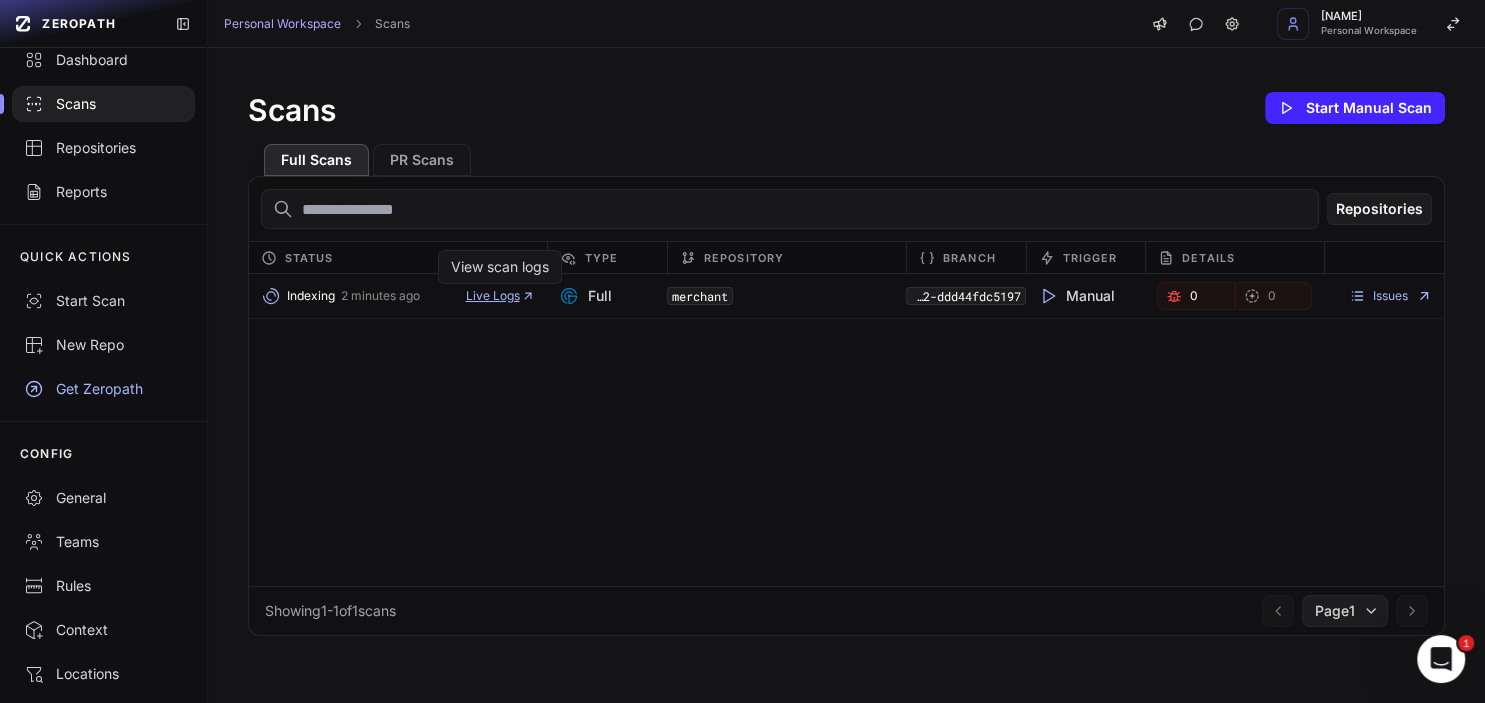 click on "Live Logs" at bounding box center (500, 296) 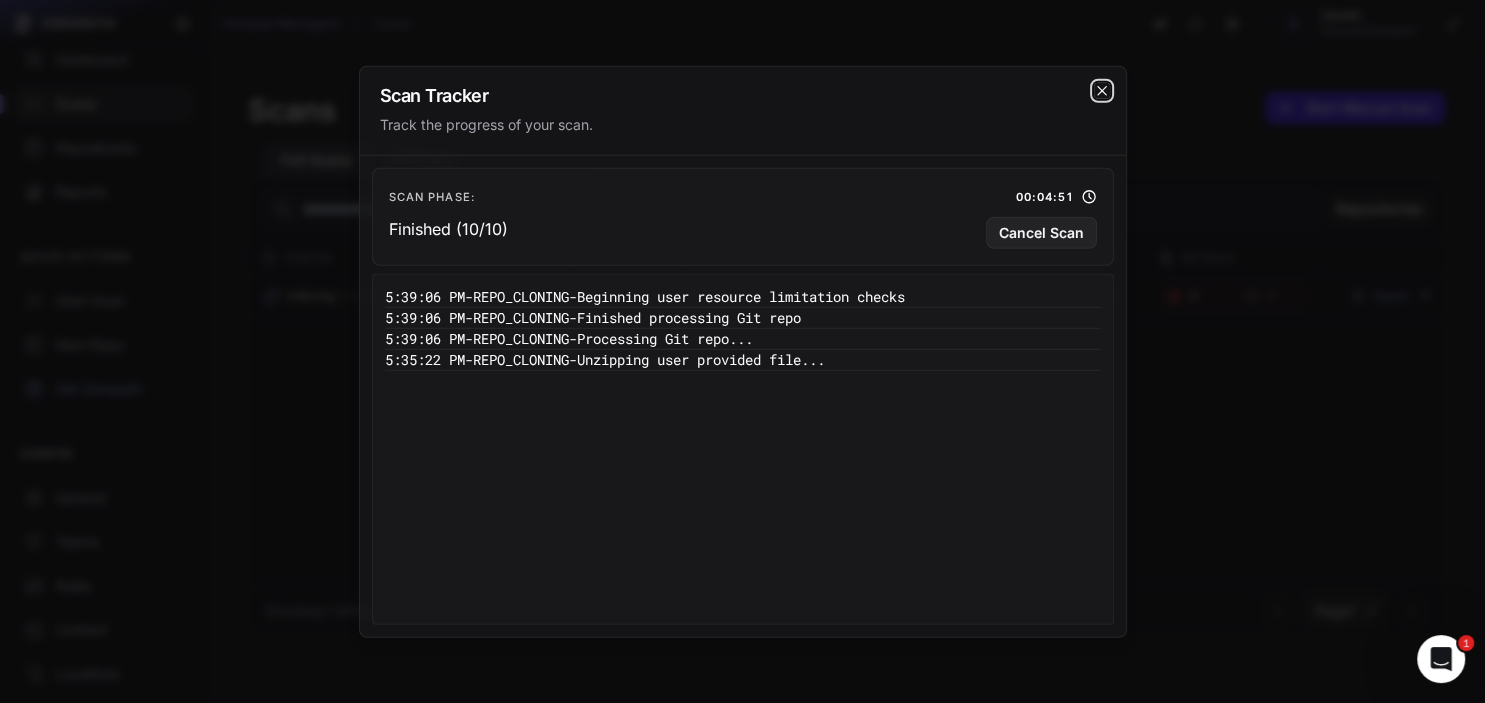 click 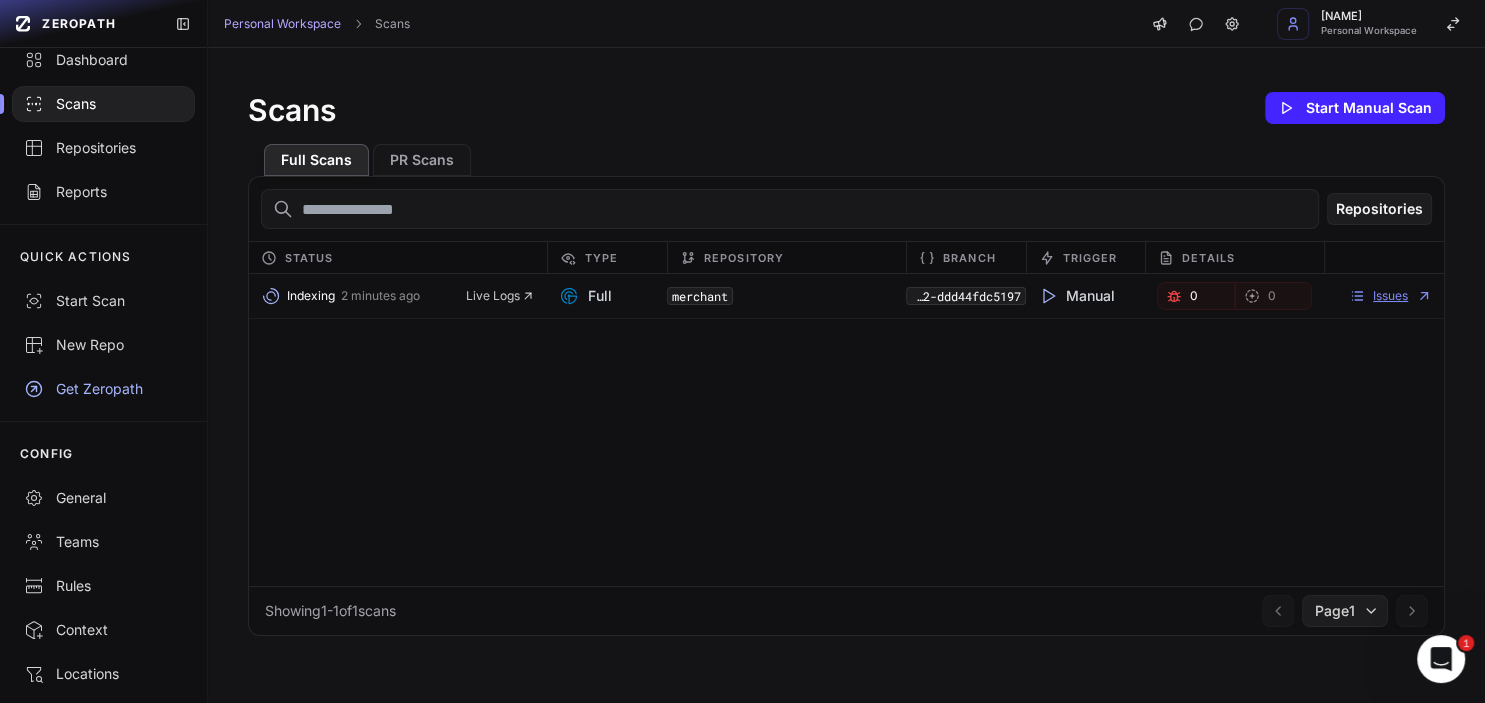 click on "Issues" at bounding box center [1390, 296] 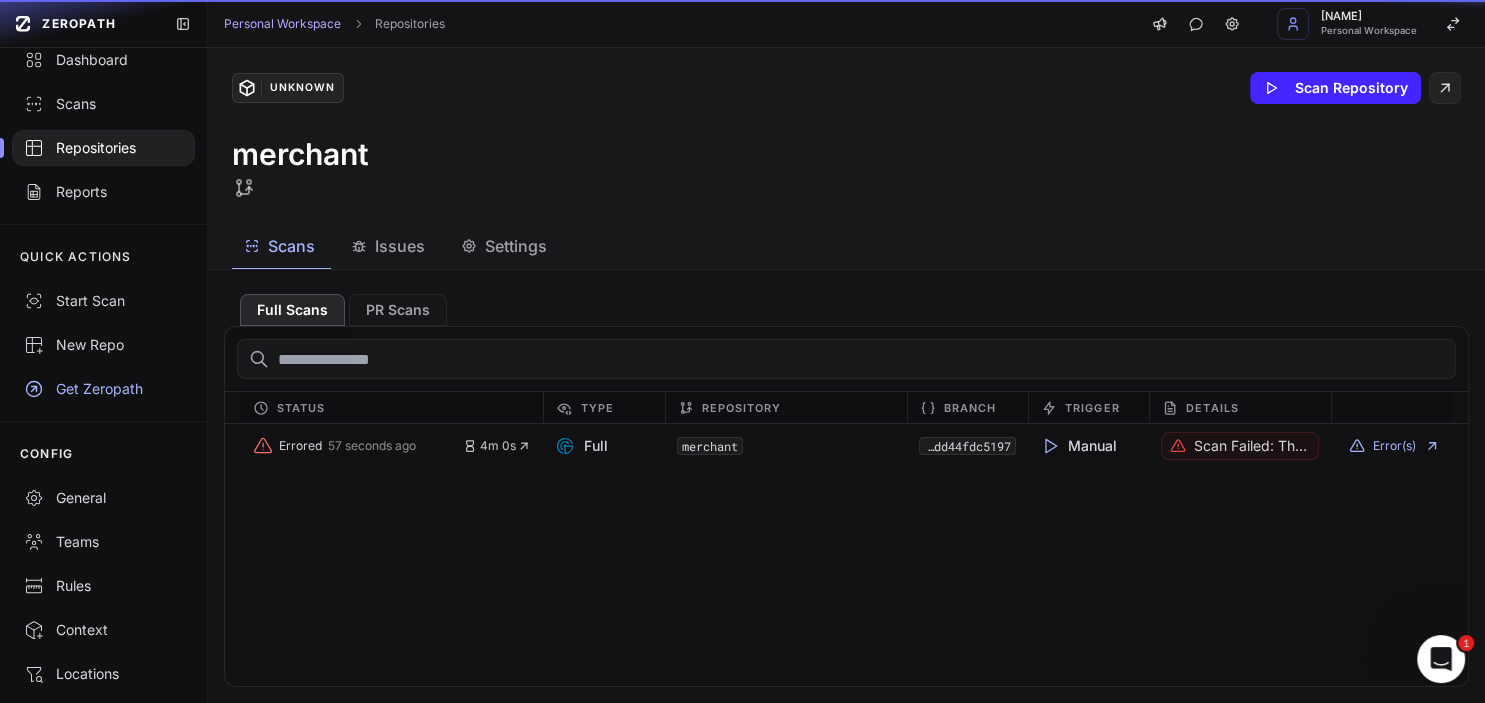 click on "Scans" at bounding box center [291, 246] 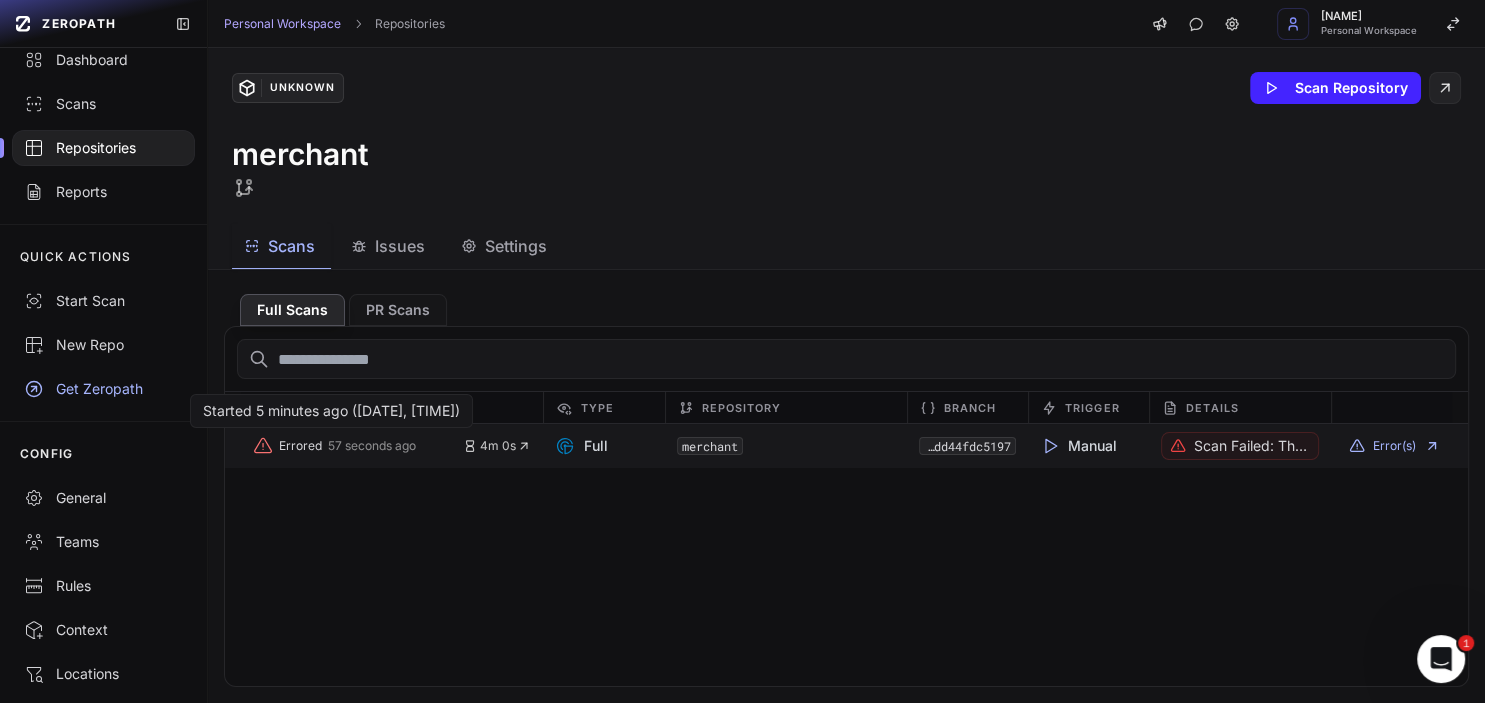 click on "Errored" at bounding box center [300, 446] 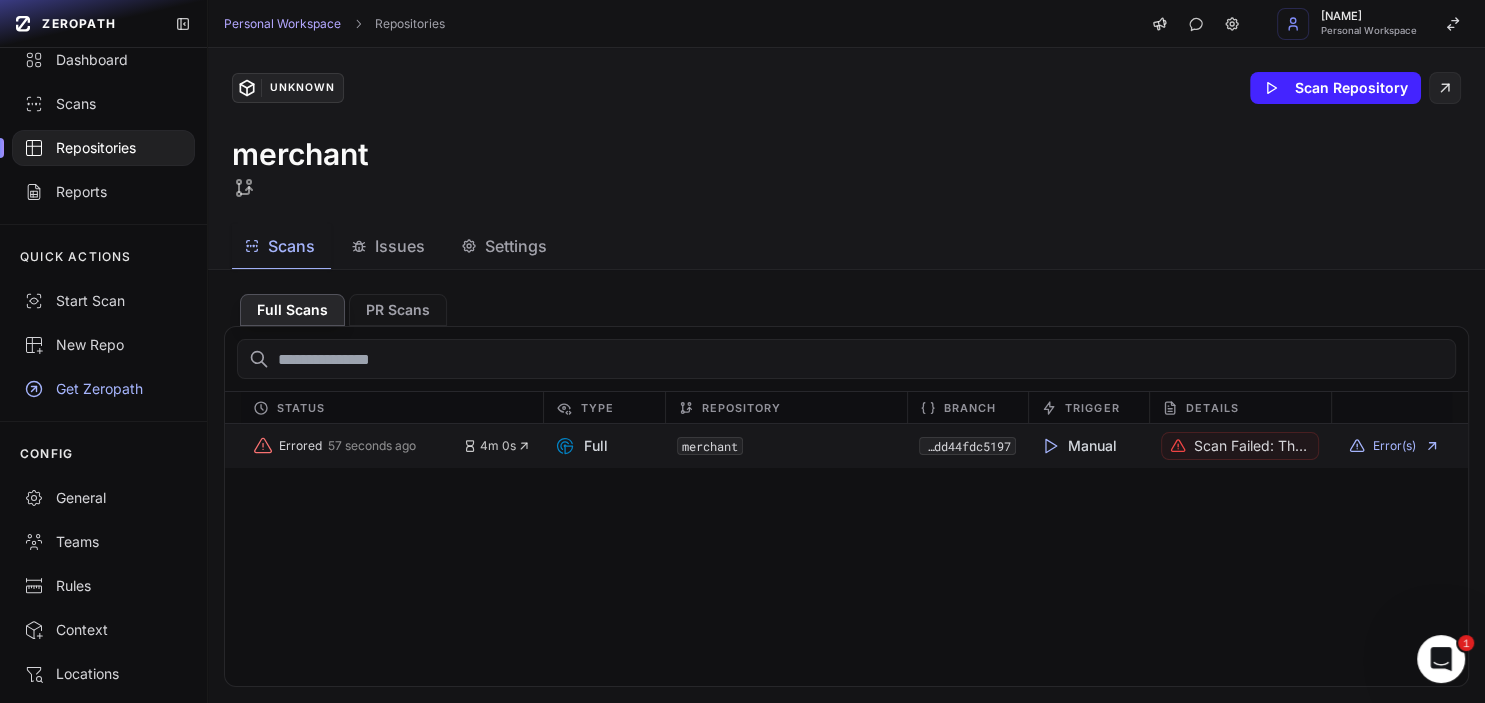 click on "Scan failed: The repository is too large for the free plan. Please upgrade." at bounding box center (1252, 446) 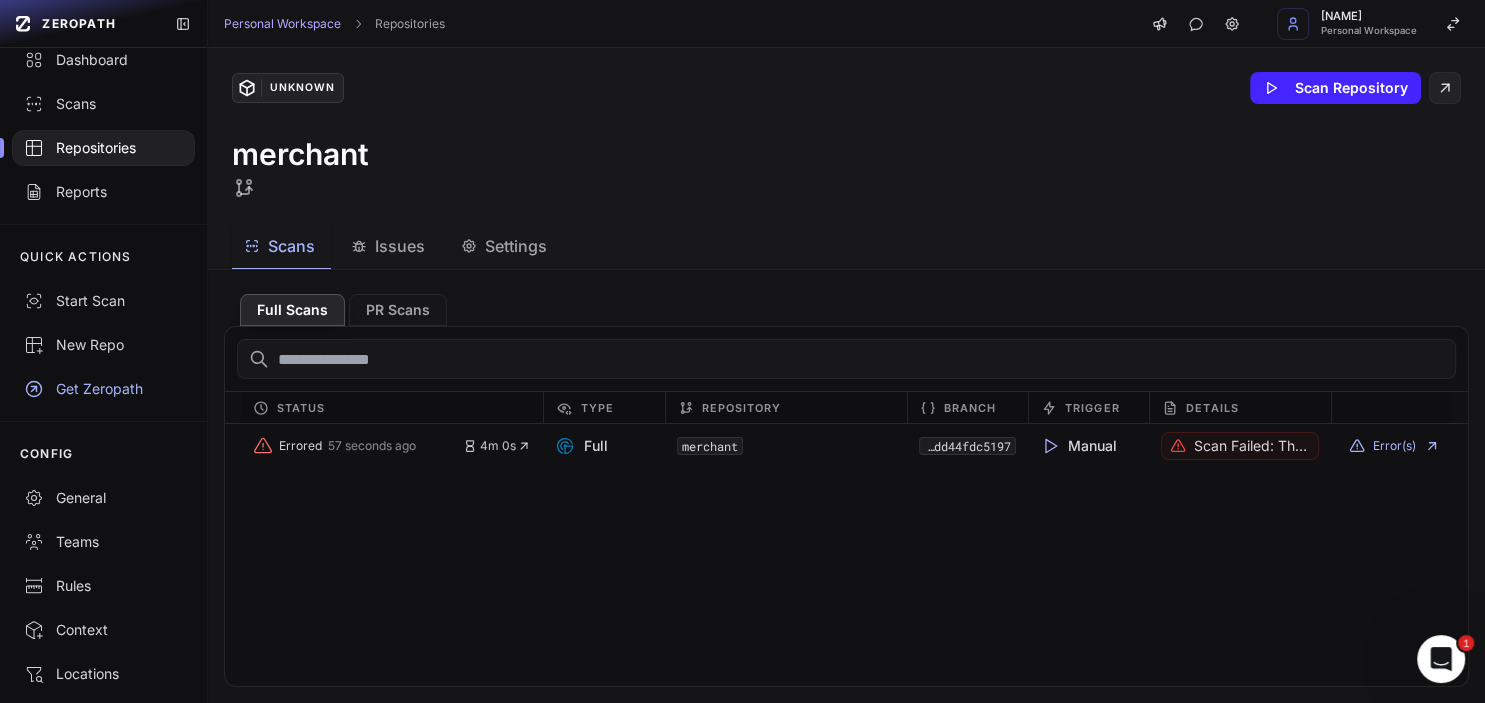 click on "Get Zeropath" at bounding box center [103, 389] 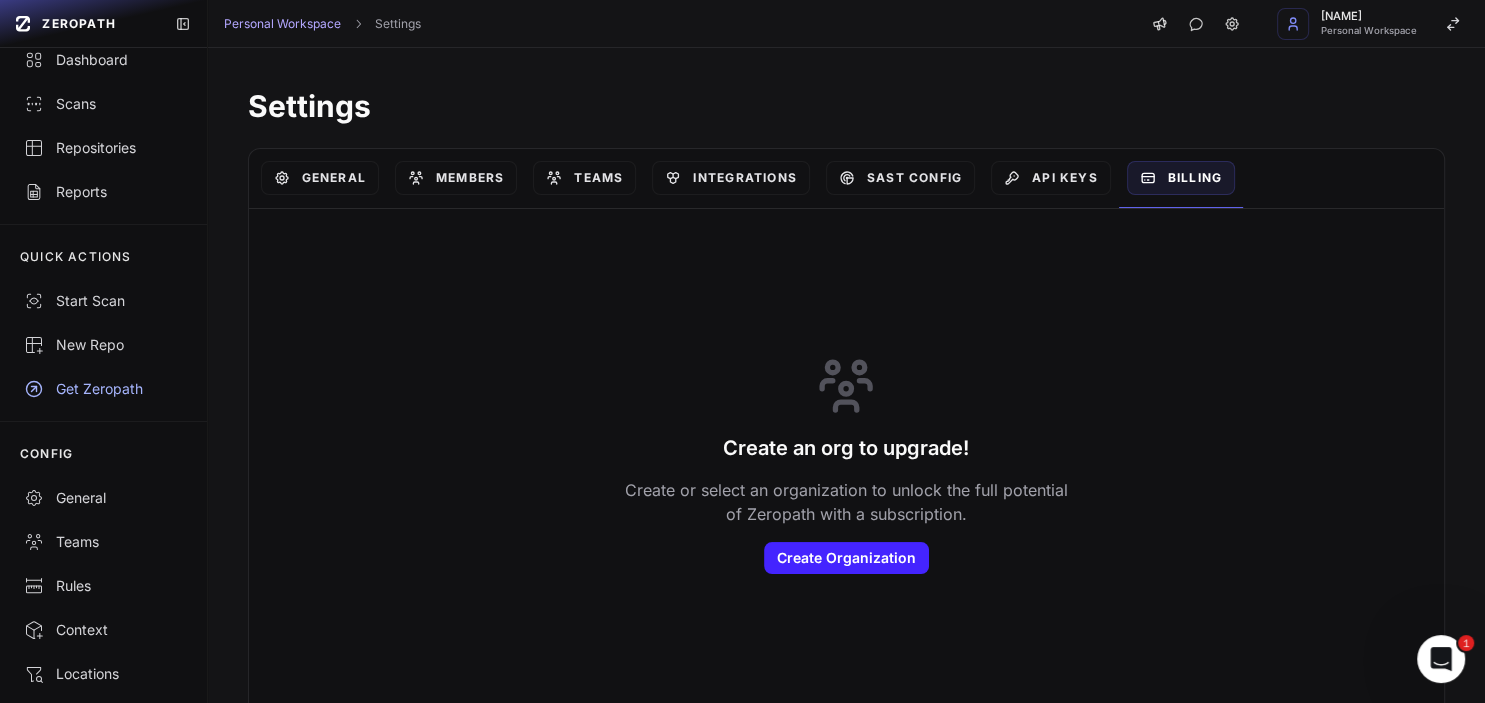 click on "Get Zeropath" at bounding box center [103, 389] 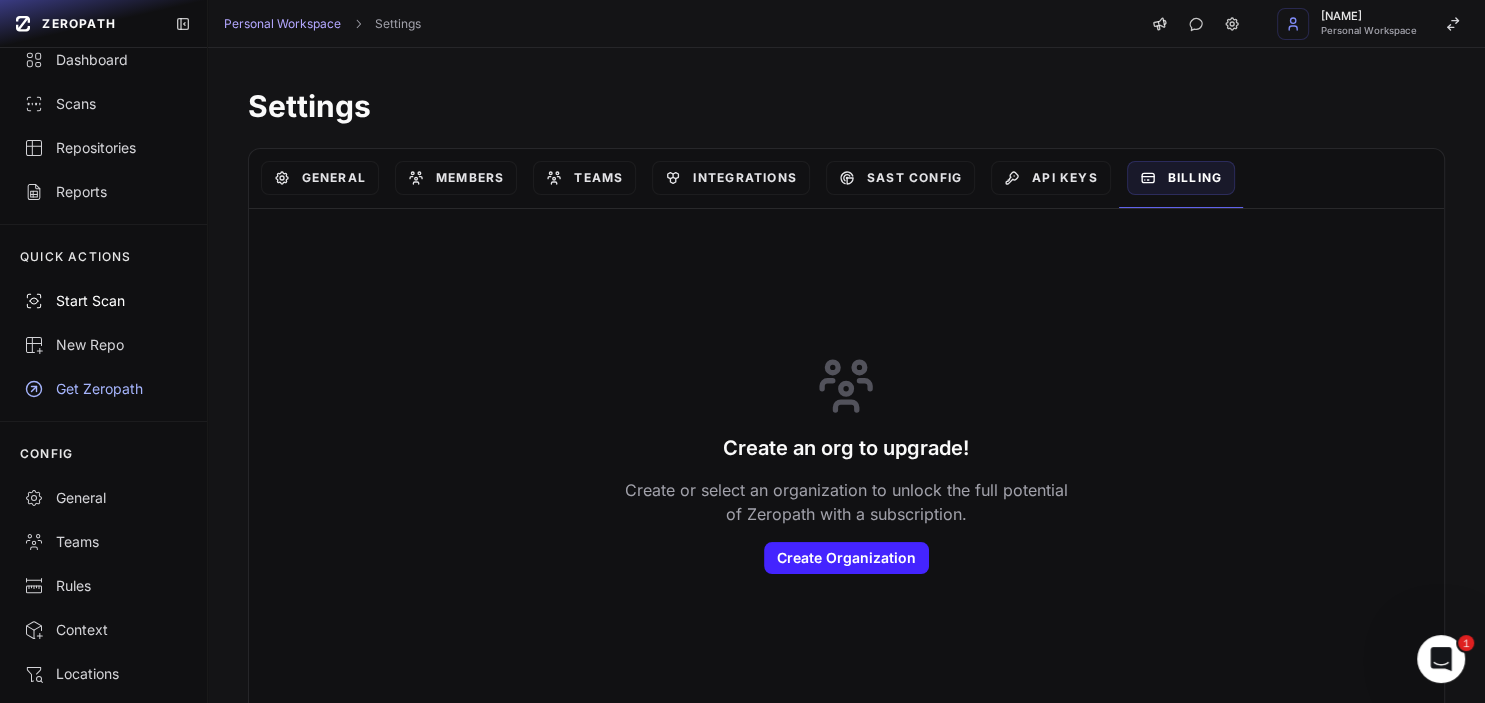 click on "Start Scan" at bounding box center (103, 301) 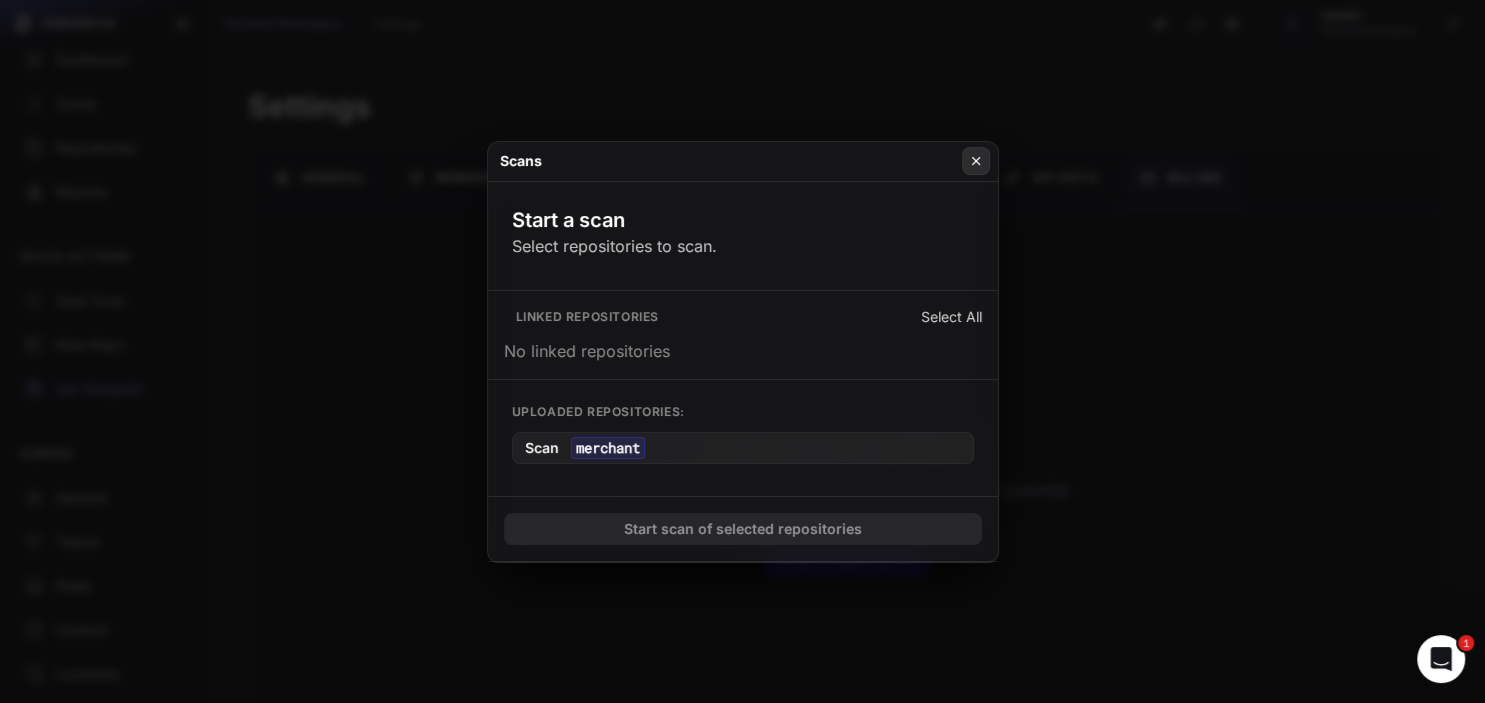 click at bounding box center (976, 161) 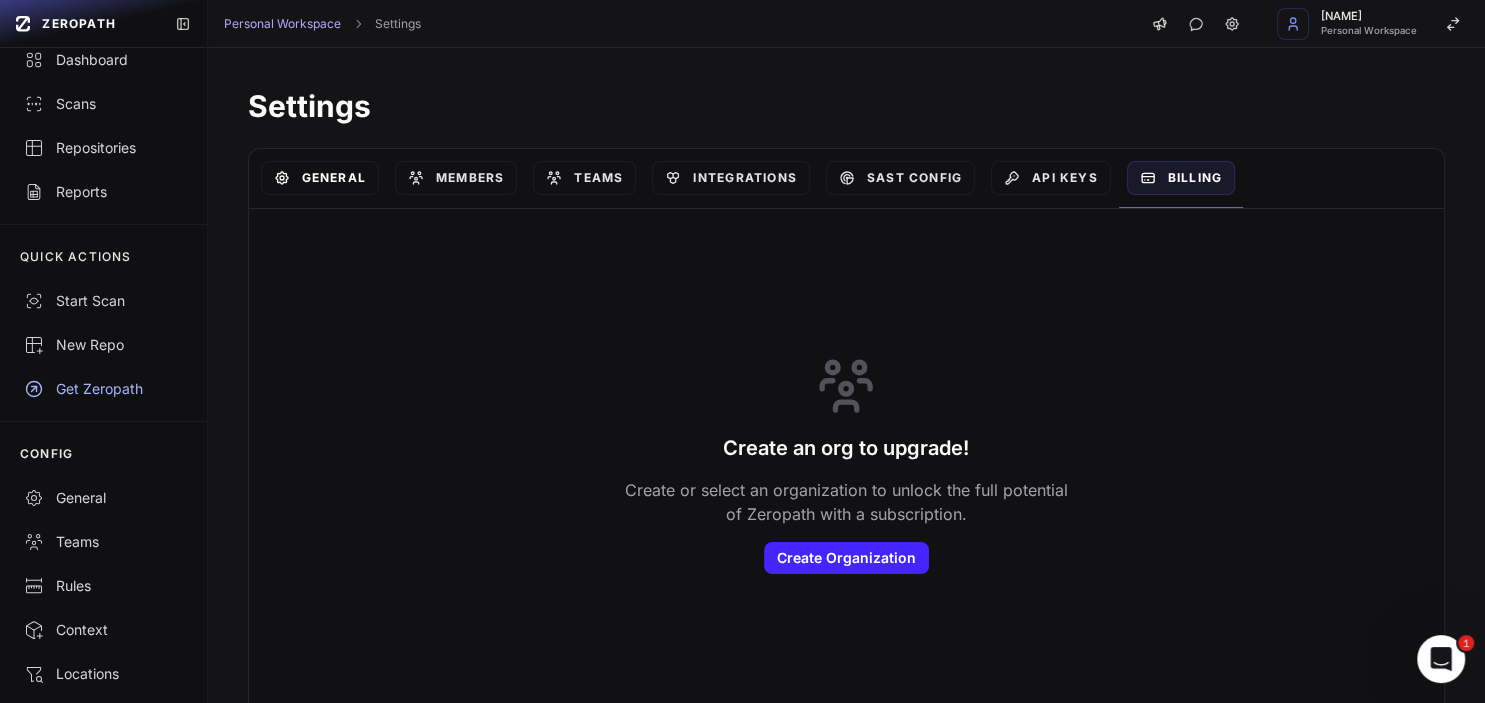 click on "General" at bounding box center (320, 178) 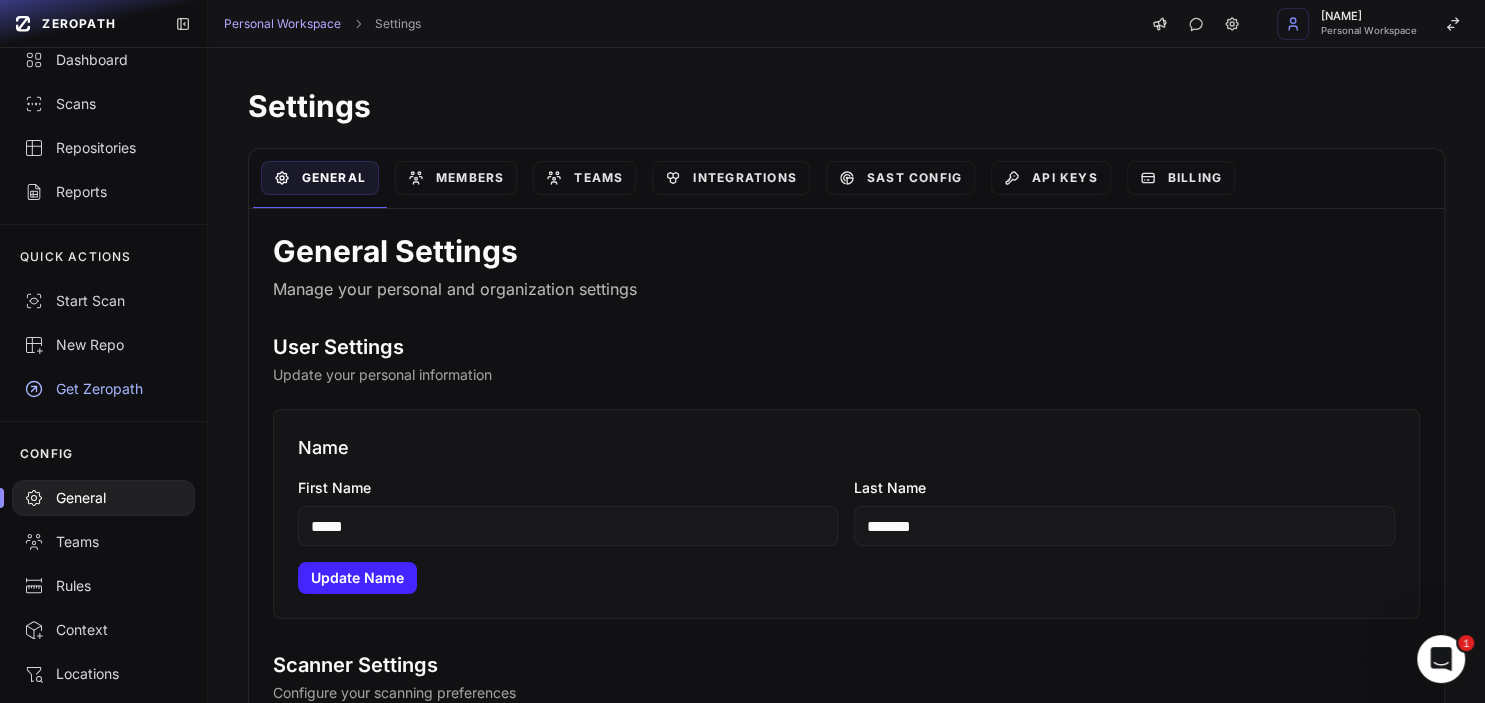 click on "Get Zeropath" at bounding box center [103, 389] 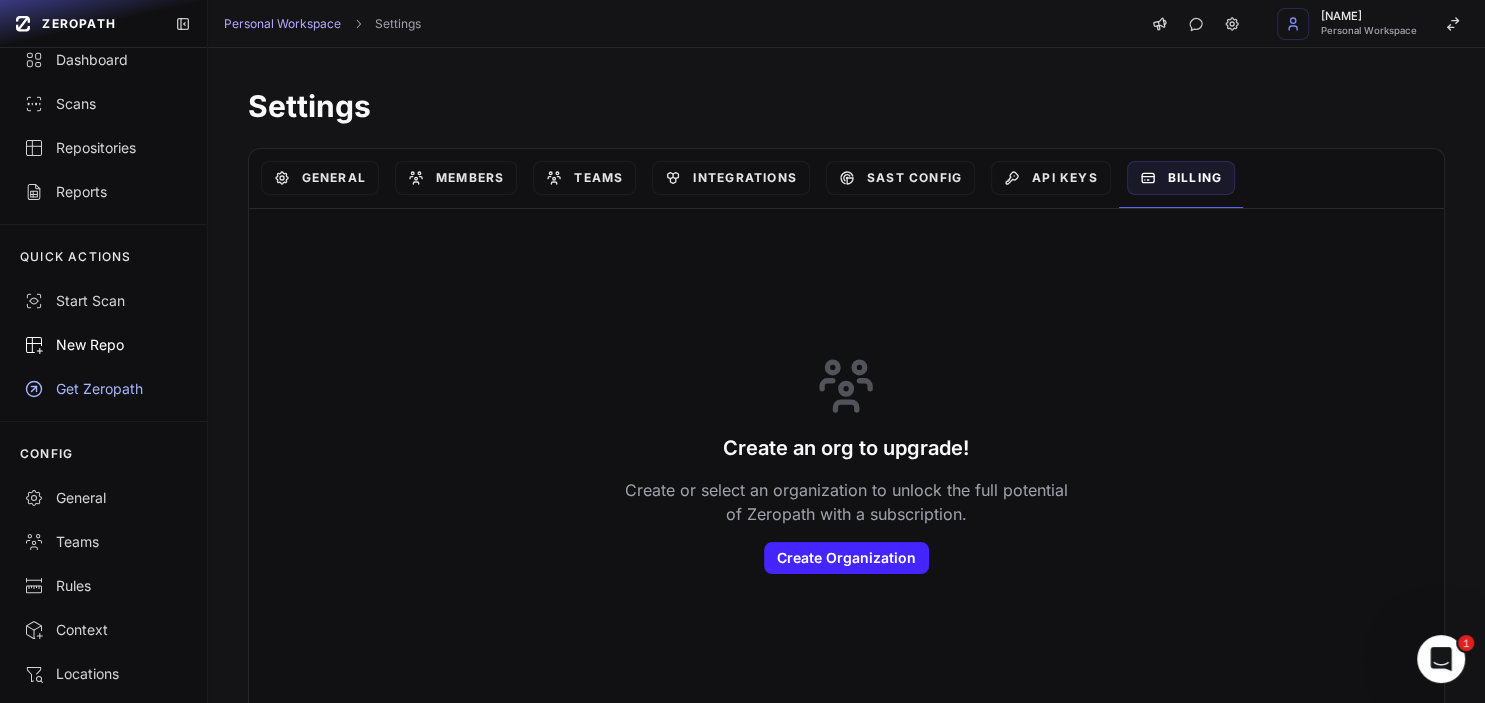 click on "New Repo" at bounding box center [103, 345] 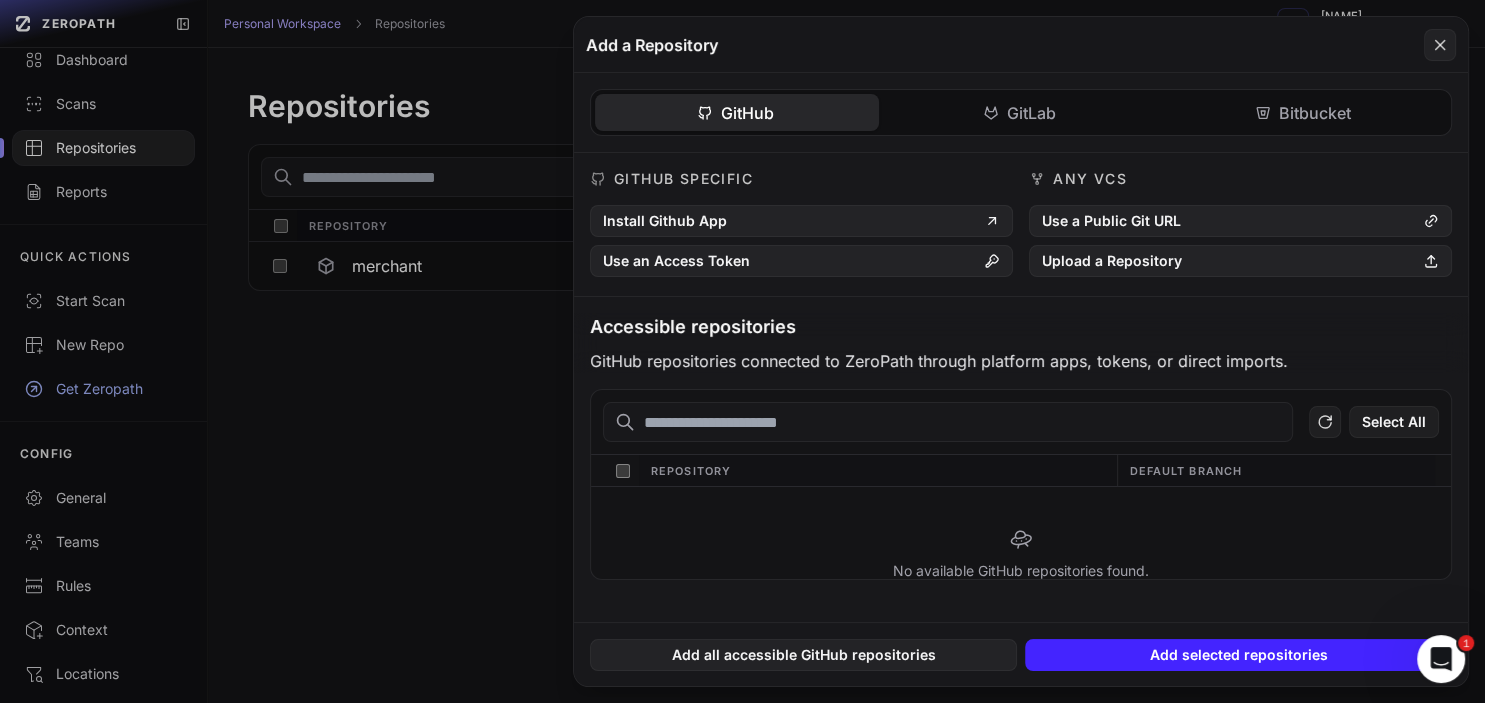 click 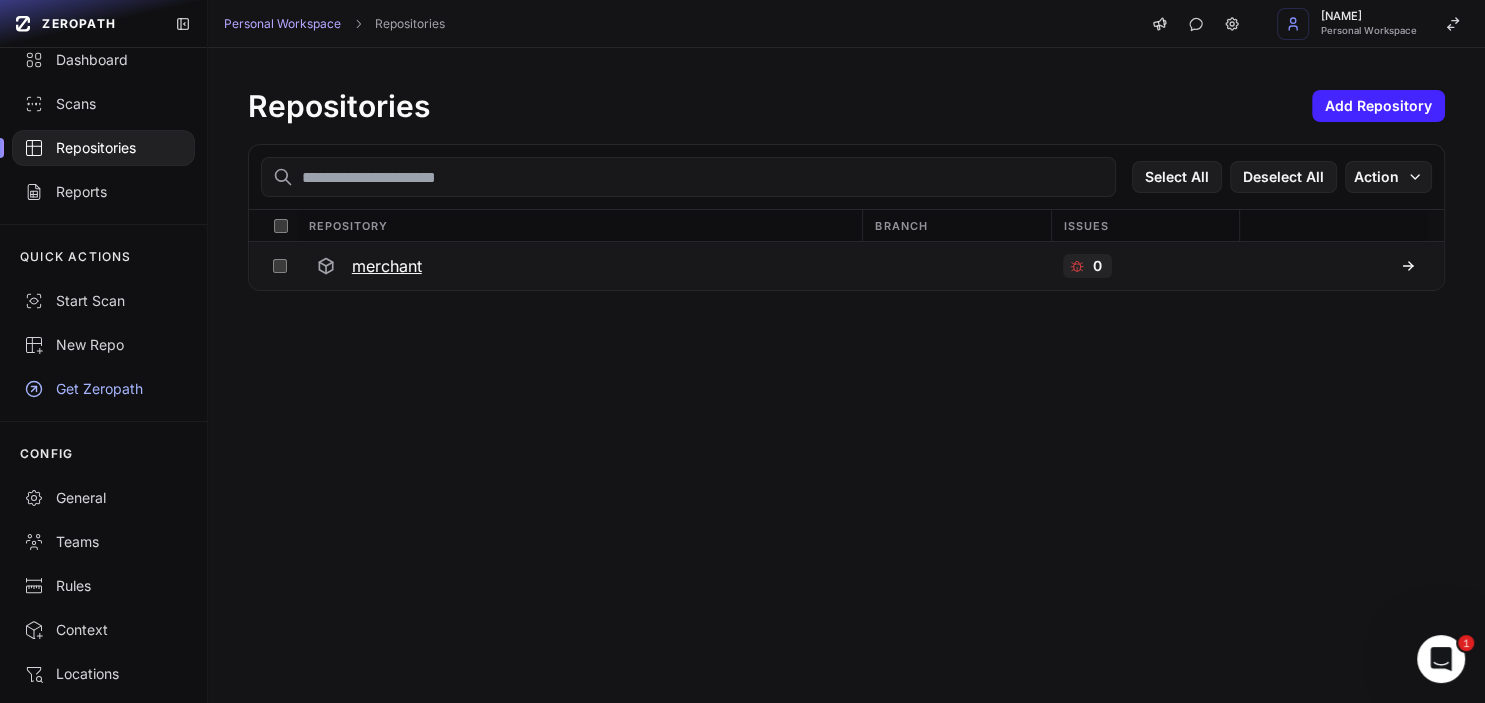 click on "merchant" at bounding box center (387, 266) 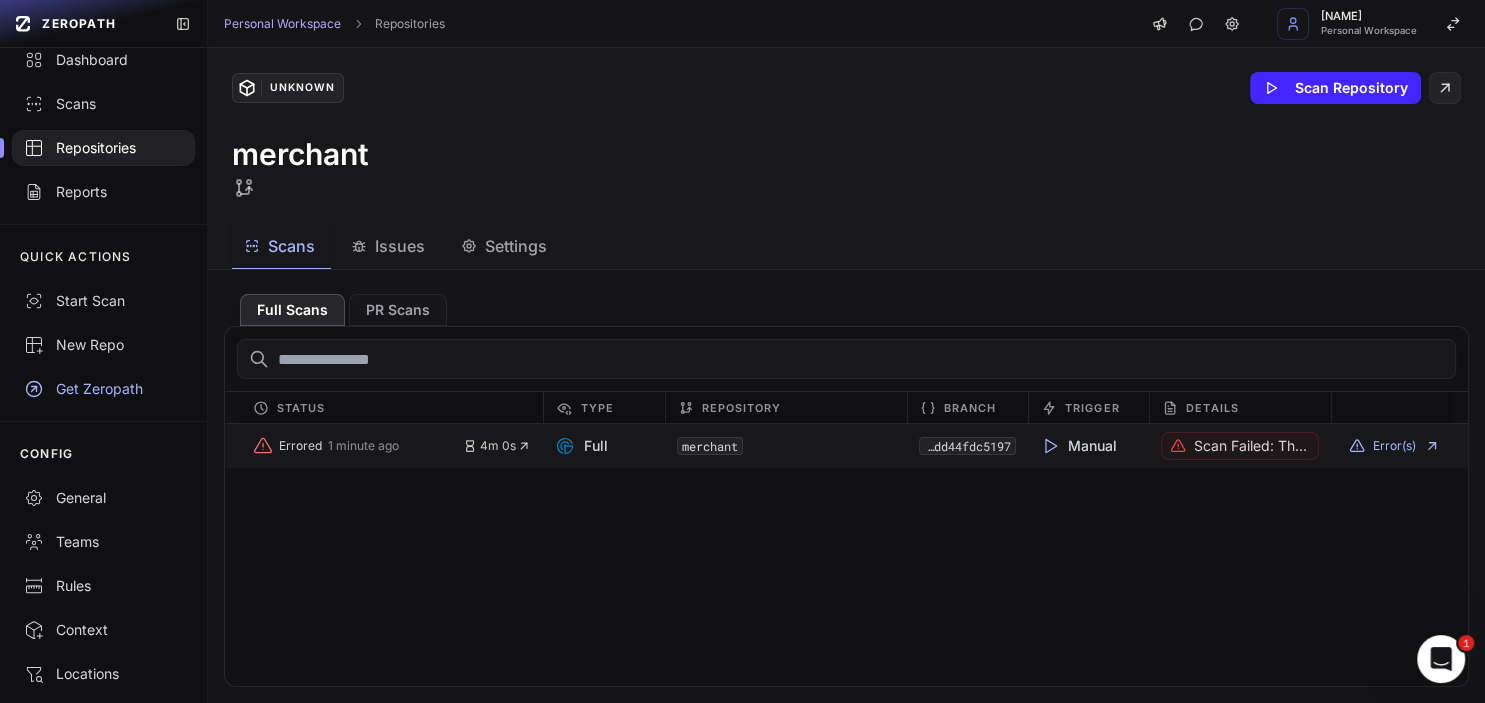 click on "Scan failed: The repository is too large for the free plan. Please upgrade." at bounding box center [1252, 446] 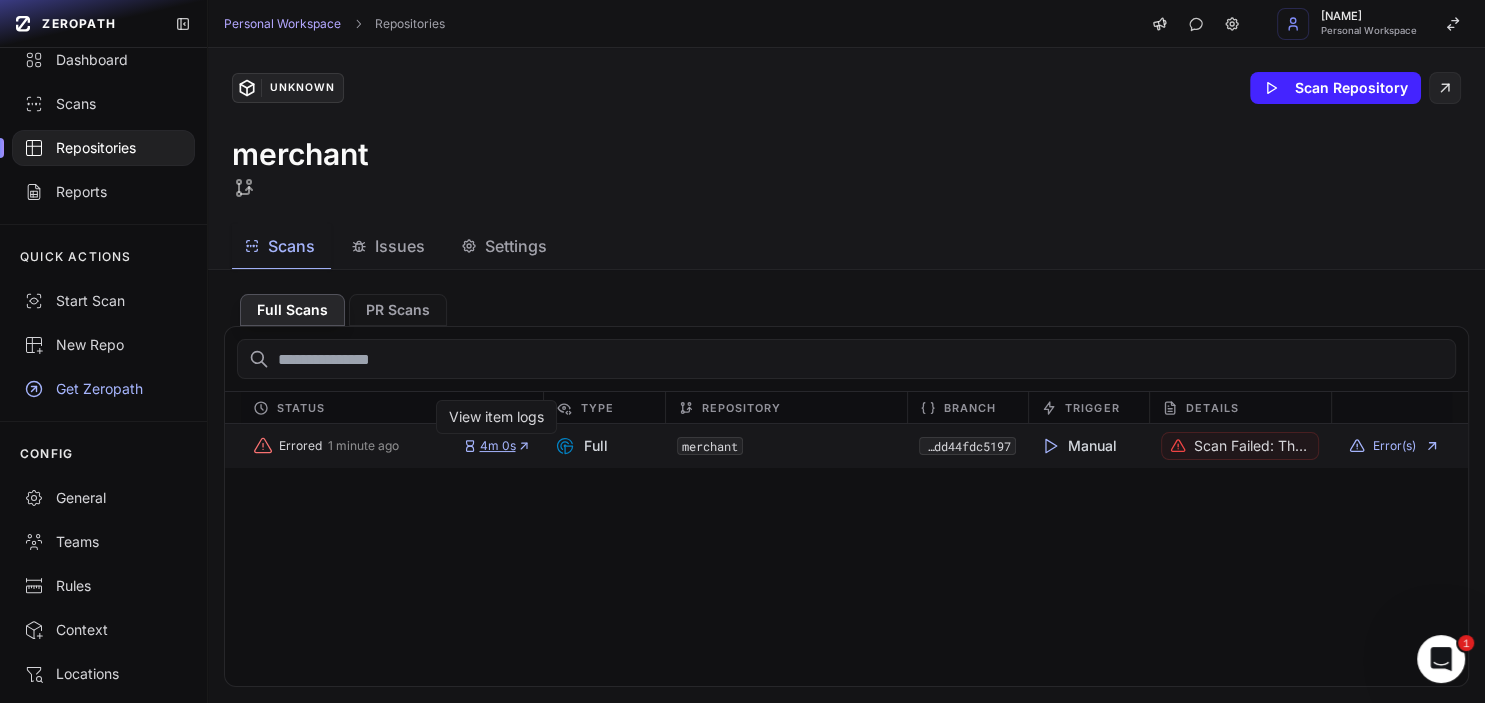 click 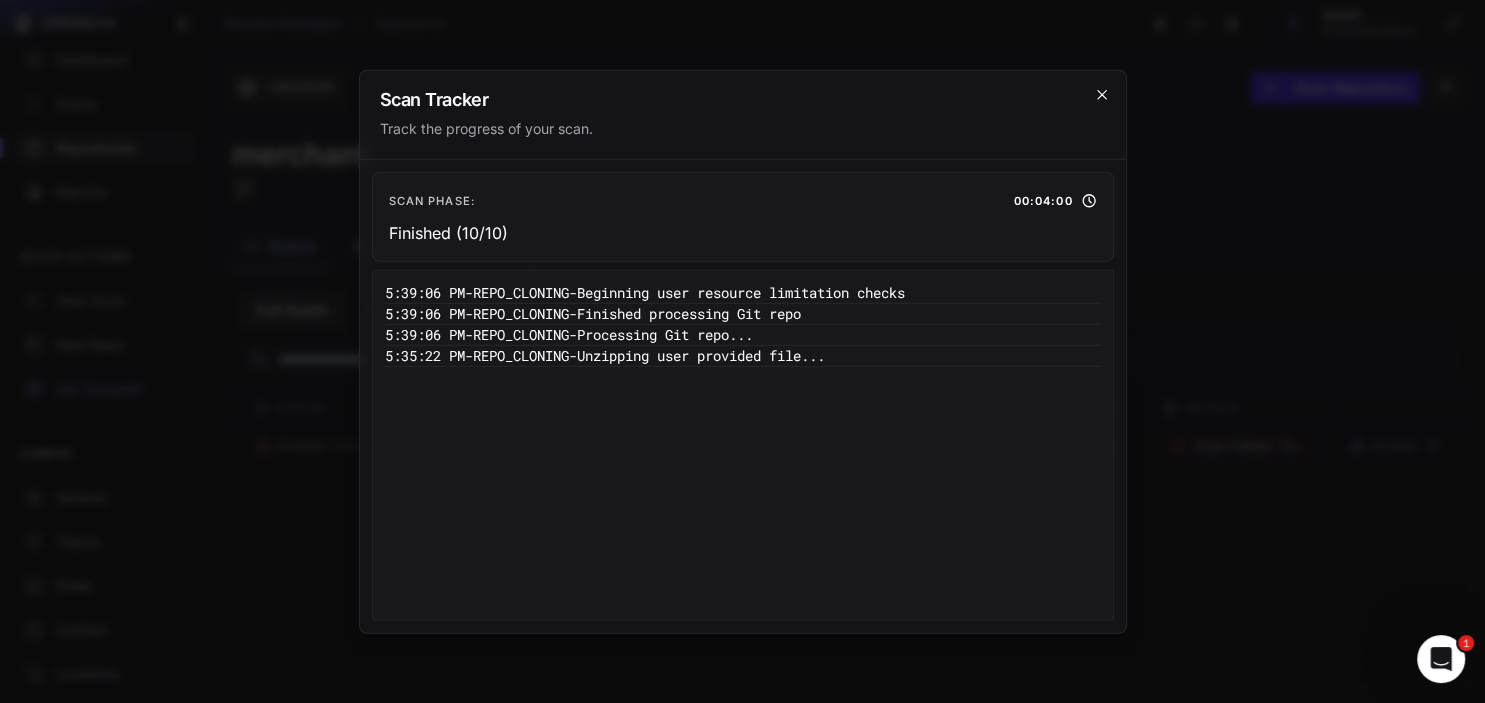 click 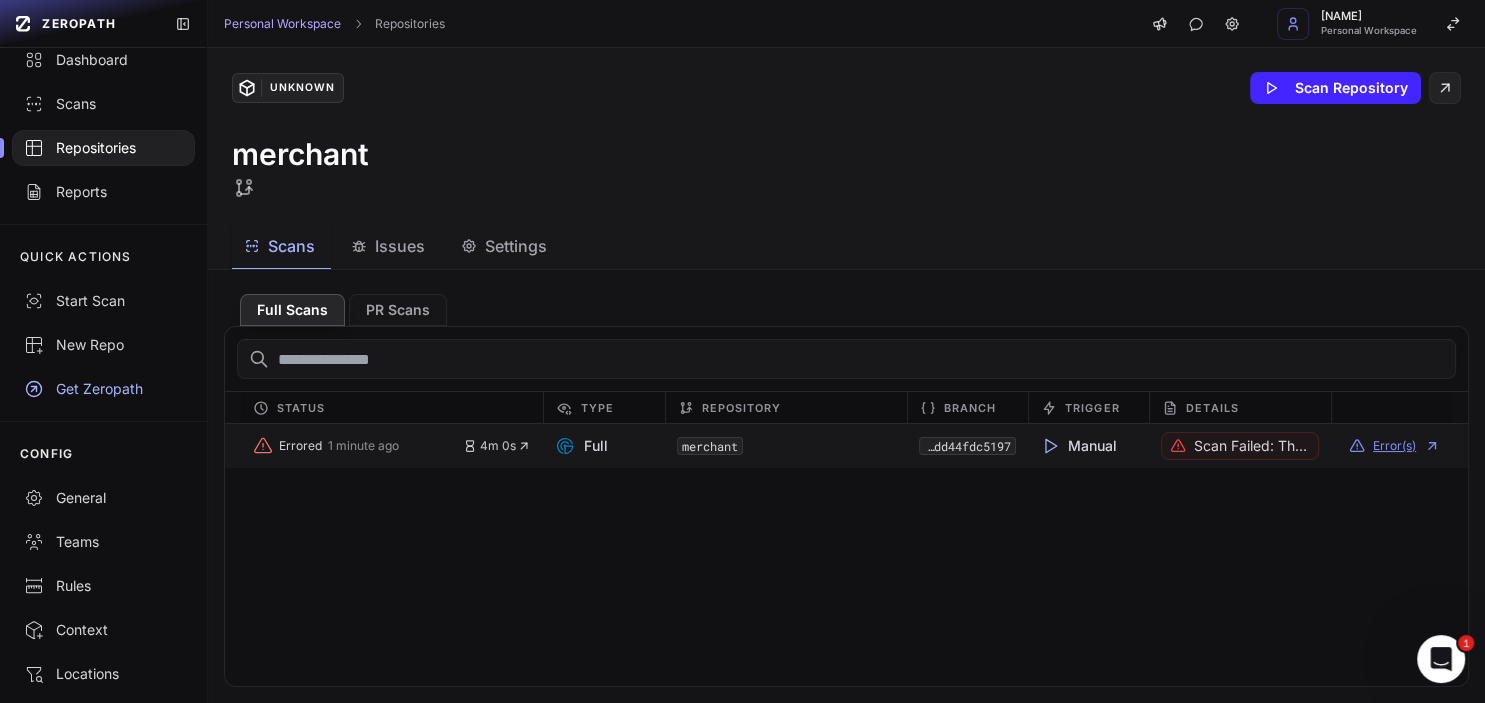 click on "Error(s)" at bounding box center (1394, 446) 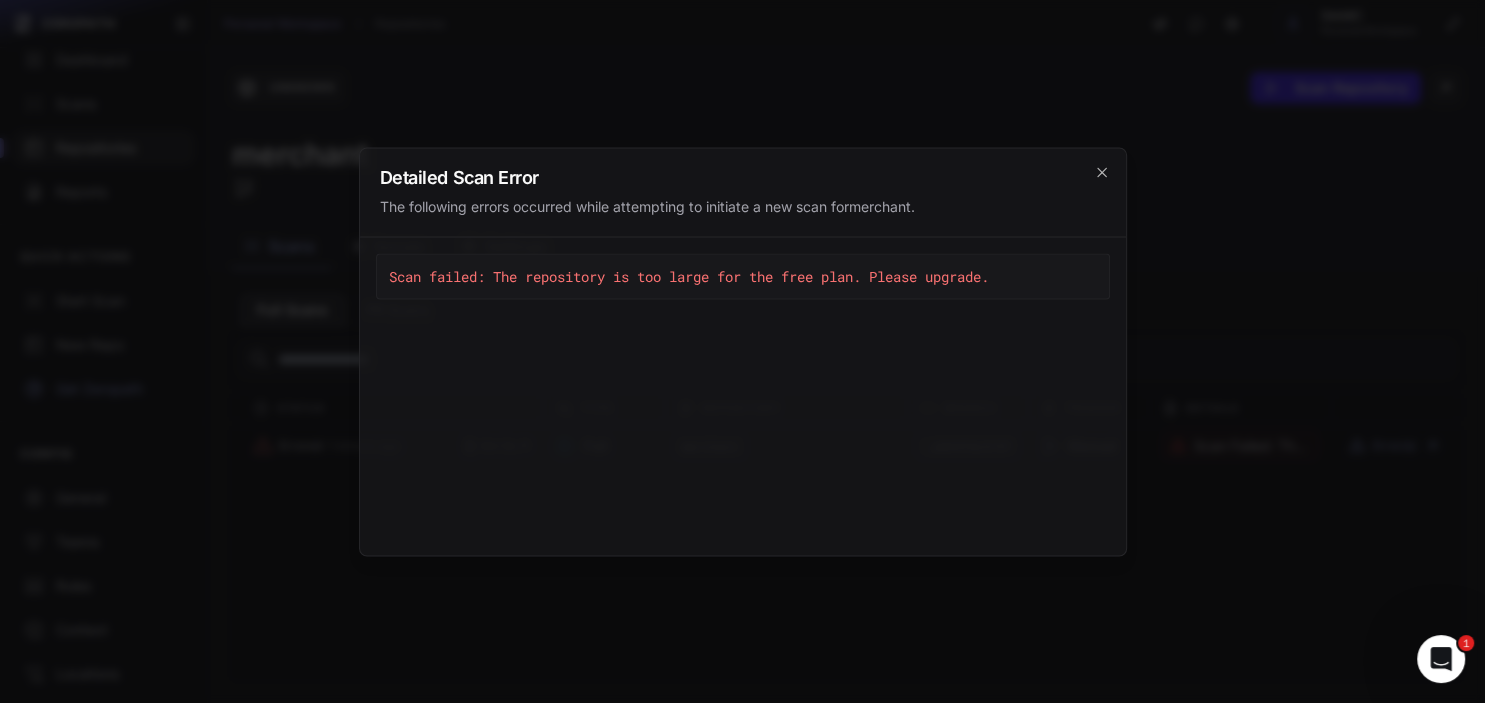 click on "Scan failed: The repository is too large for the free plan. Please upgrade." at bounding box center [743, 276] 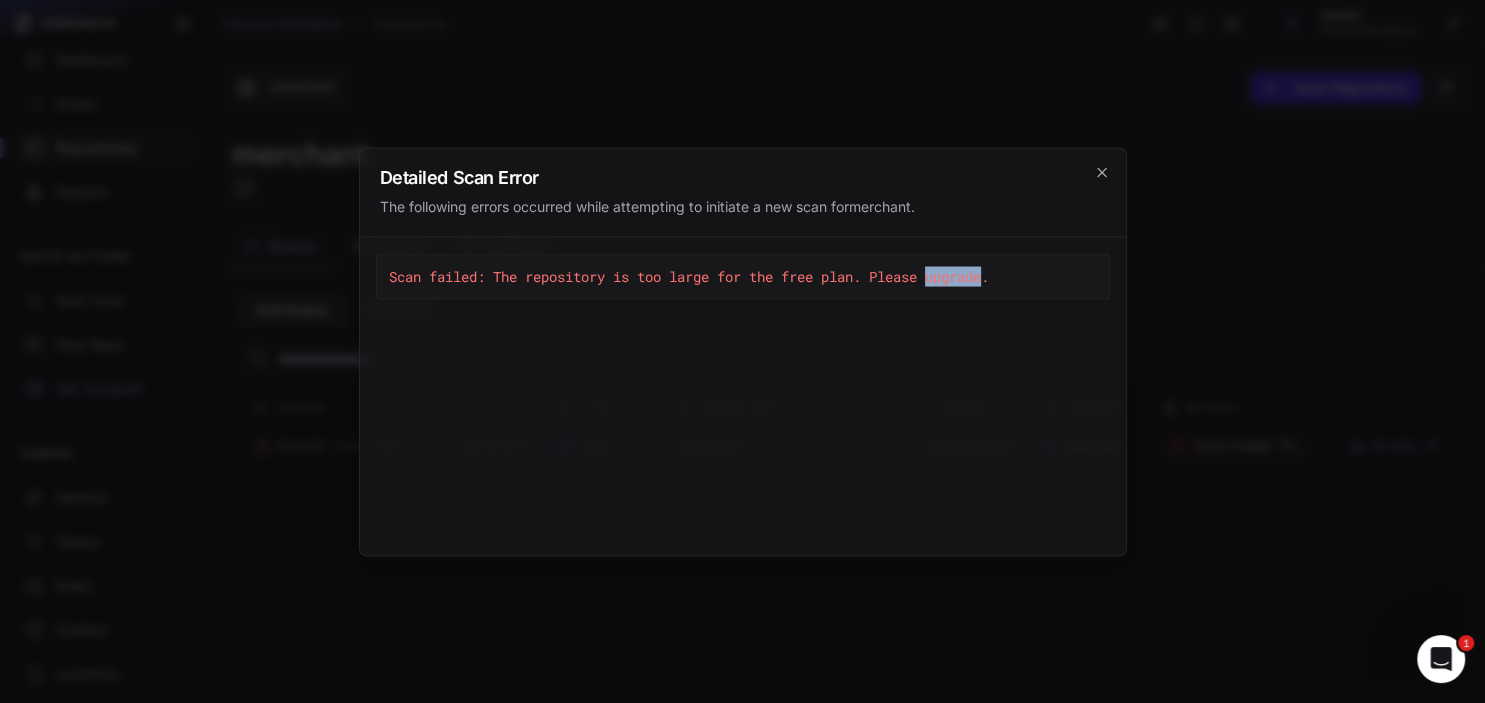 click on "Scan failed: The repository is too large for the free plan. Please upgrade." at bounding box center [743, 276] 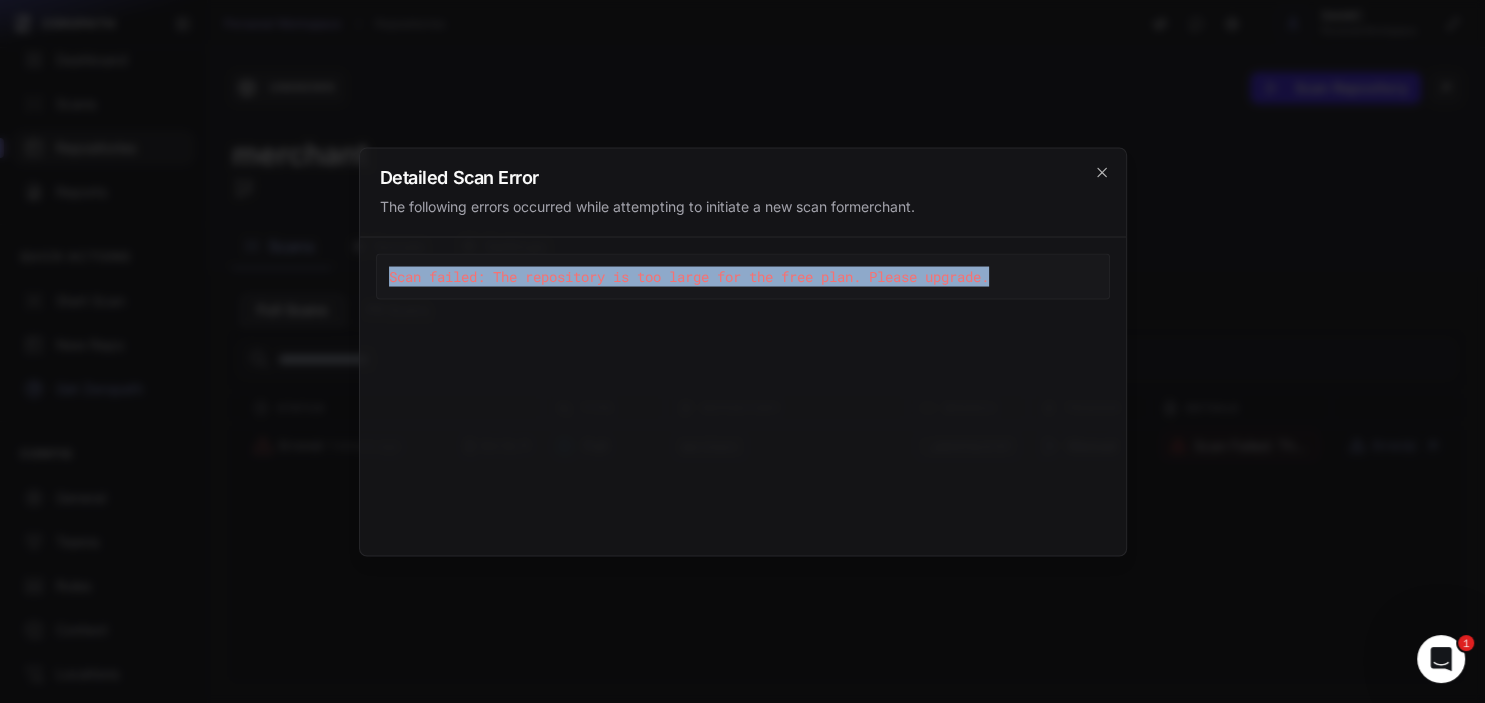 click on "Scan failed: The repository is too large for the free plan. Please upgrade." at bounding box center (743, 276) 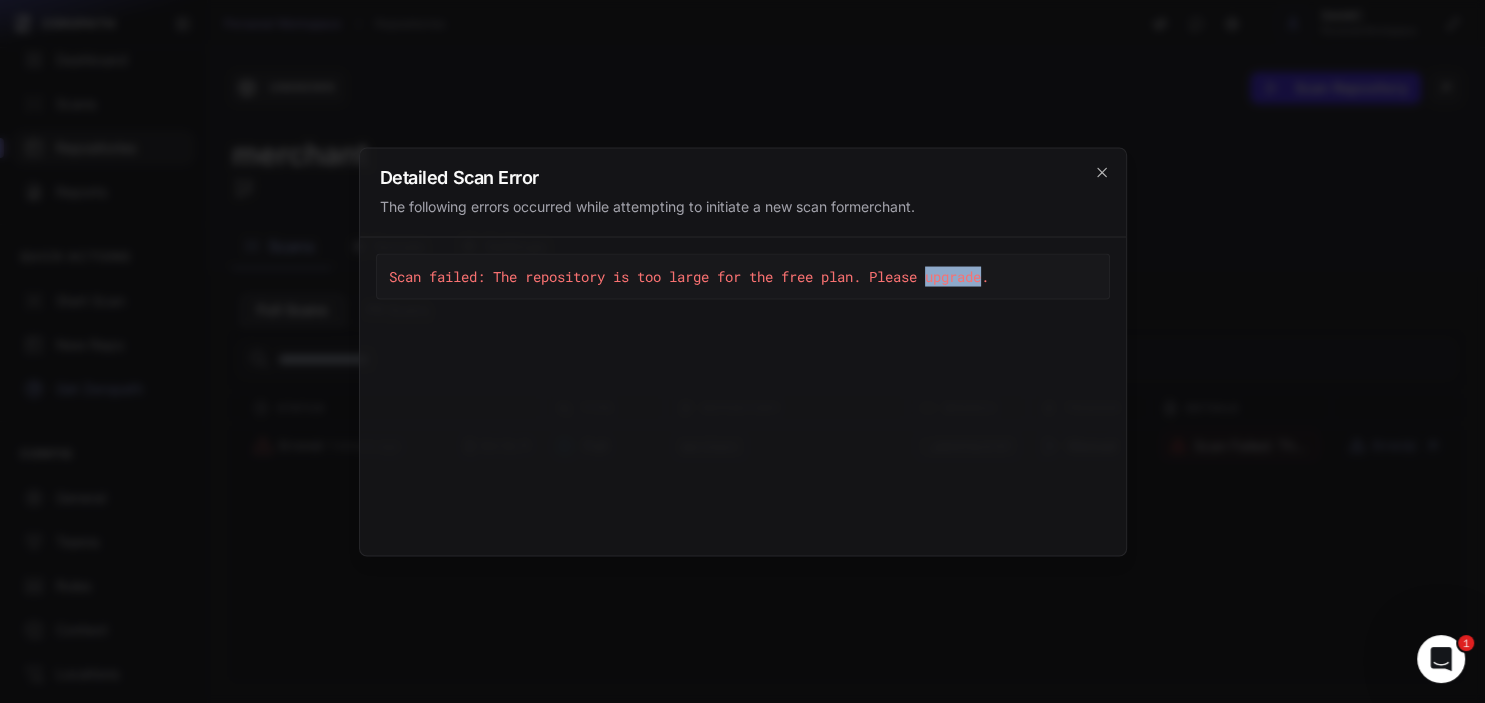 click on "Scan failed: The repository is too large for the free plan. Please upgrade." at bounding box center (743, 276) 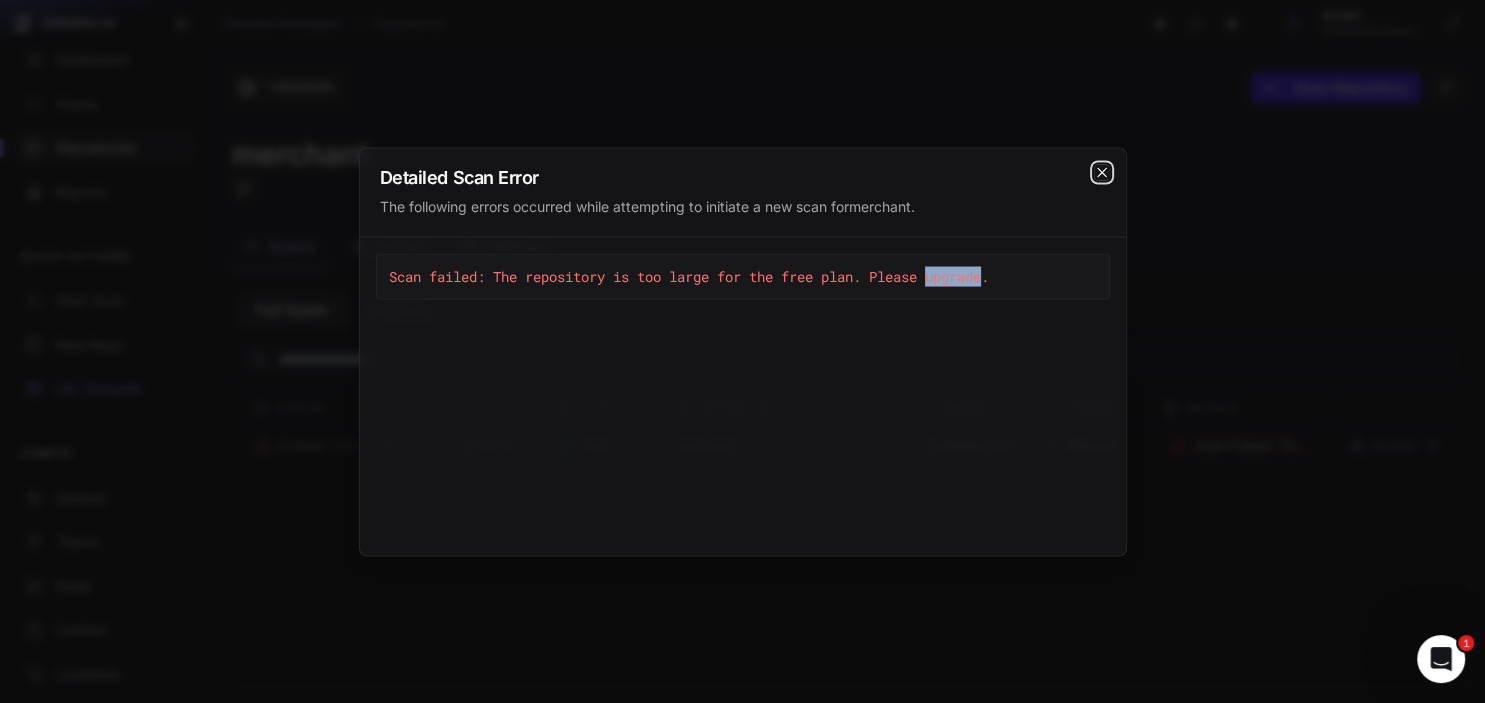 click 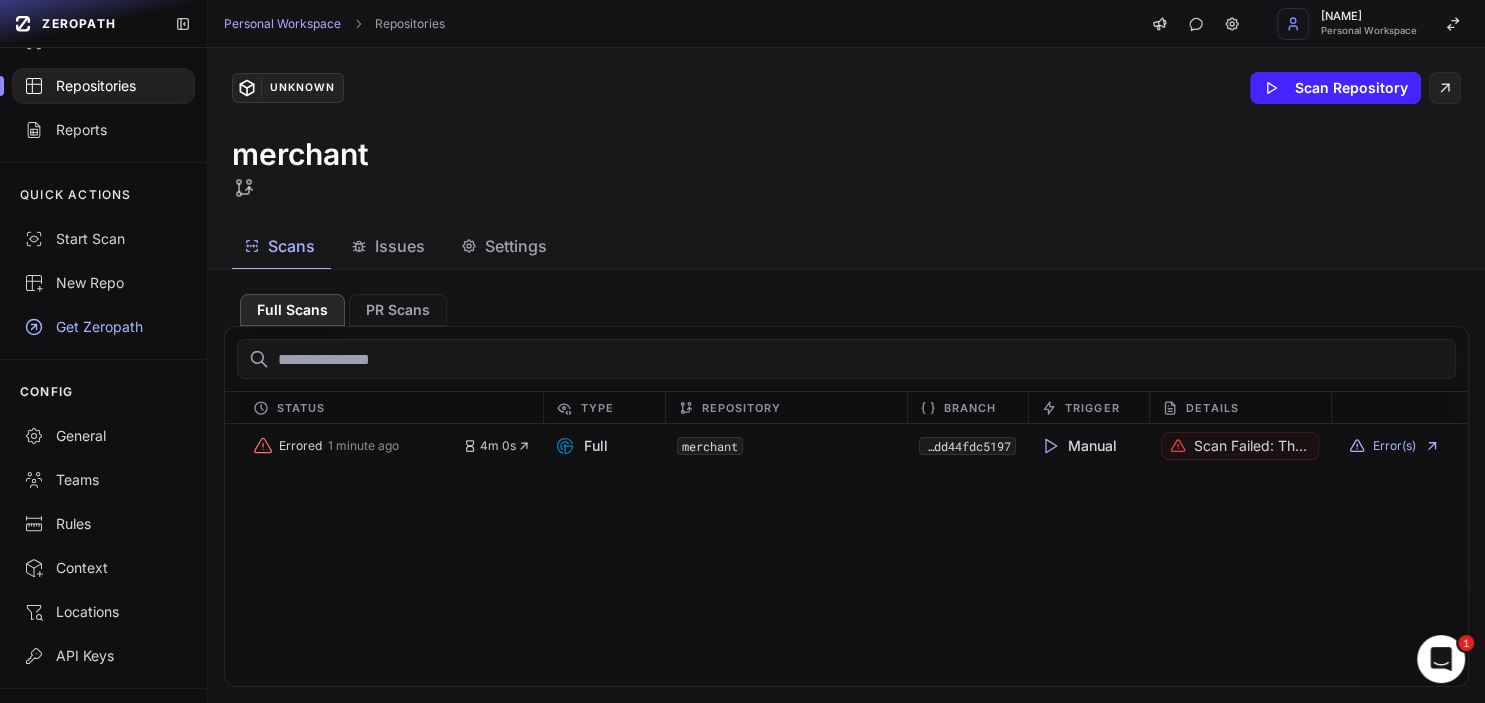 scroll, scrollTop: 131, scrollLeft: 0, axis: vertical 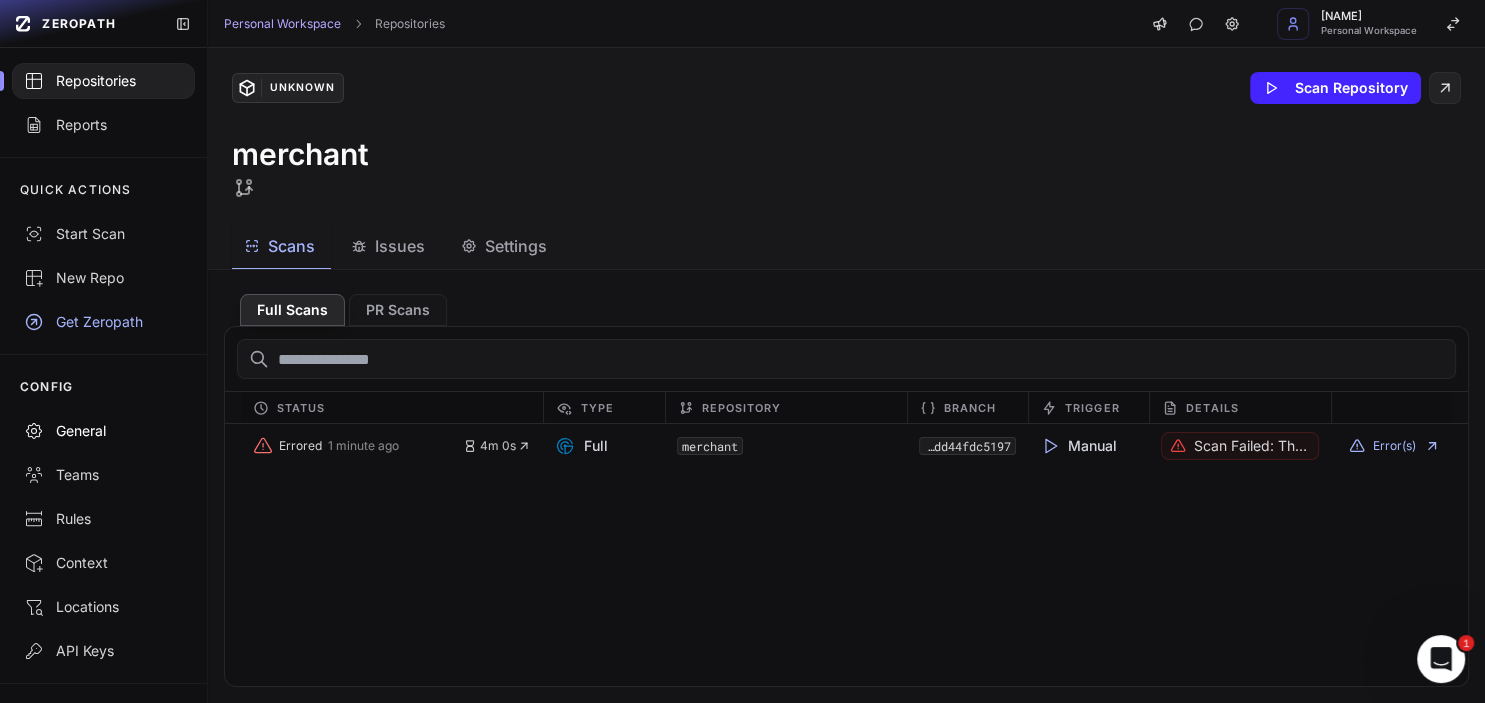 click on "General" at bounding box center [103, 431] 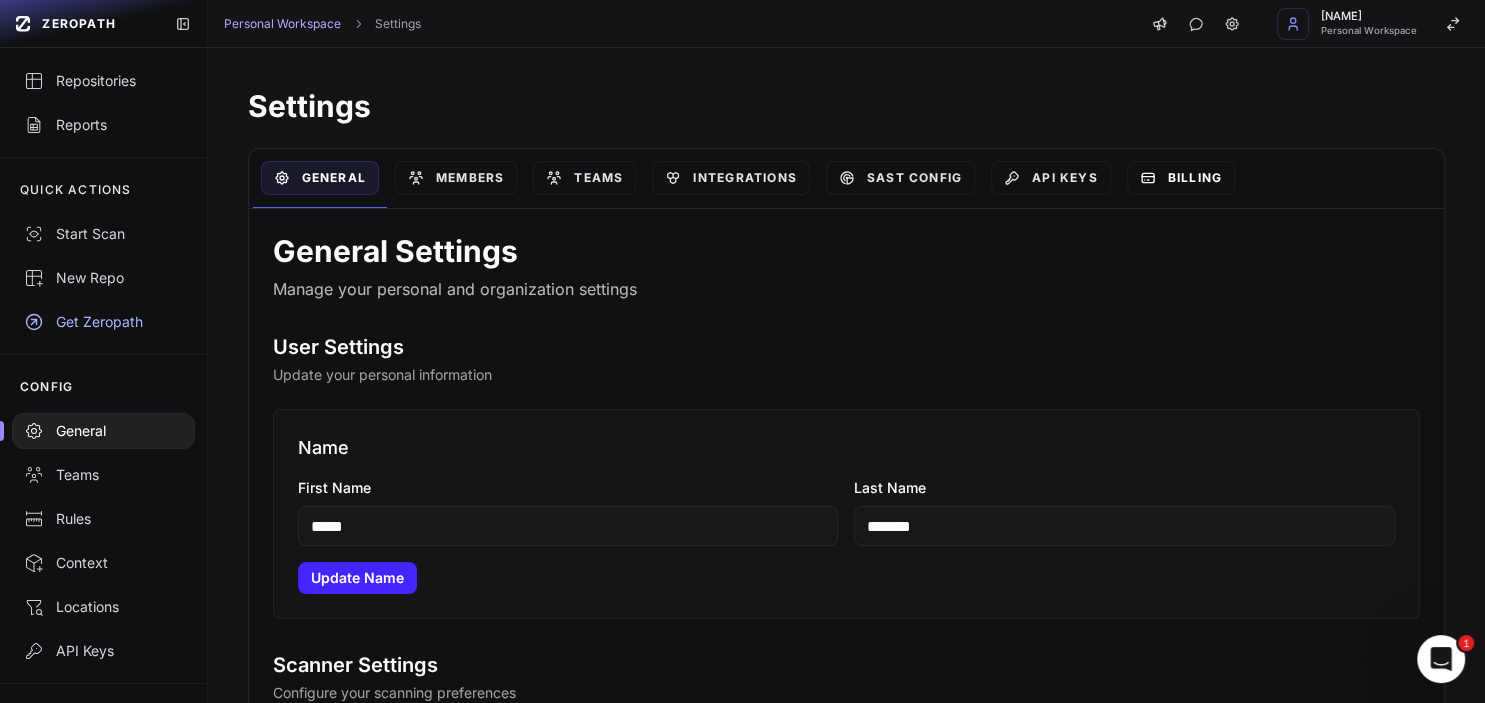 click on "Billing" at bounding box center (1181, 178) 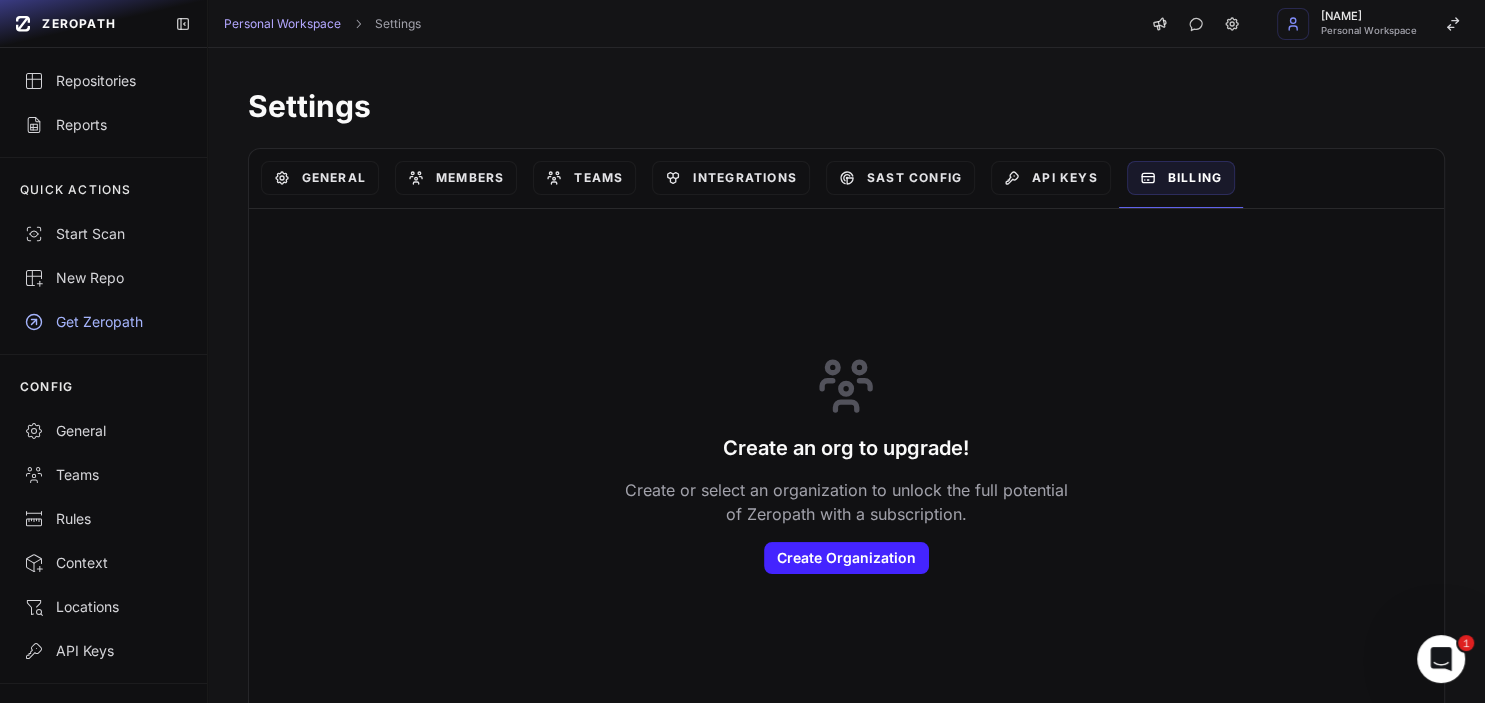 scroll, scrollTop: 16, scrollLeft: 0, axis: vertical 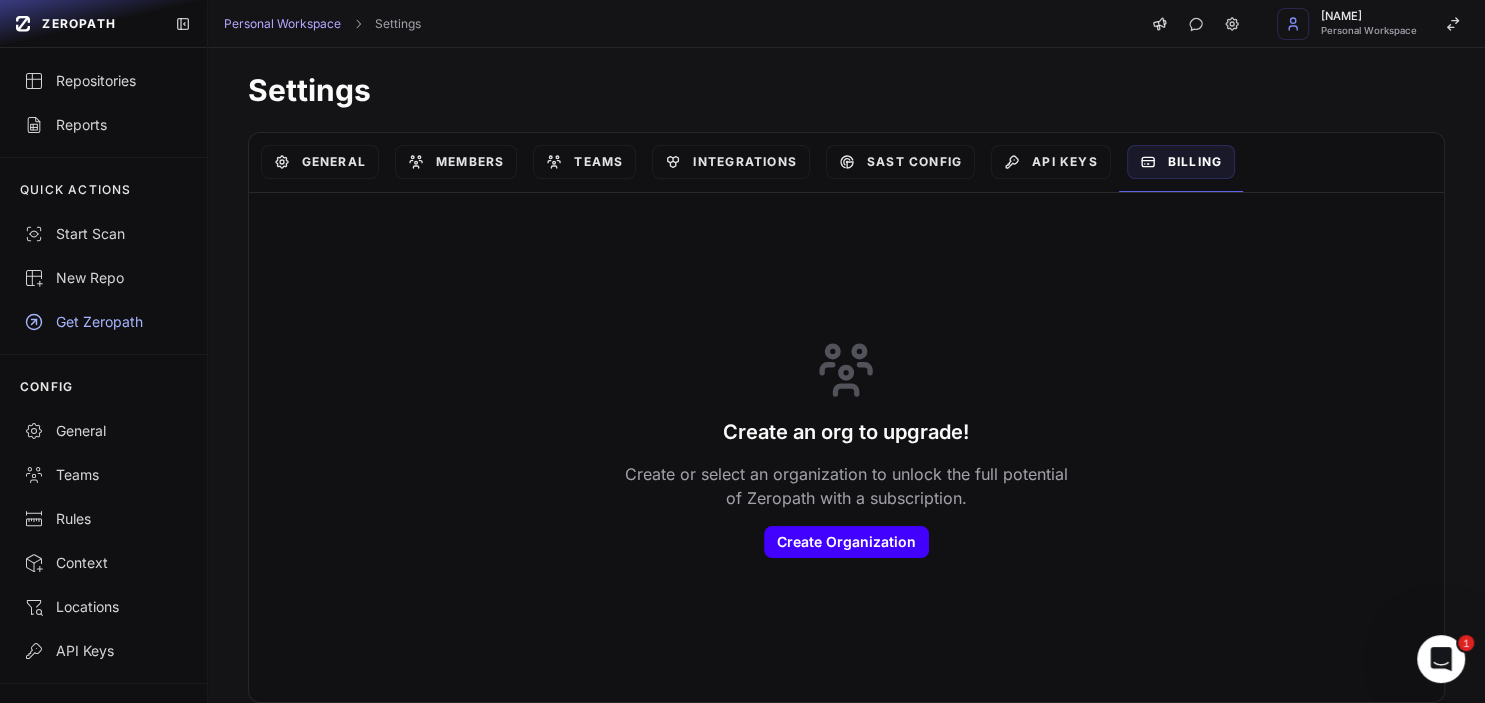 click on "Create Organization" at bounding box center (846, 542) 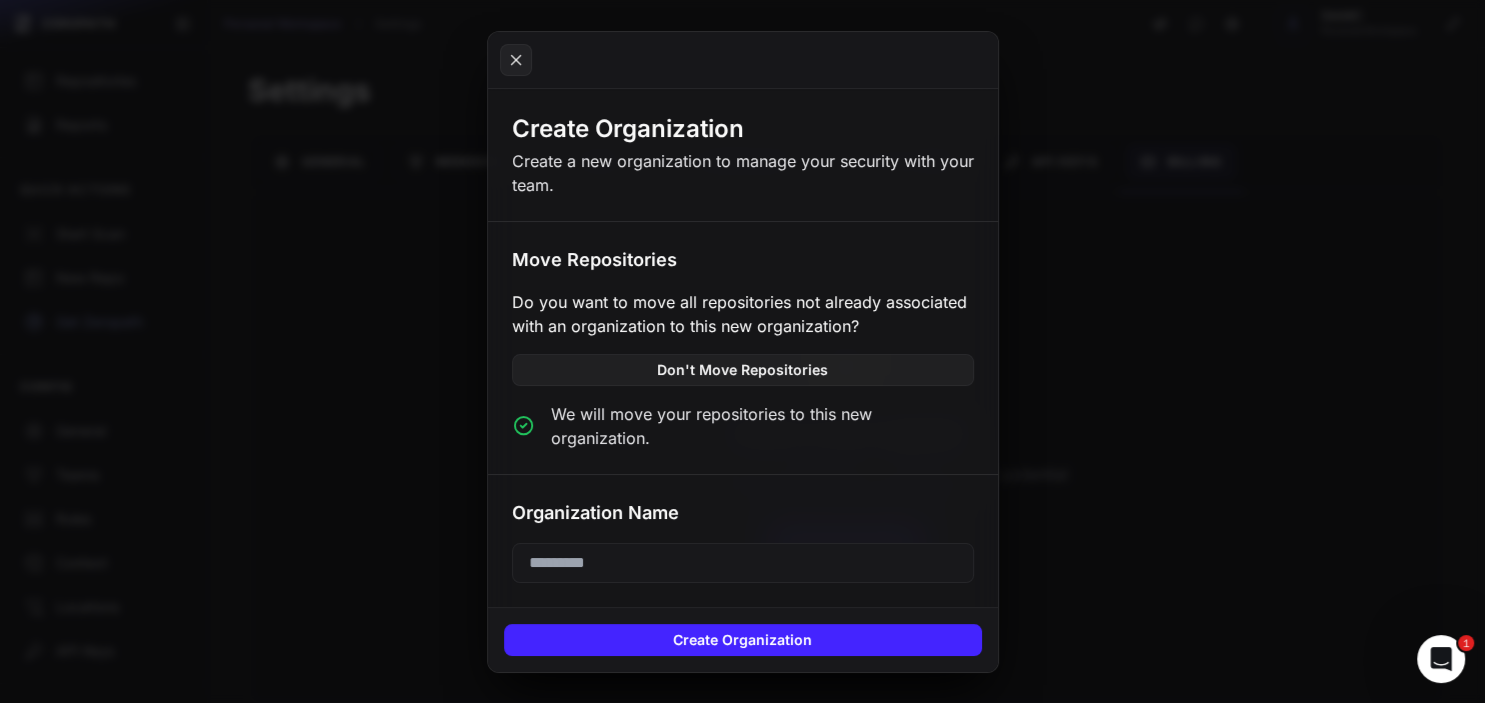 click at bounding box center [743, 563] 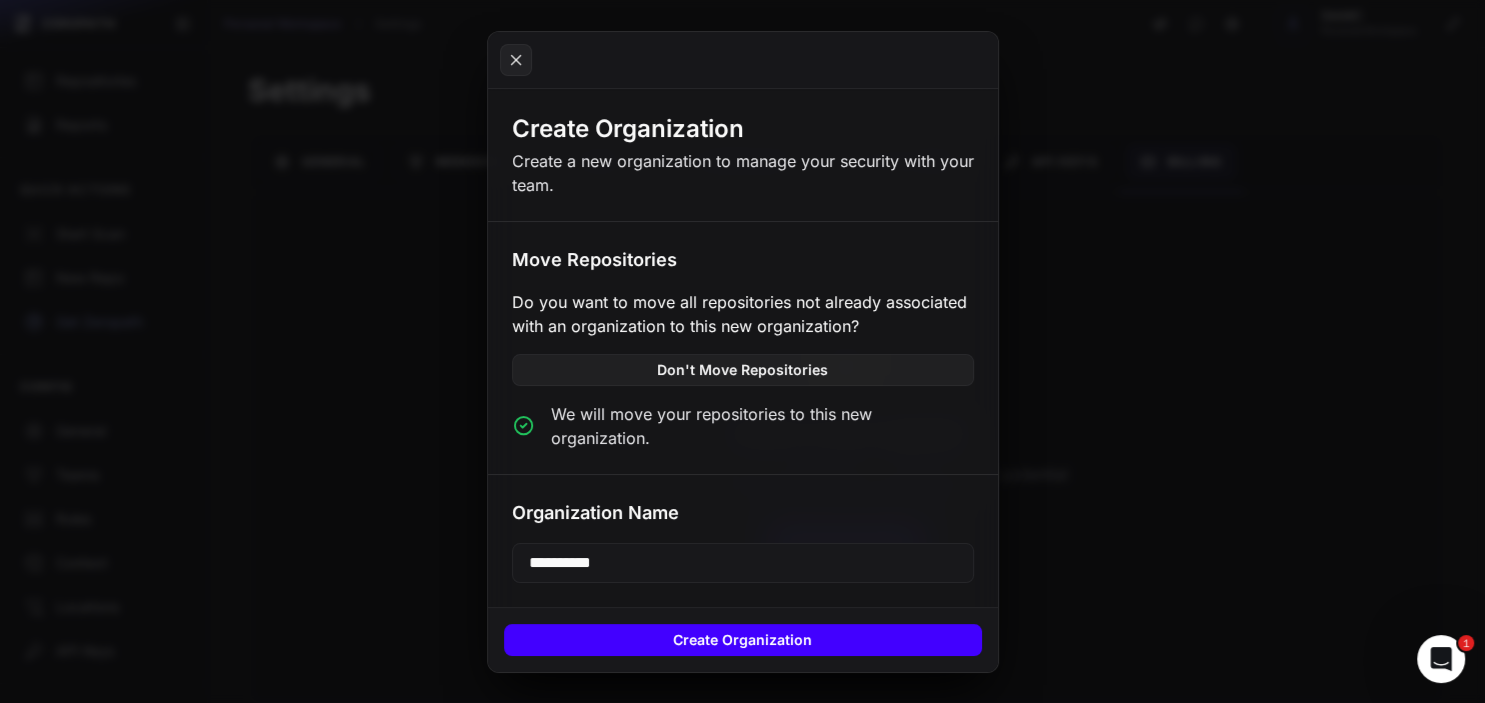 type on "**********" 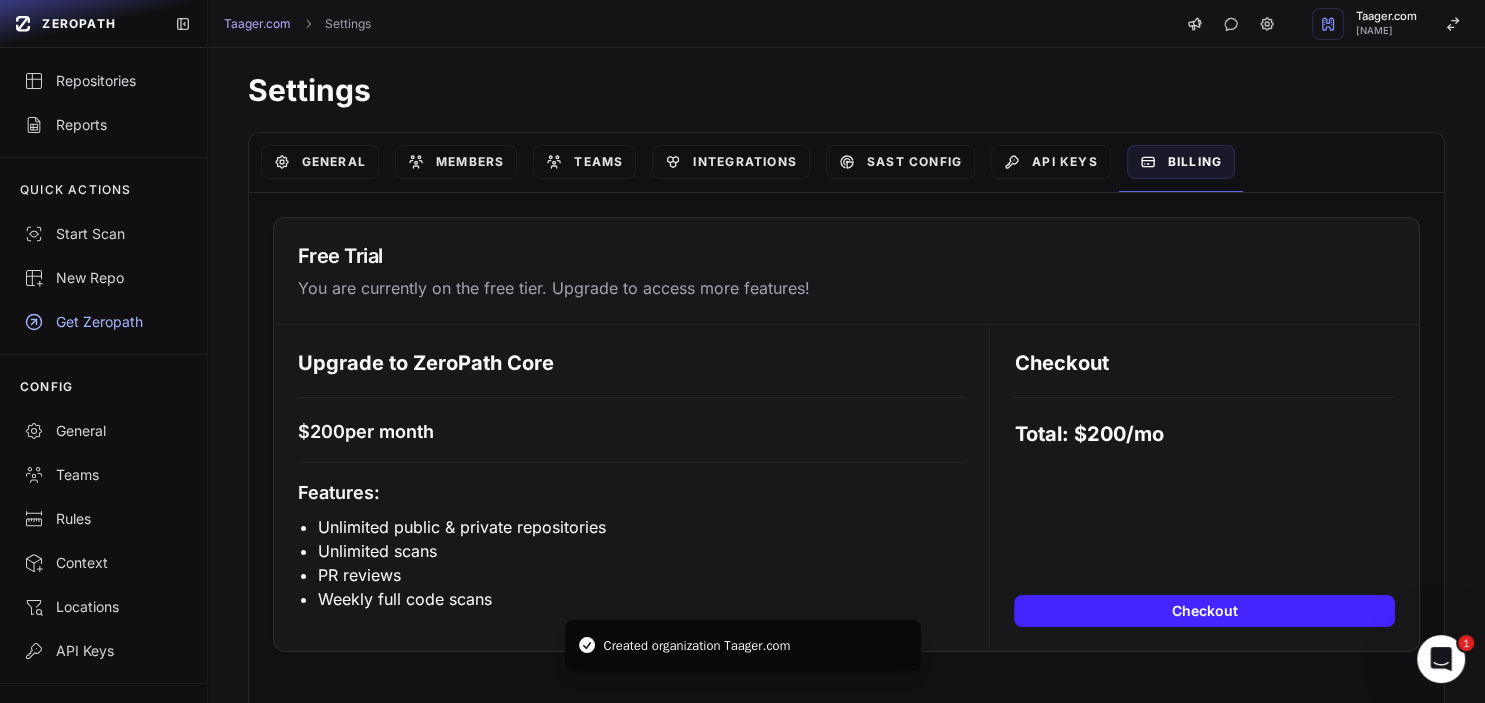 scroll, scrollTop: 50, scrollLeft: 0, axis: vertical 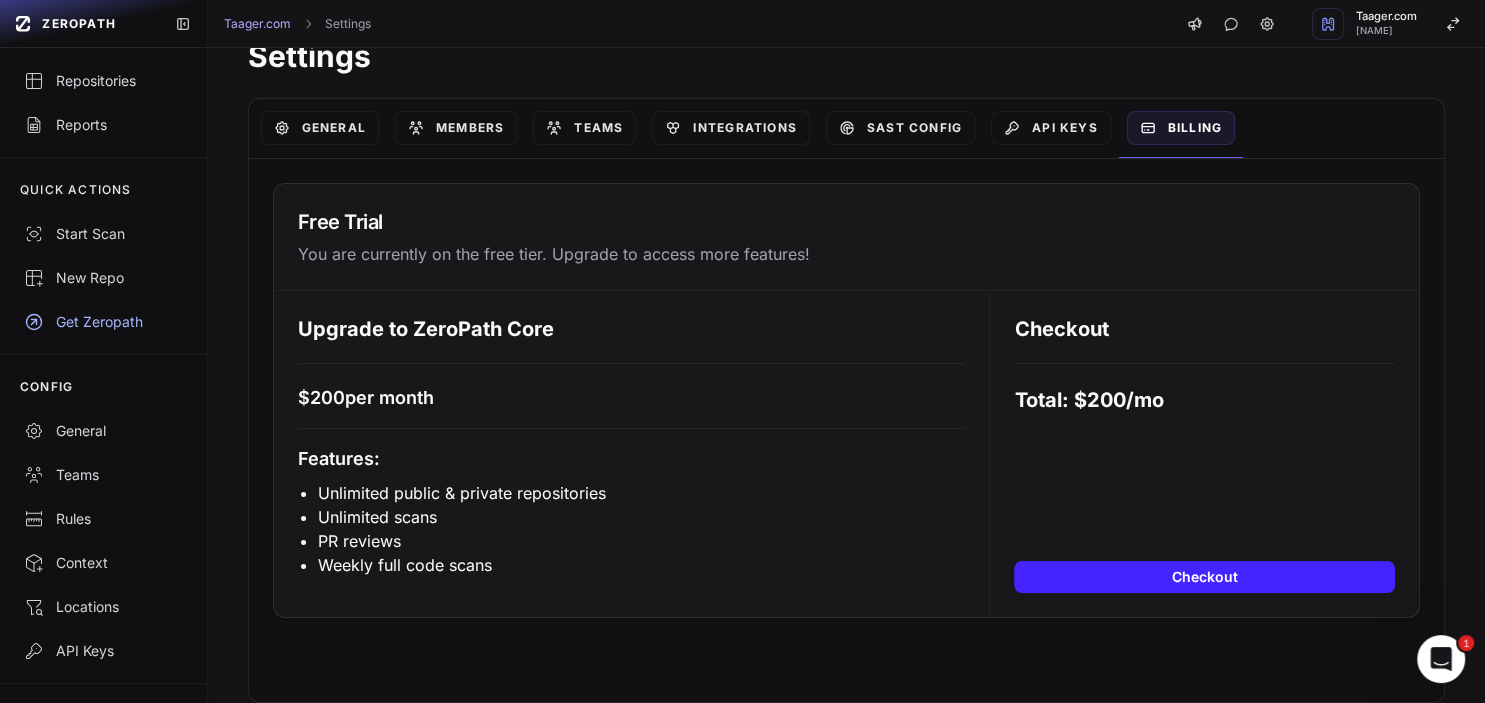 click on "Integrations" at bounding box center (730, 128) 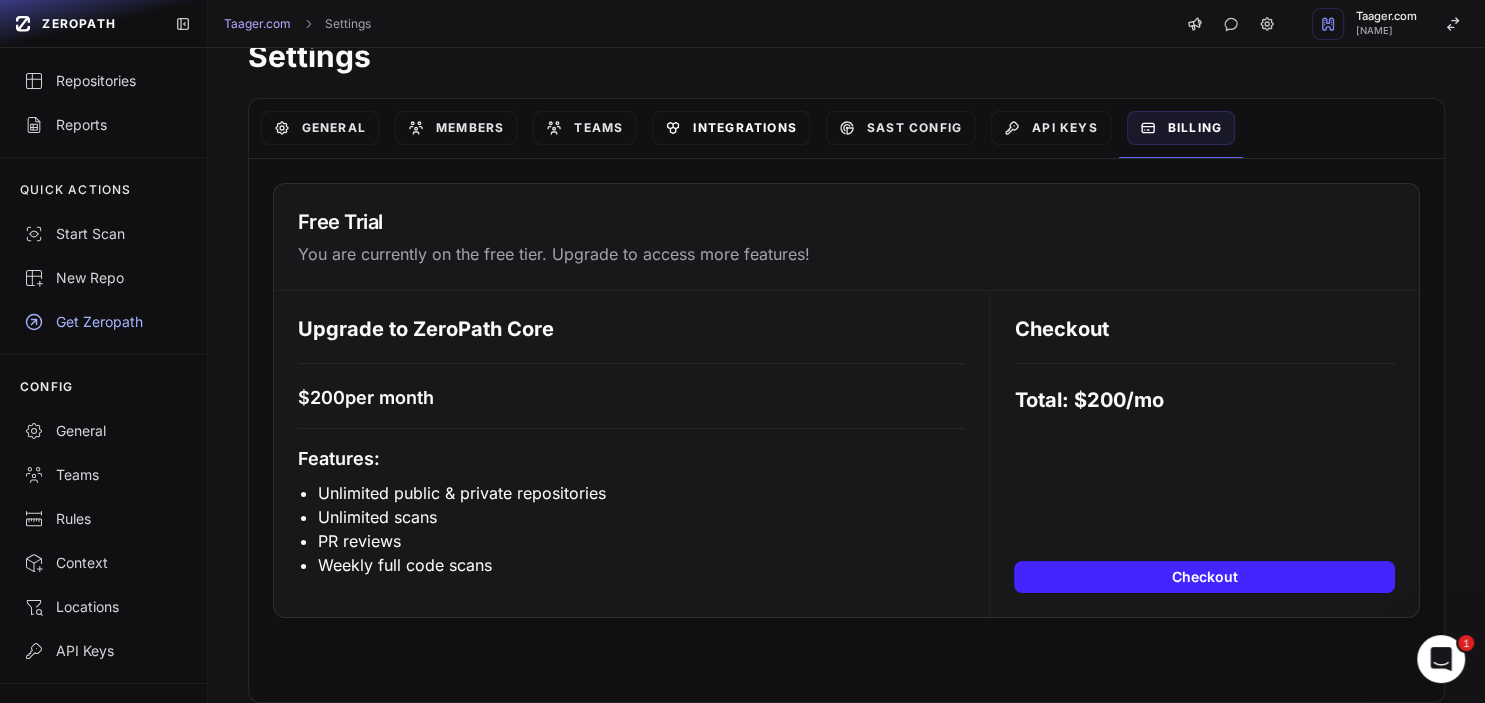 click on "Integrations" at bounding box center (730, 128) 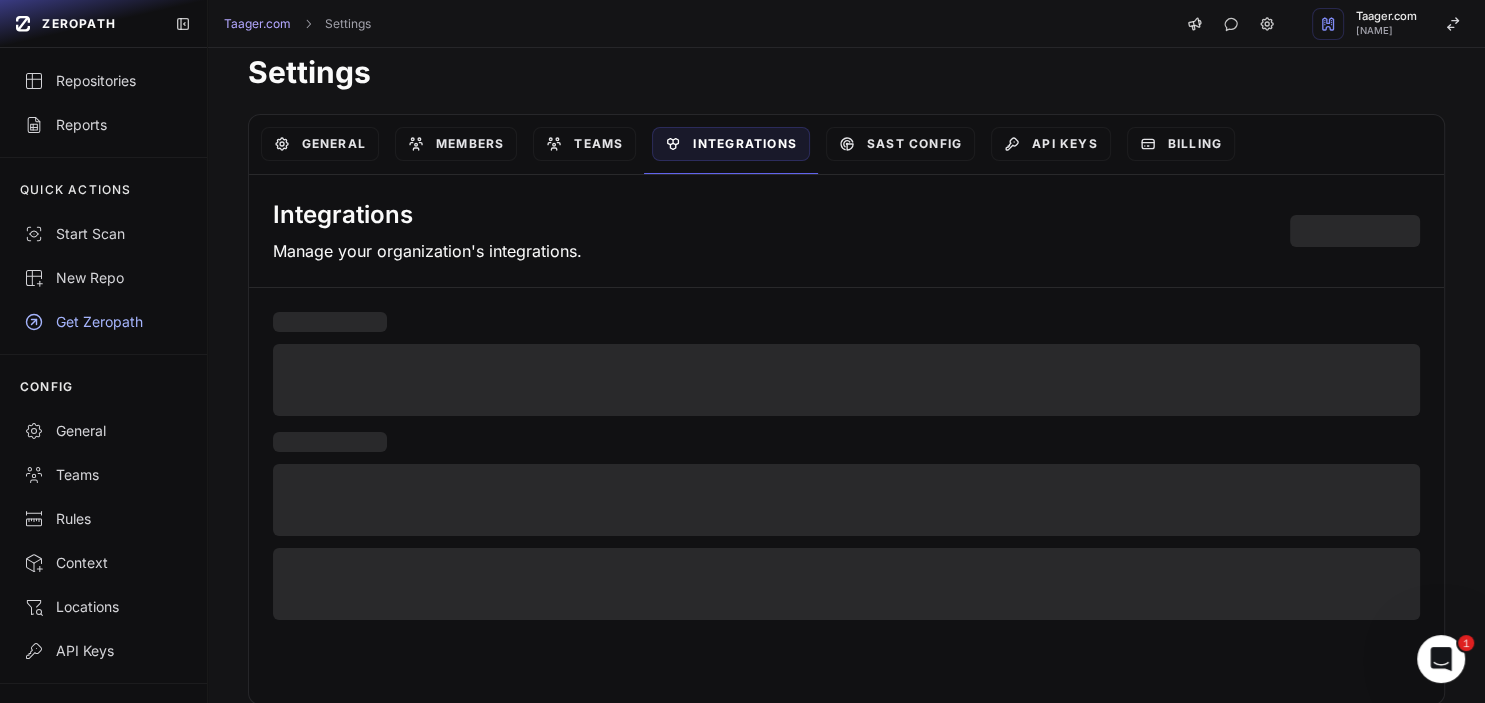 scroll, scrollTop: 16, scrollLeft: 0, axis: vertical 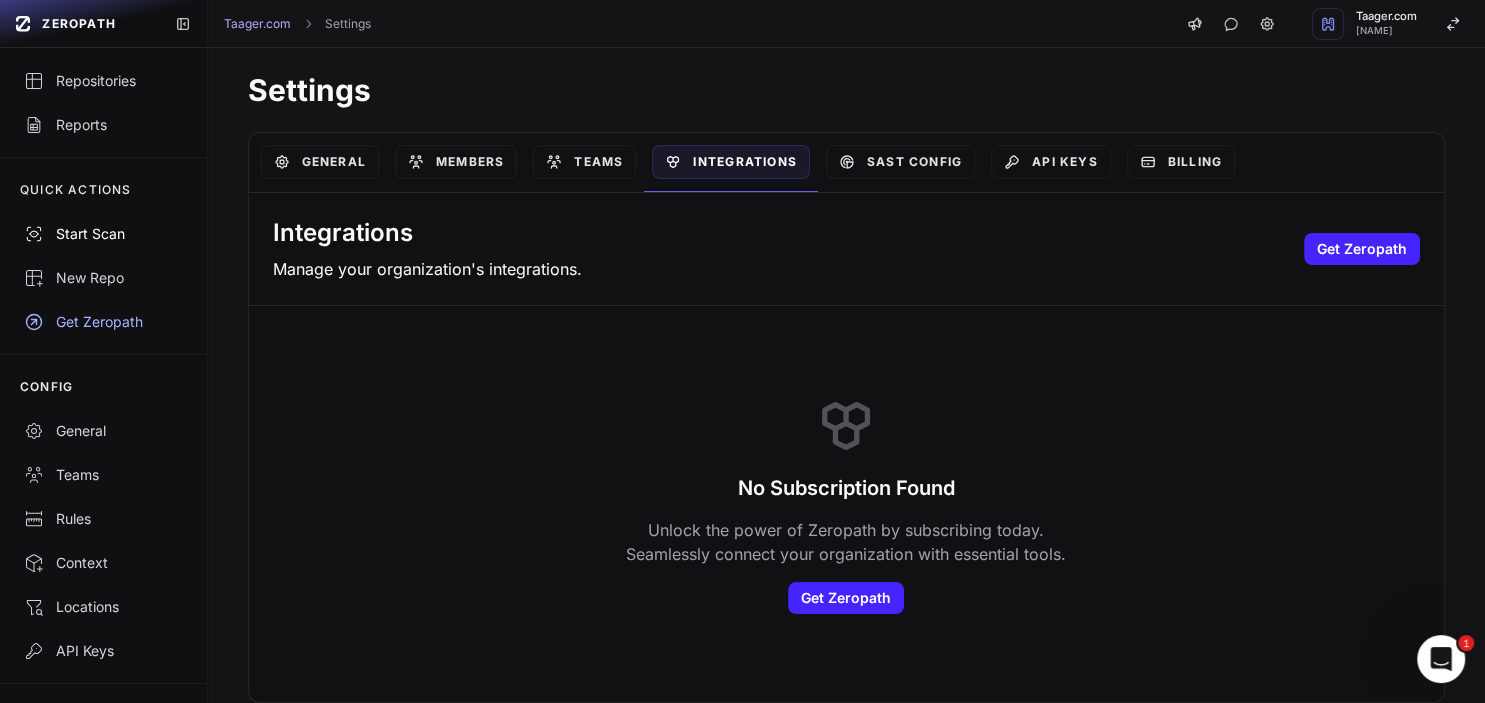 click on "Start Scan" at bounding box center (103, 234) 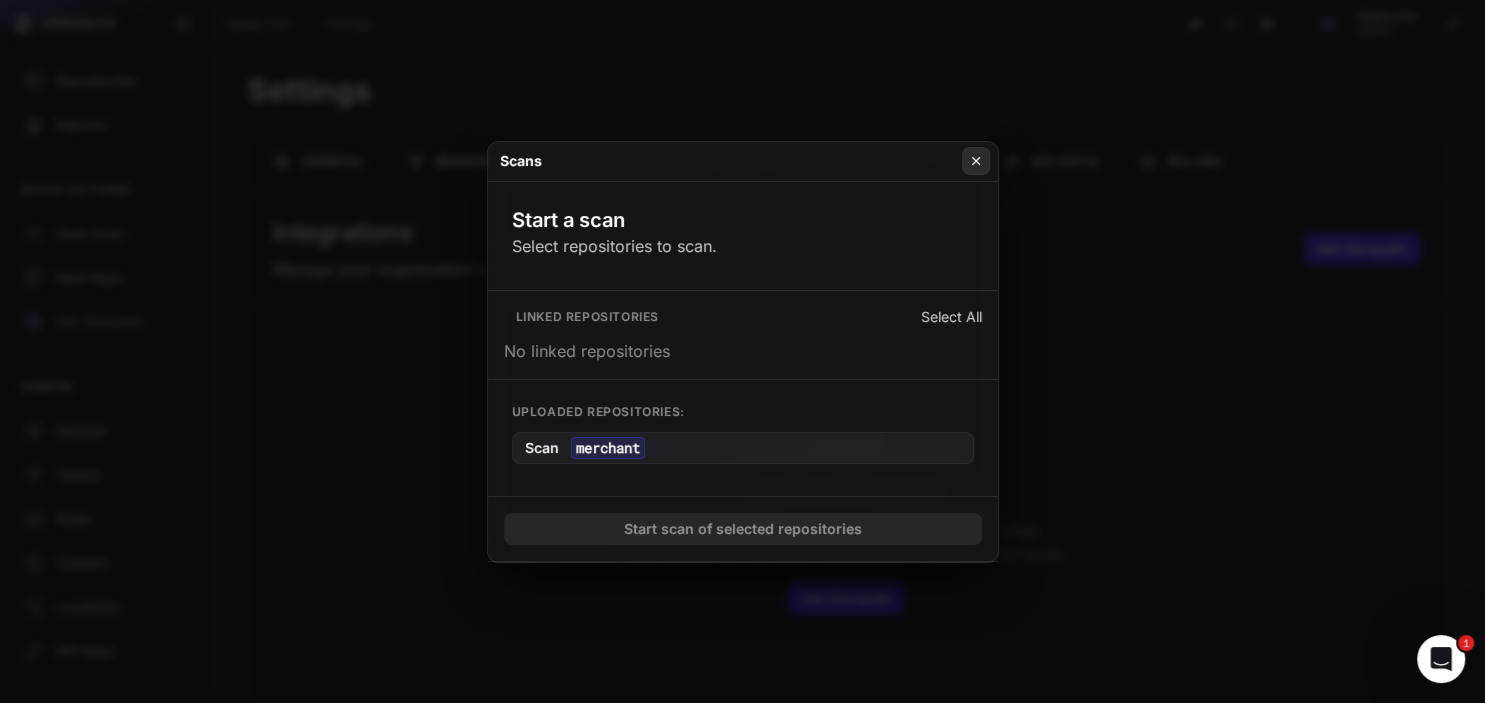 click at bounding box center [976, 161] 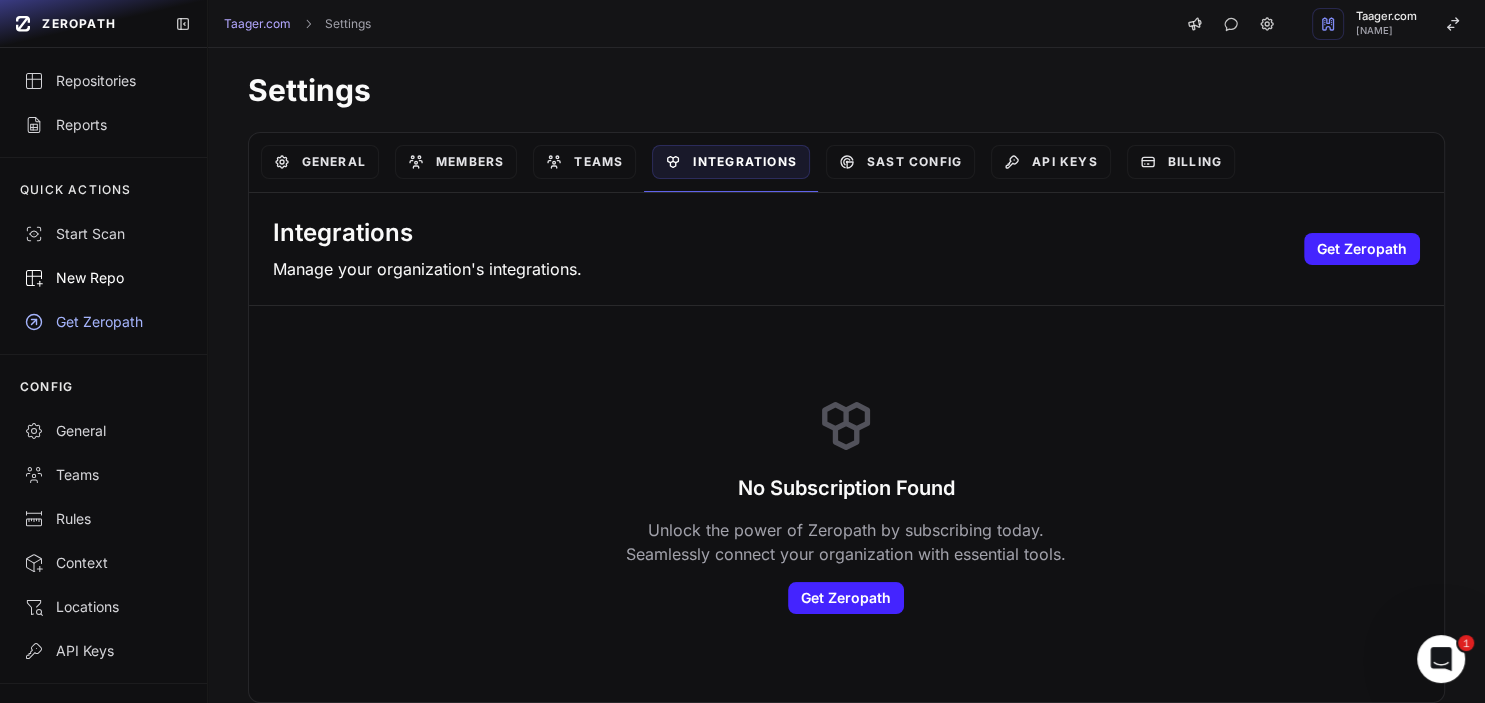 click on "New Repo" at bounding box center [103, 278] 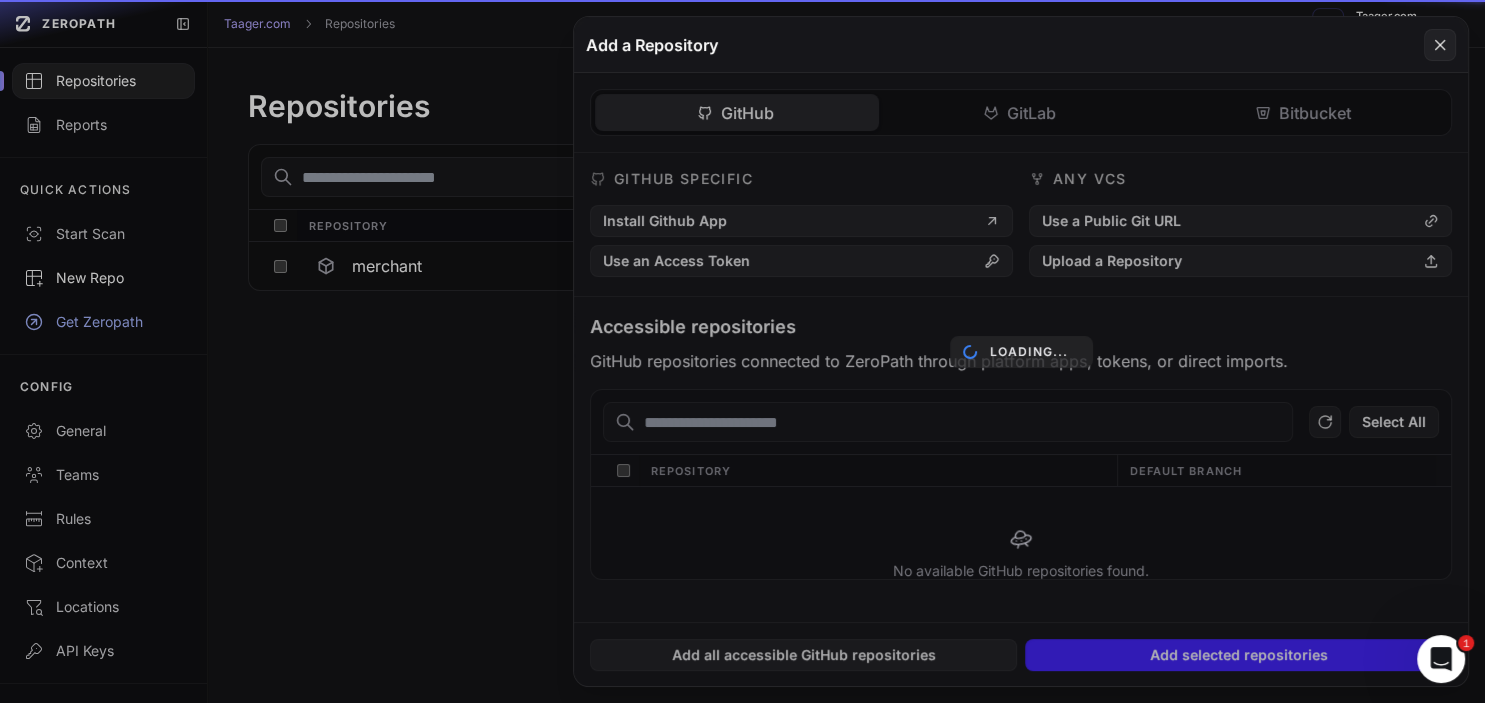 scroll, scrollTop: 0, scrollLeft: 0, axis: both 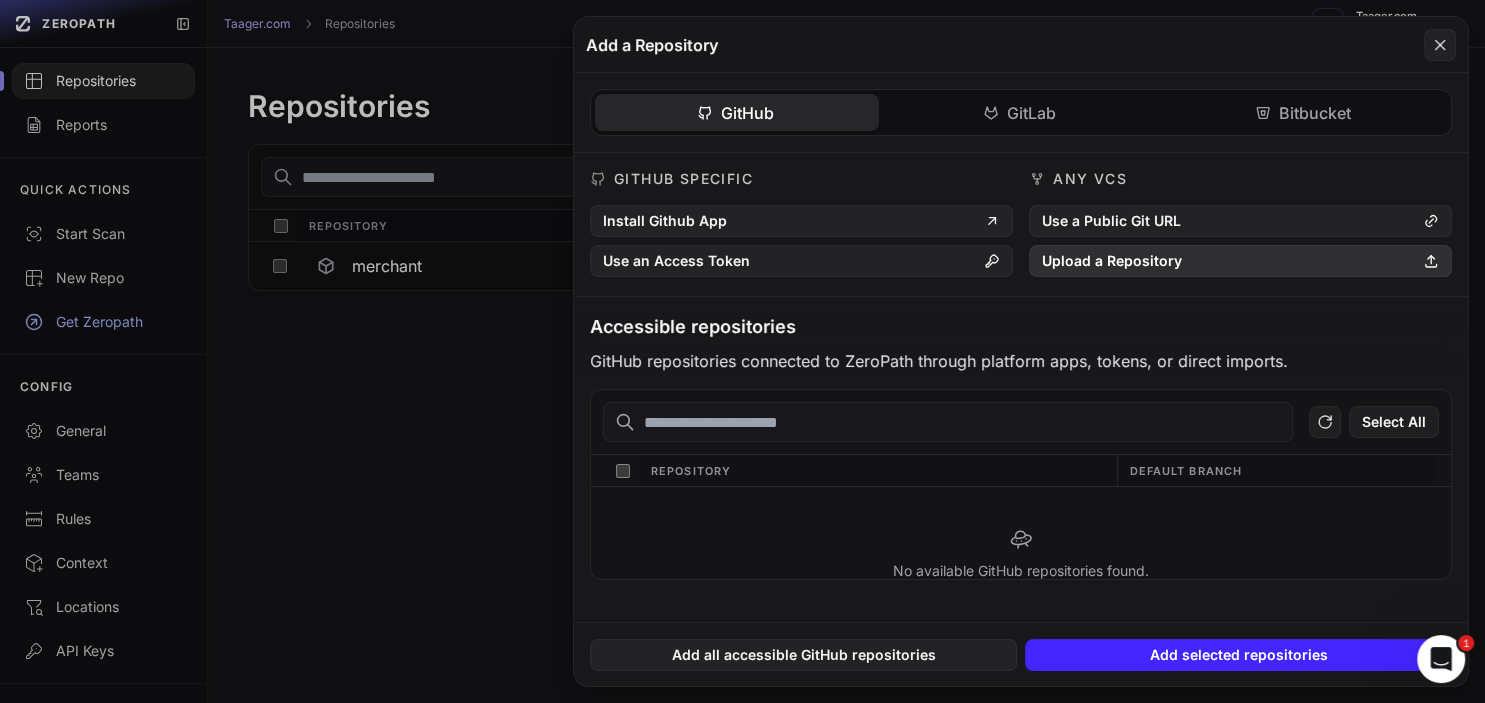 click on "Upload a Repository" at bounding box center (1240, 261) 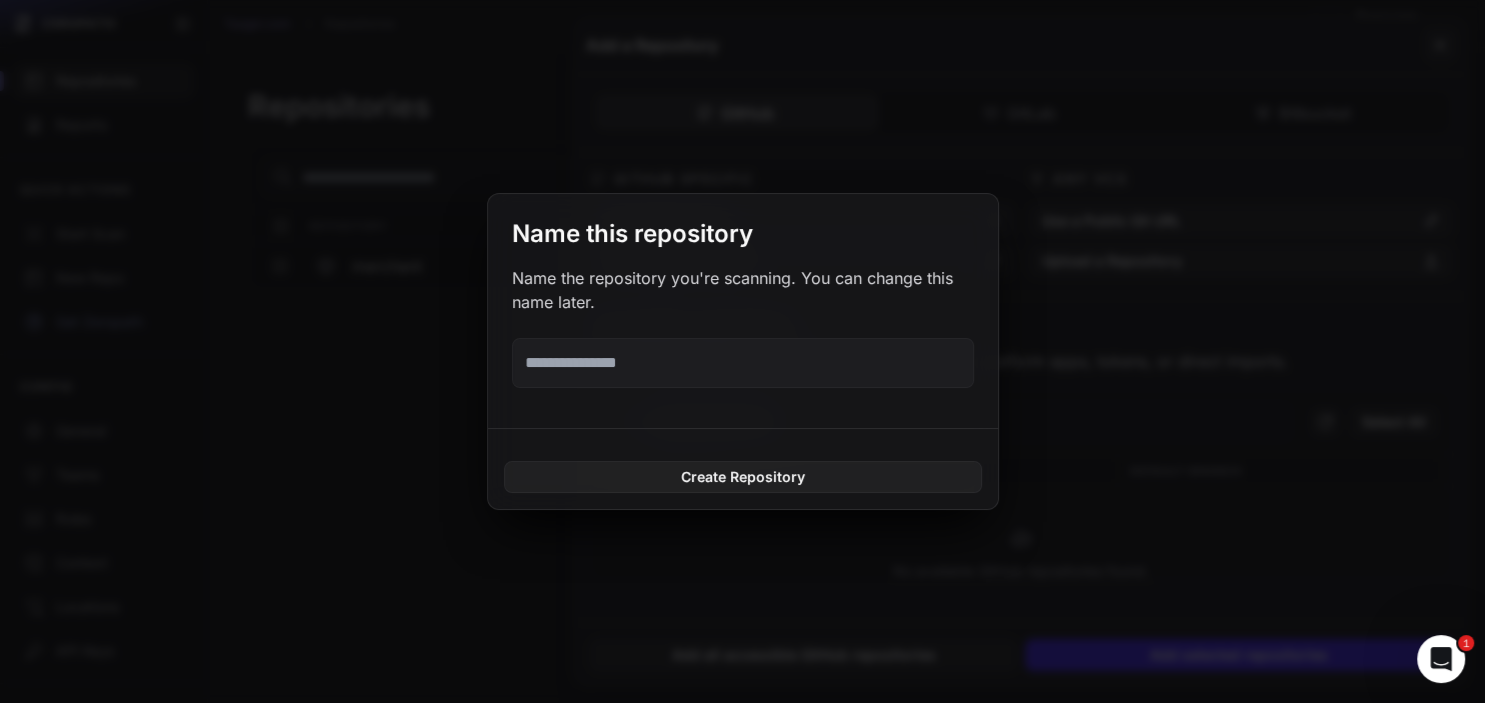click at bounding box center (743, 363) 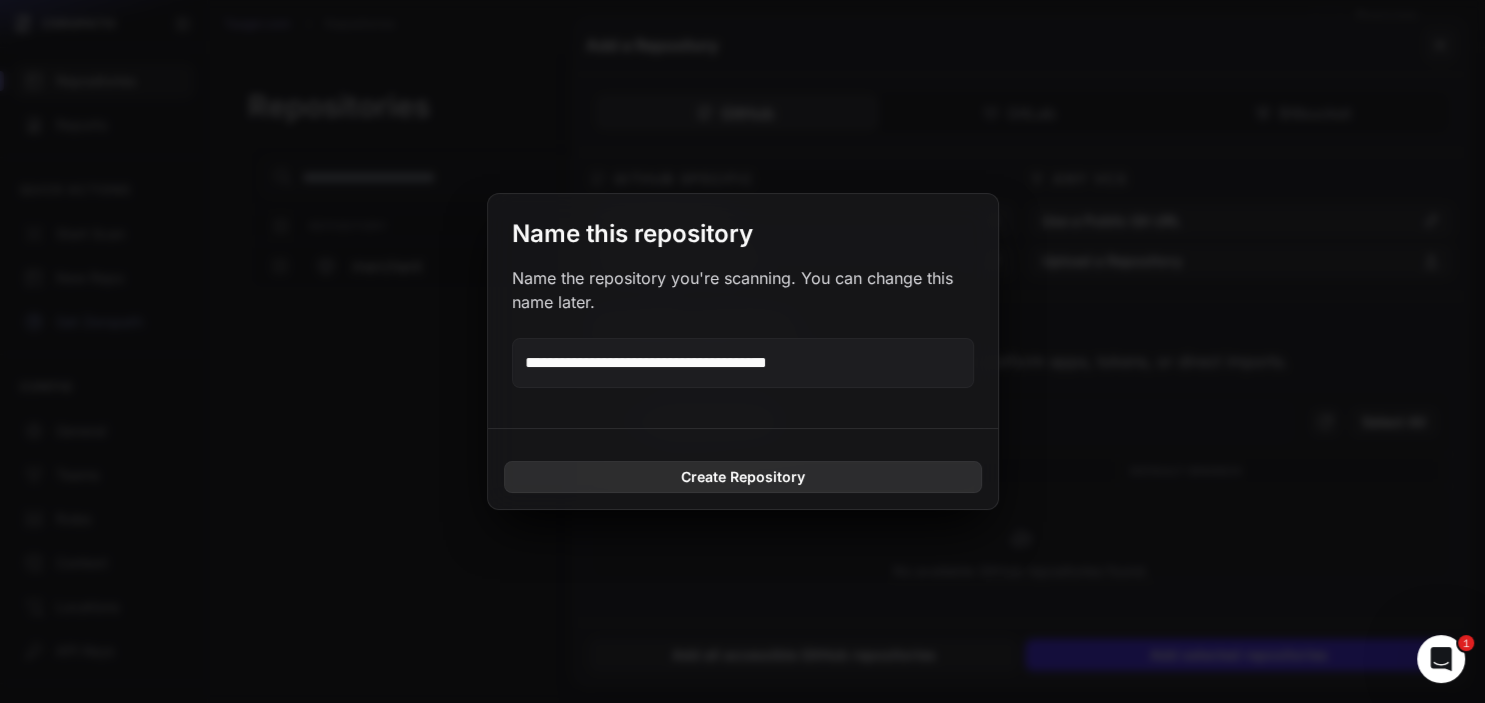 type on "**********" 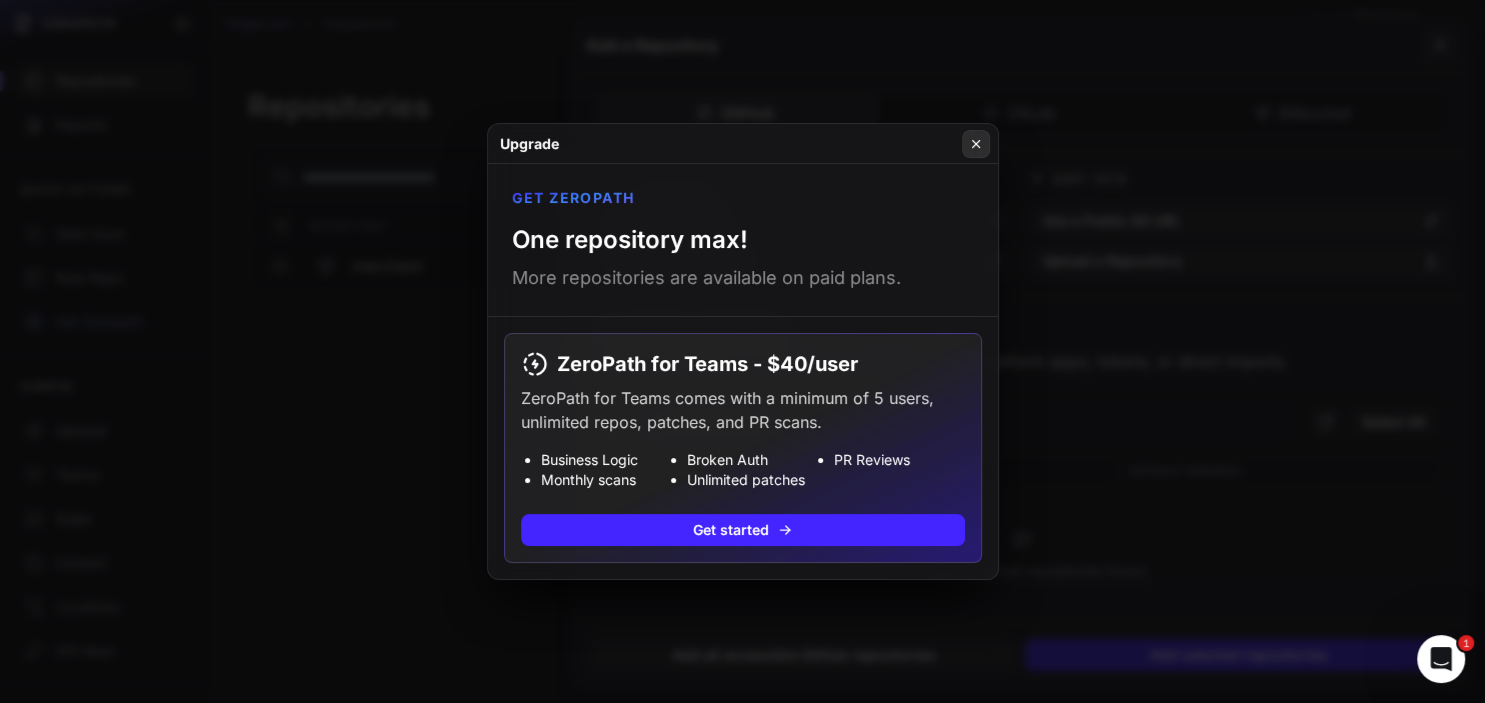 click 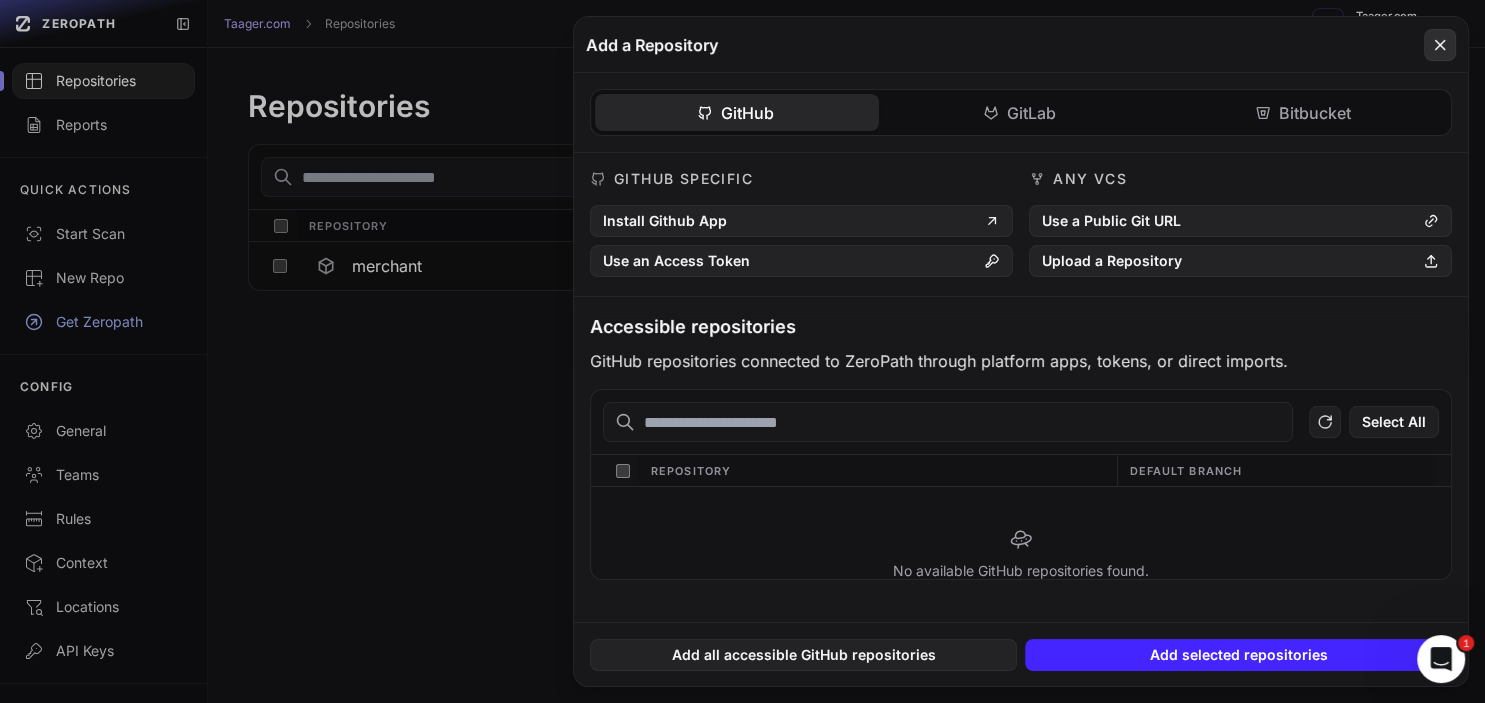 click 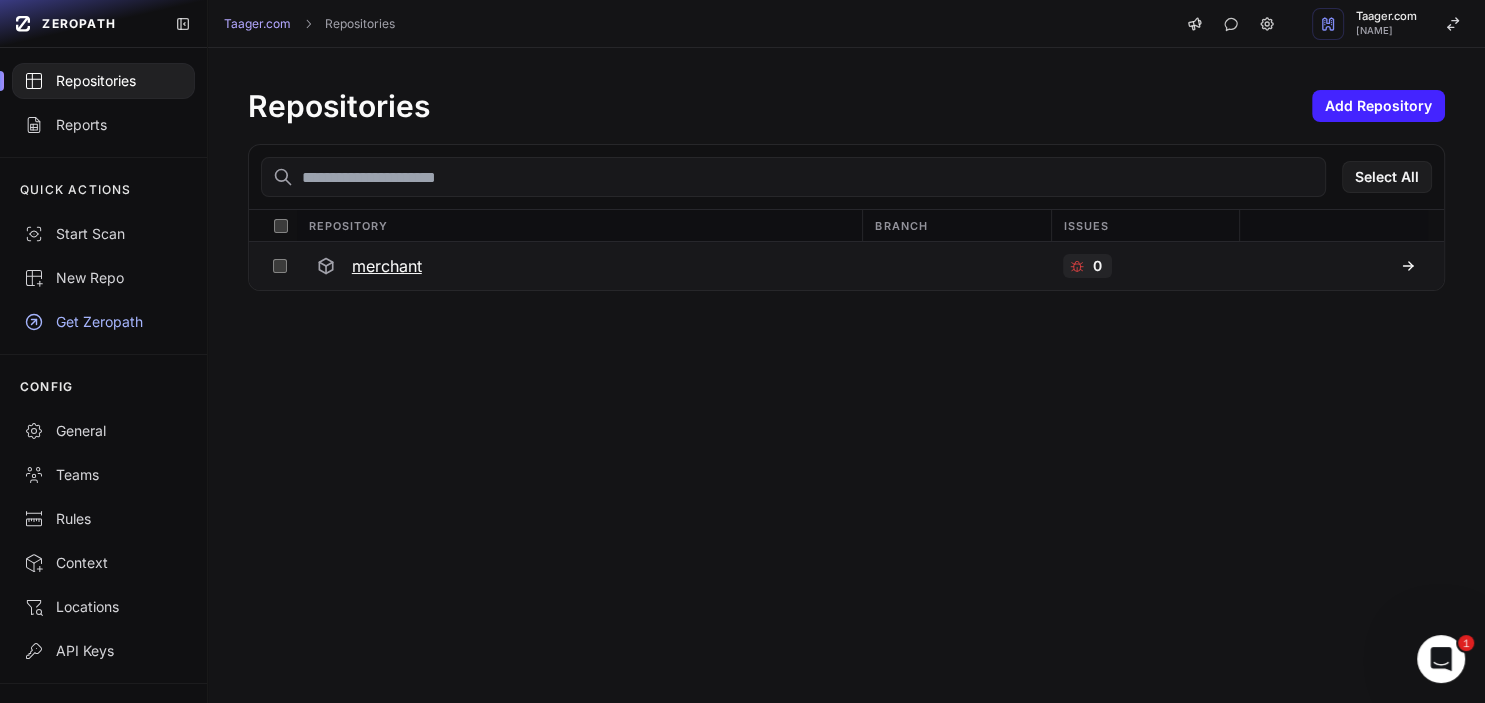 click on "merchant" at bounding box center (387, 266) 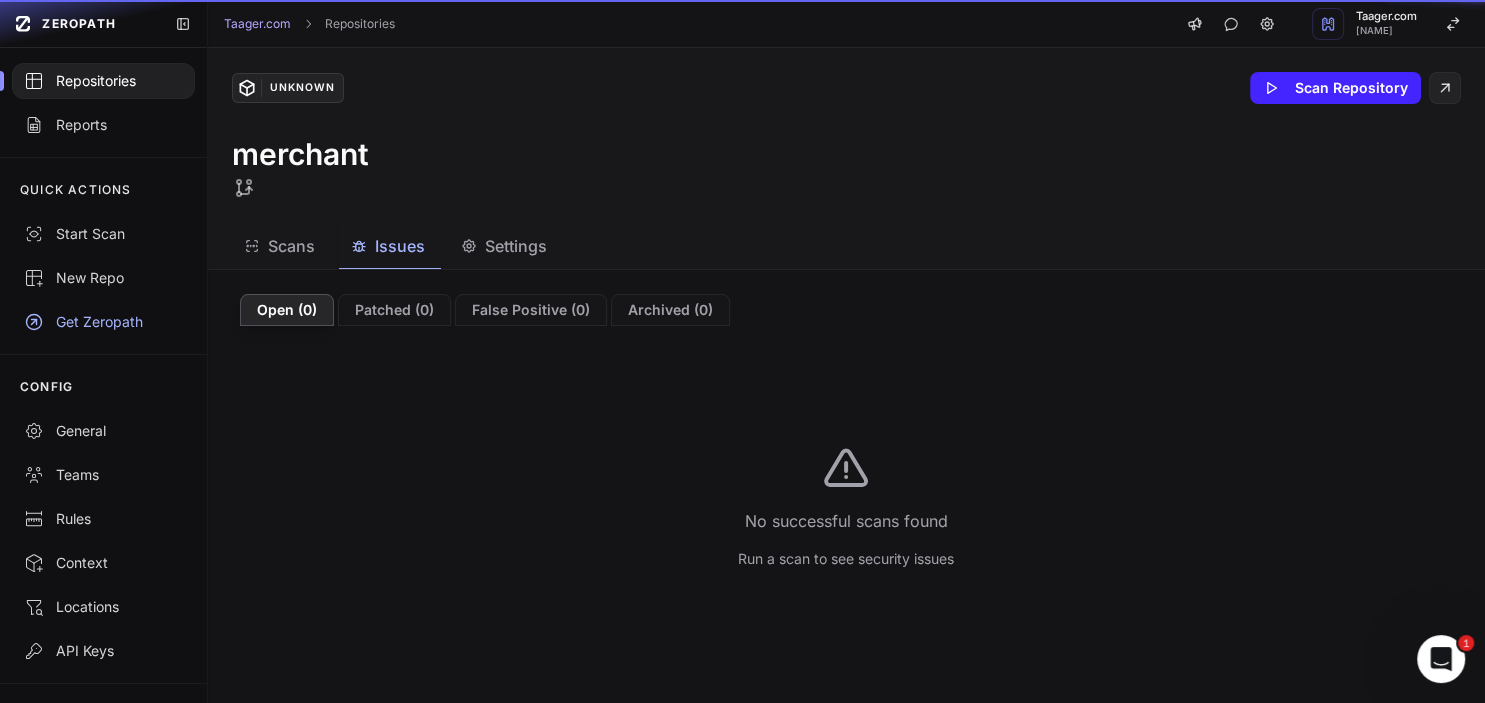 click on "Issues" at bounding box center (400, 246) 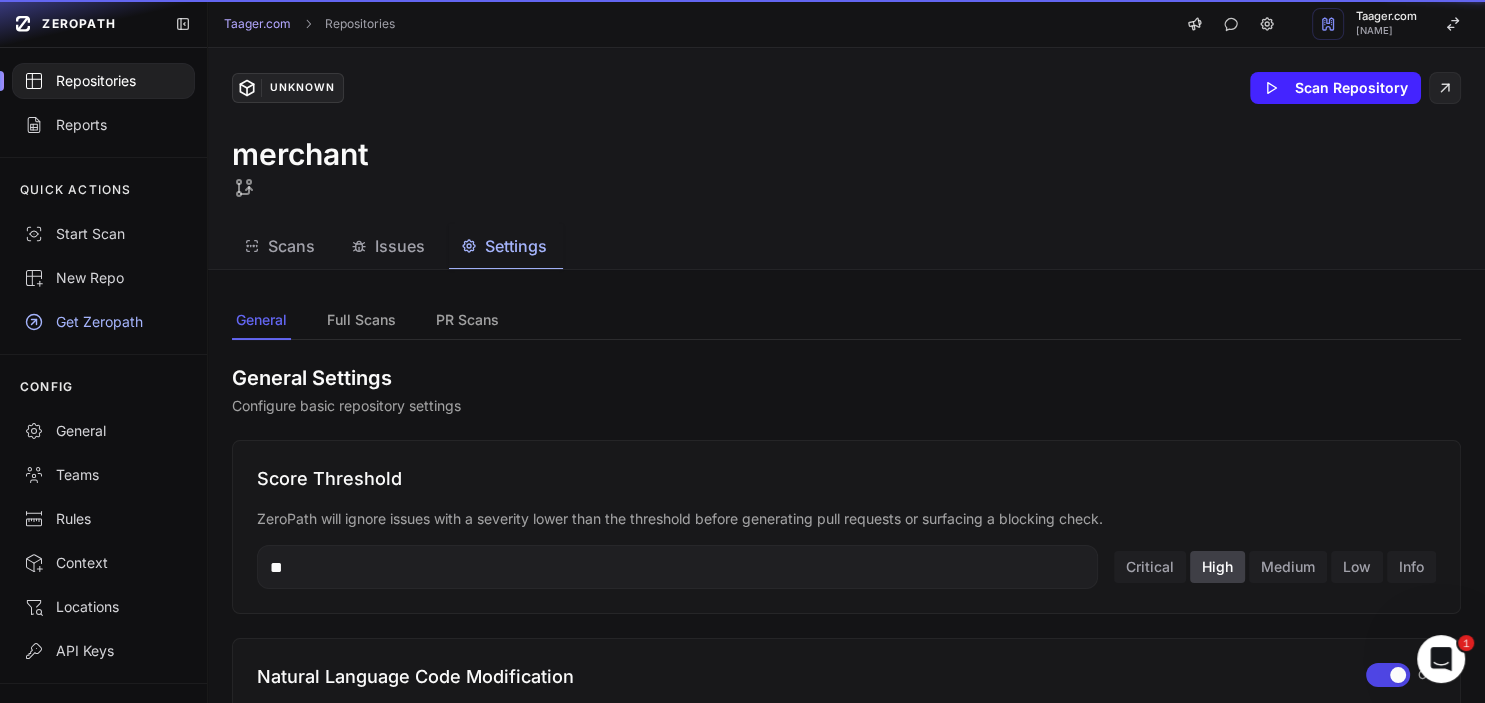 click on "Settings" at bounding box center (516, 246) 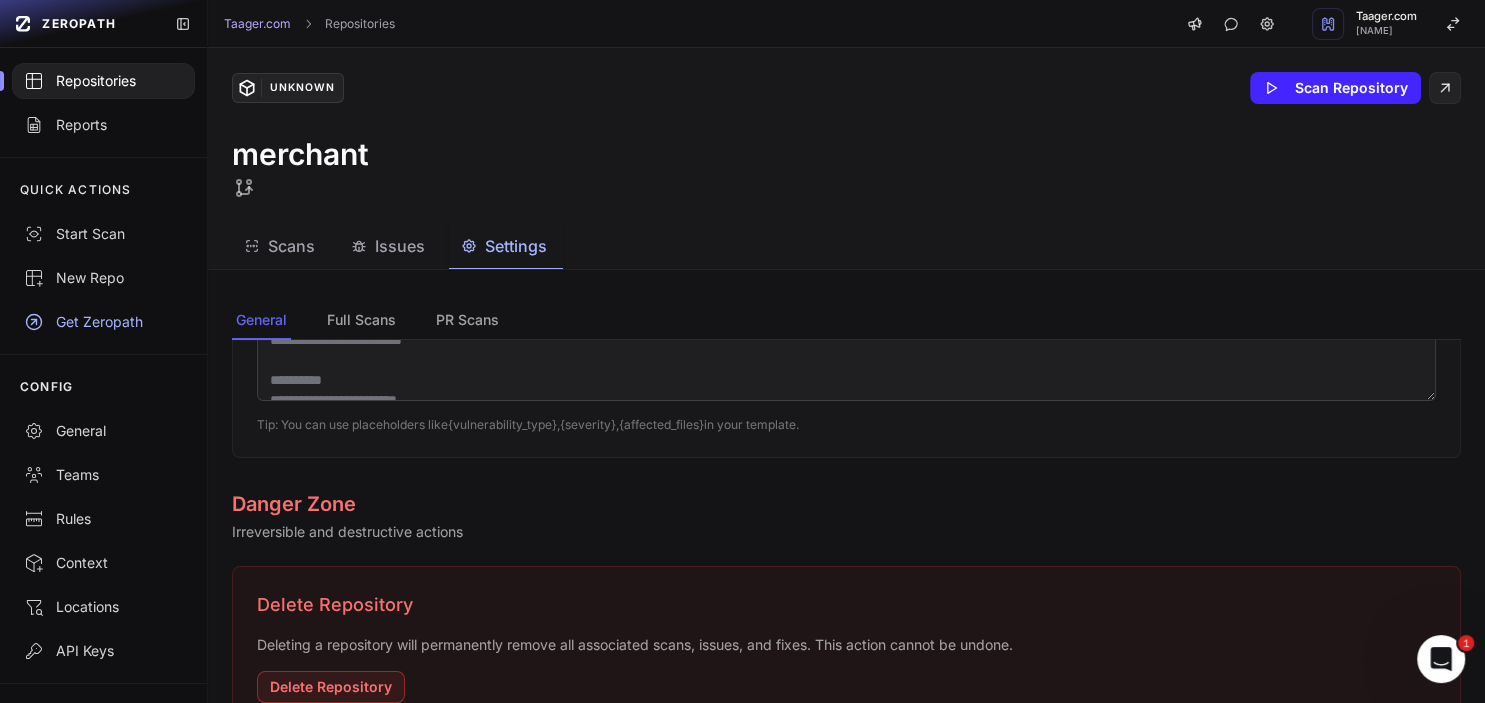 scroll, scrollTop: 1464, scrollLeft: 0, axis: vertical 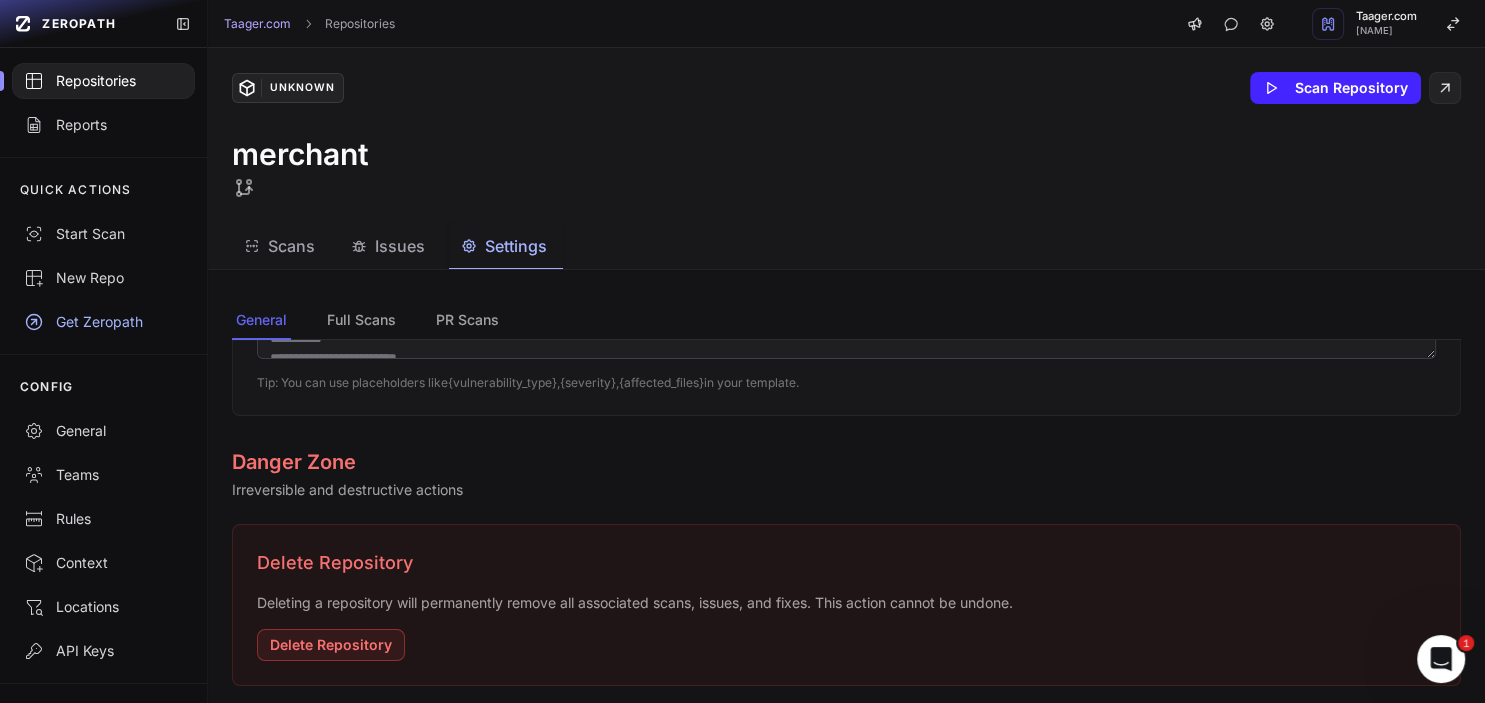 click on "Scans" at bounding box center (291, 246) 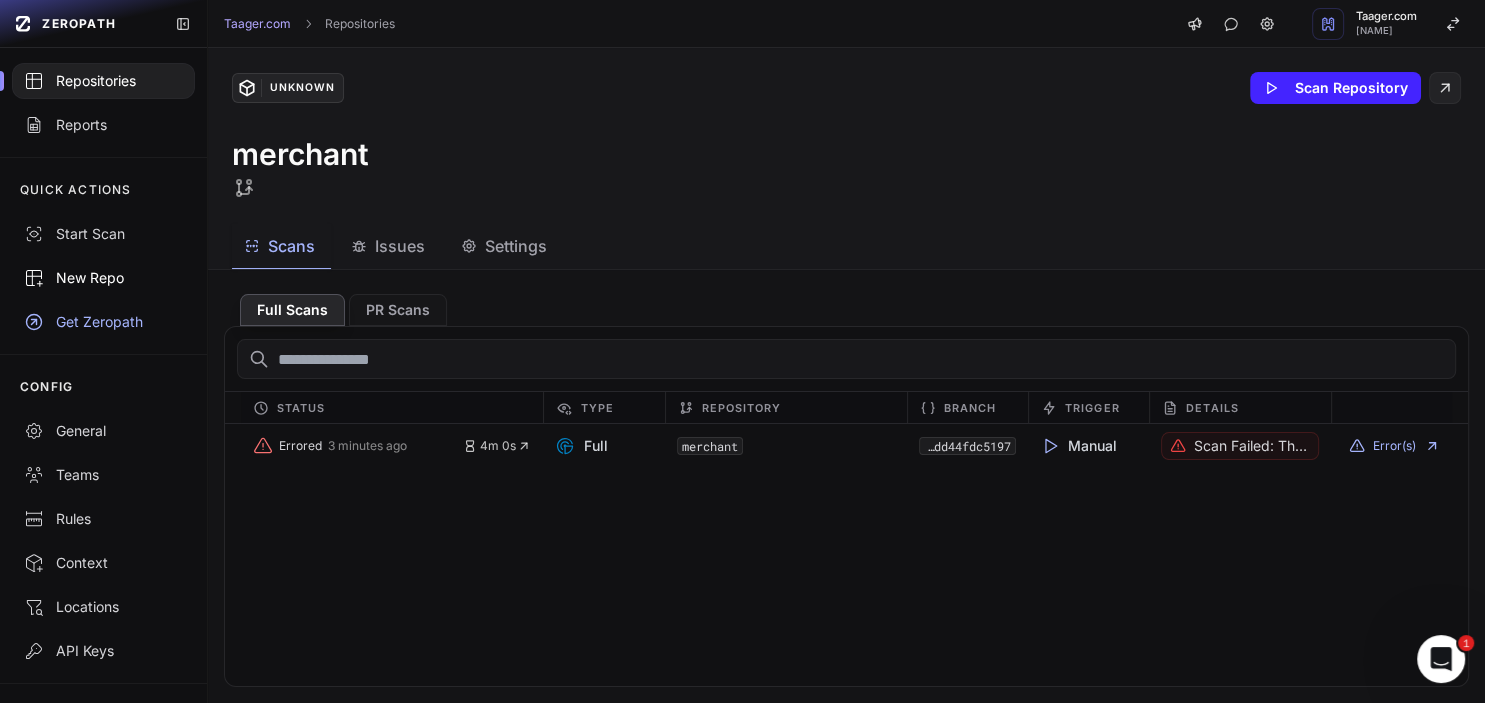 click on "New Repo" at bounding box center [103, 278] 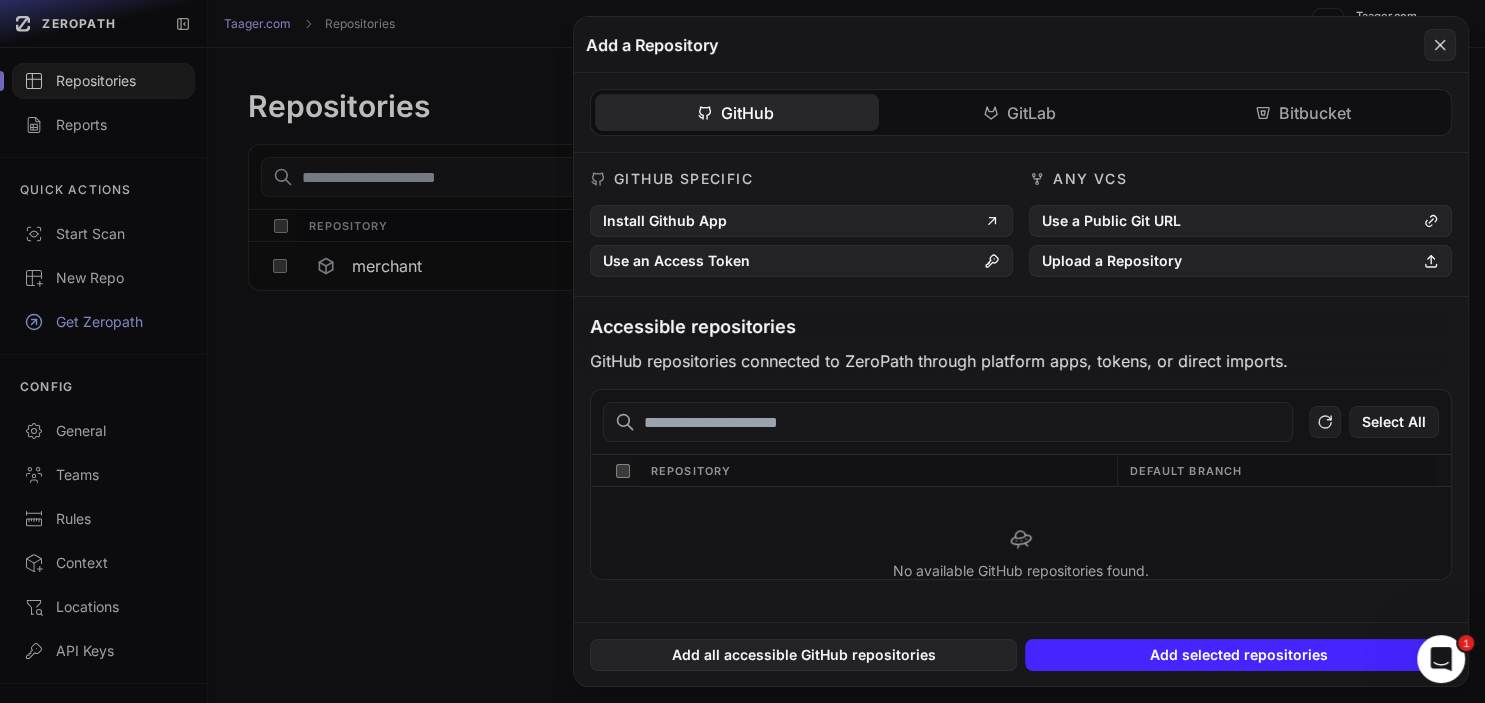 click 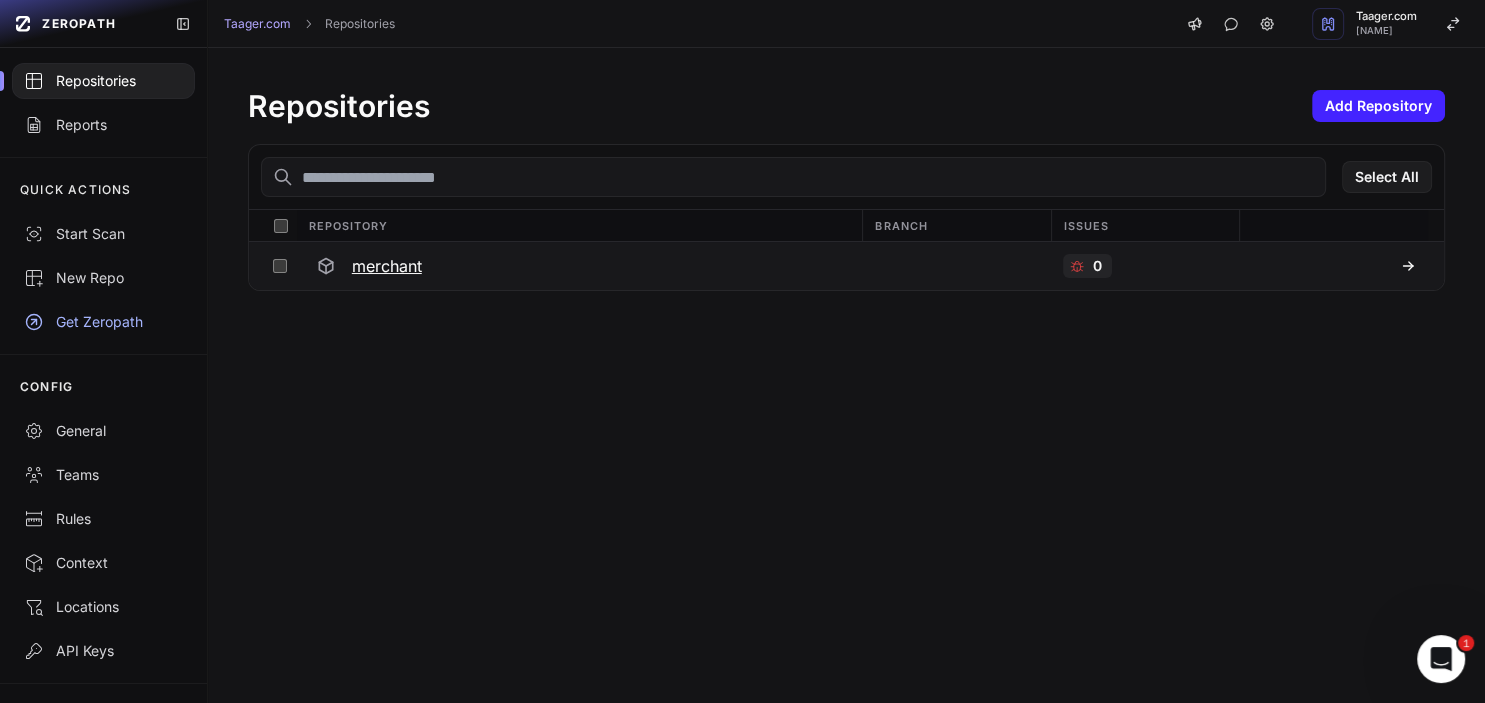 click 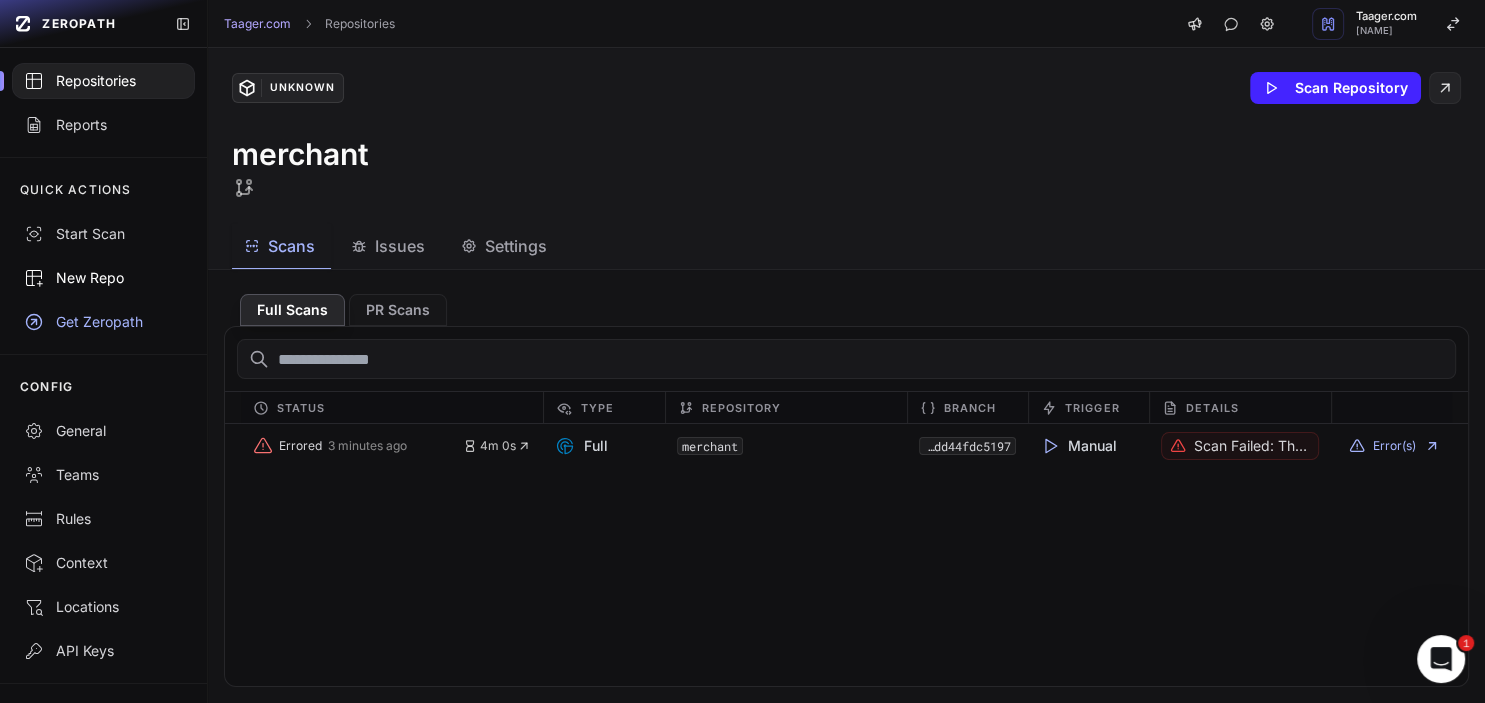 click on "New Repo" at bounding box center (103, 278) 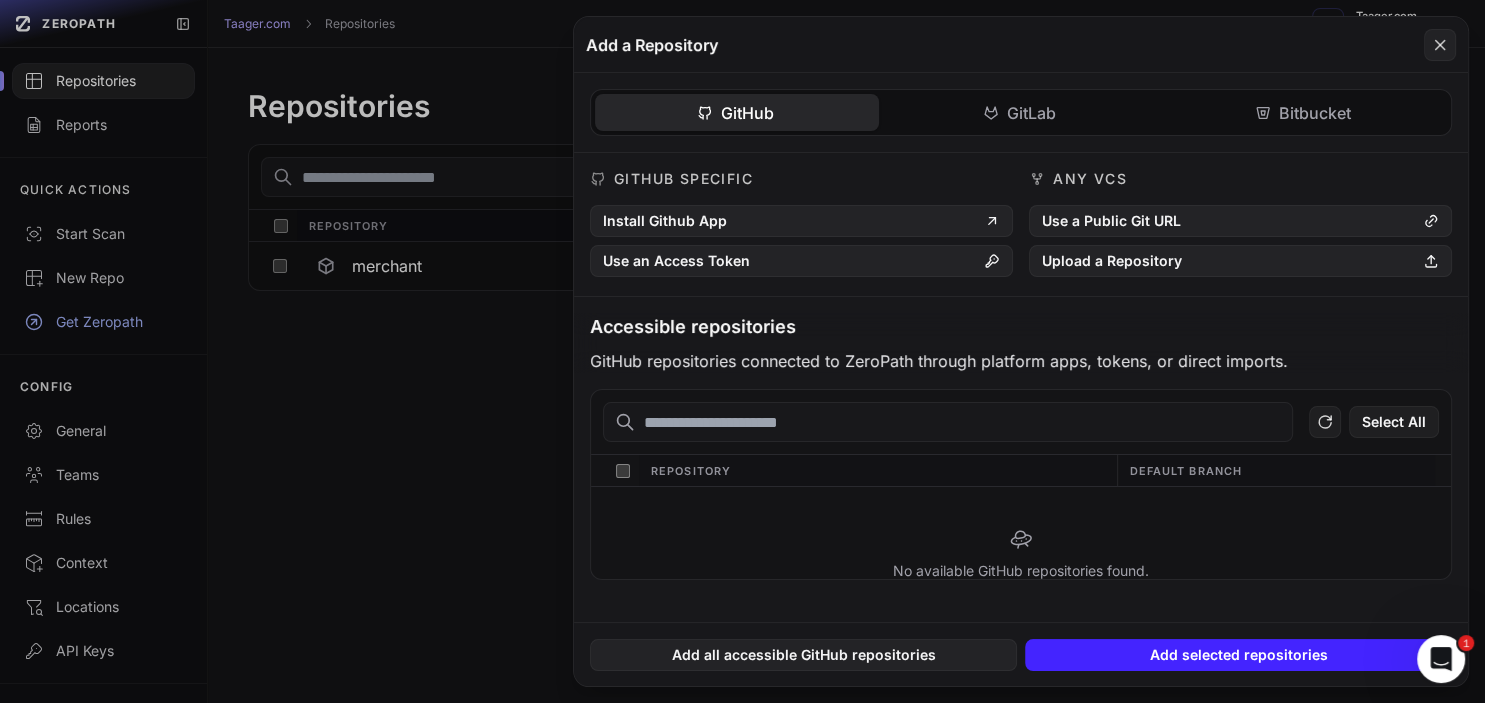 click 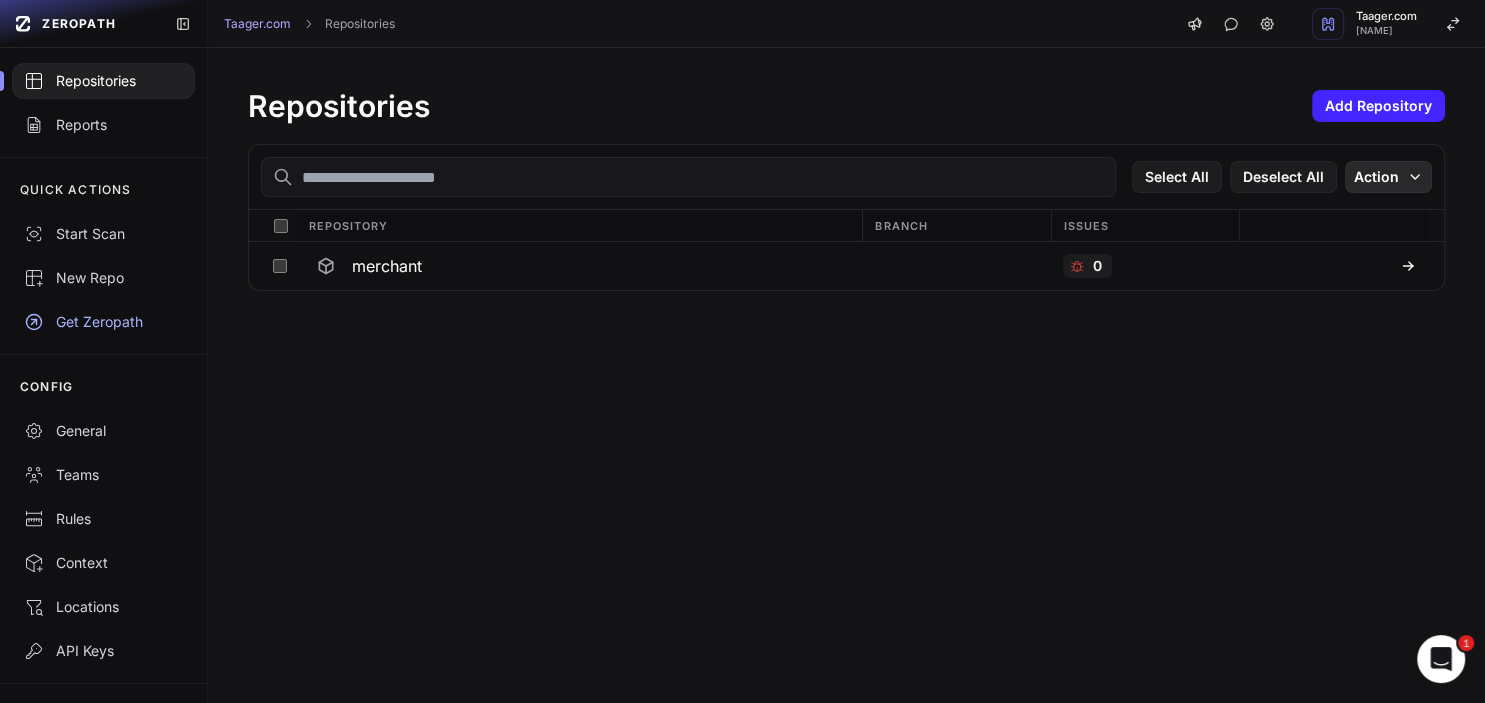 click on "Action" at bounding box center [1388, 177] 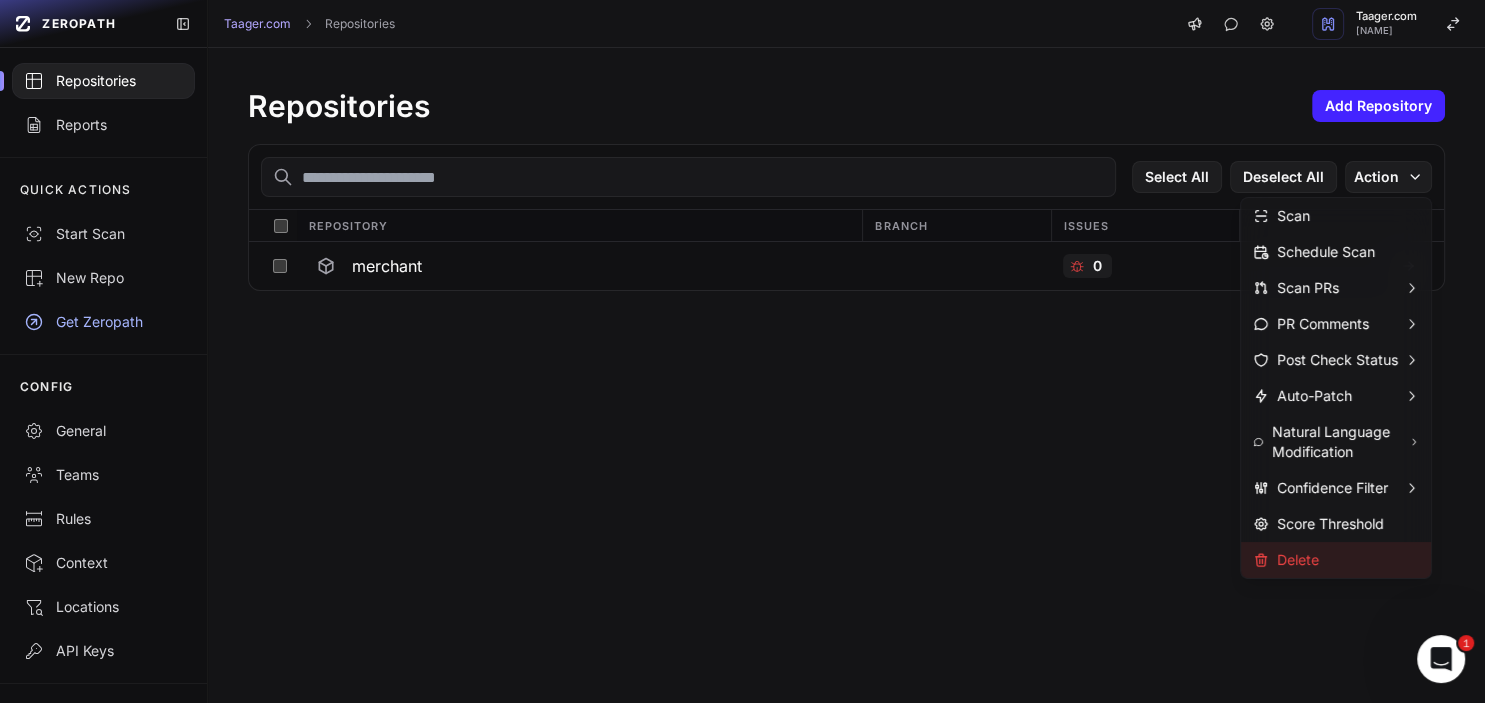 click on "Delete" at bounding box center (1286, 560) 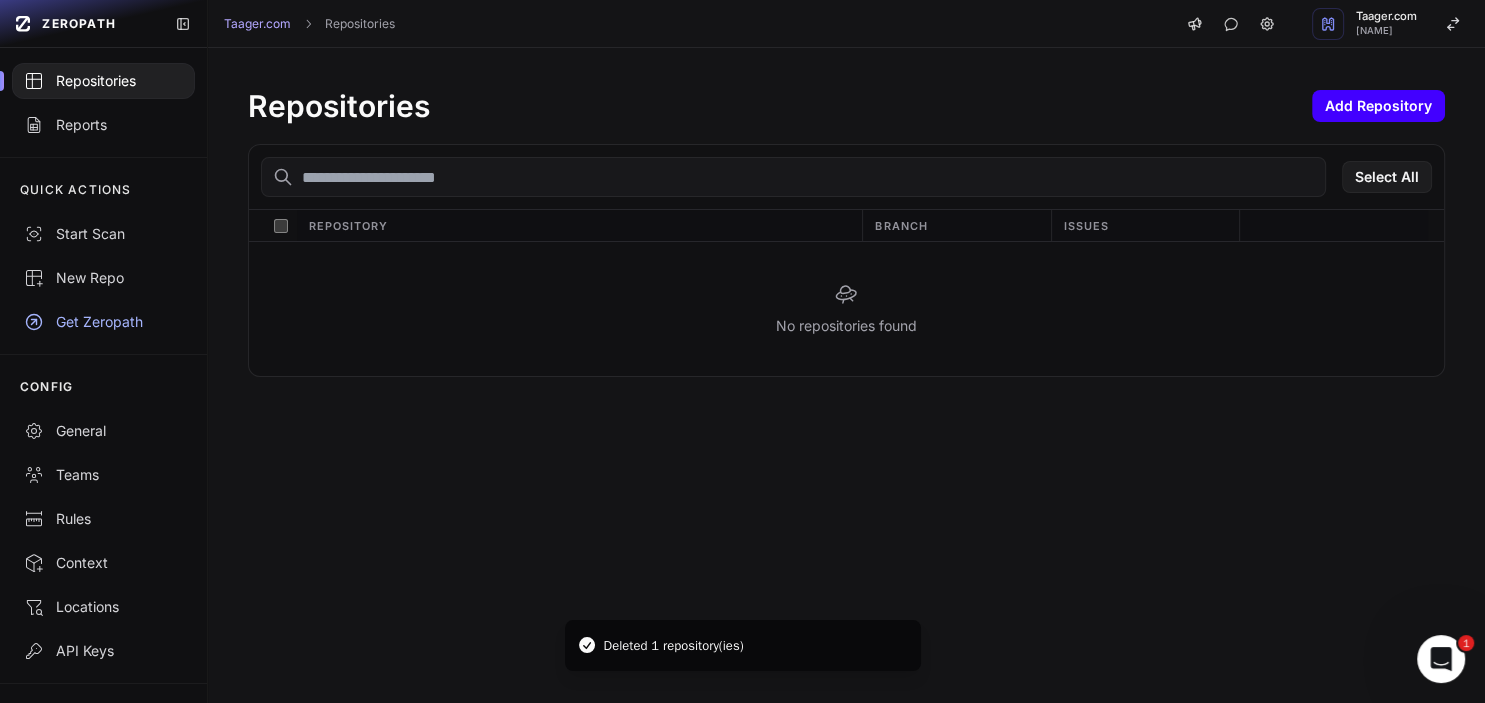click on "Add Repository" at bounding box center (1378, 106) 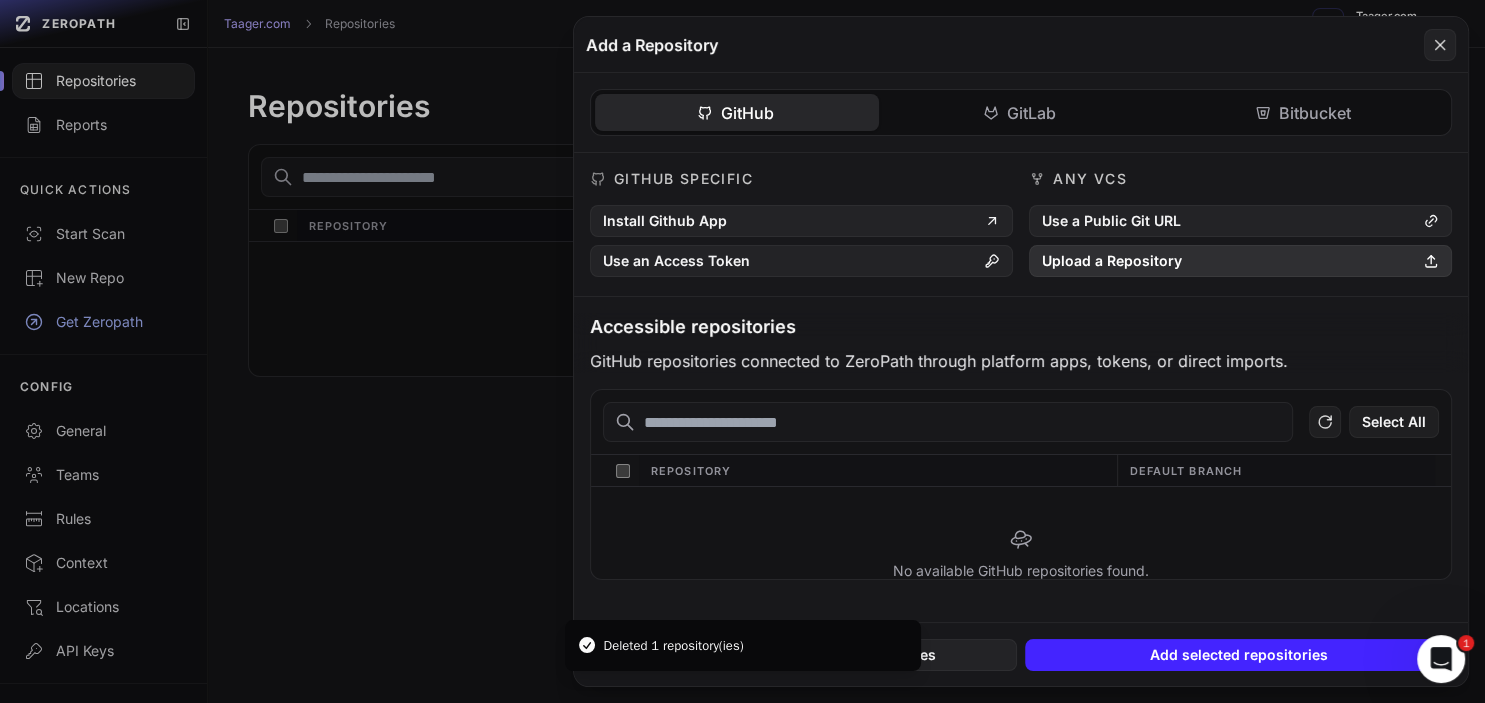 click on "Upload a Repository" at bounding box center (1240, 261) 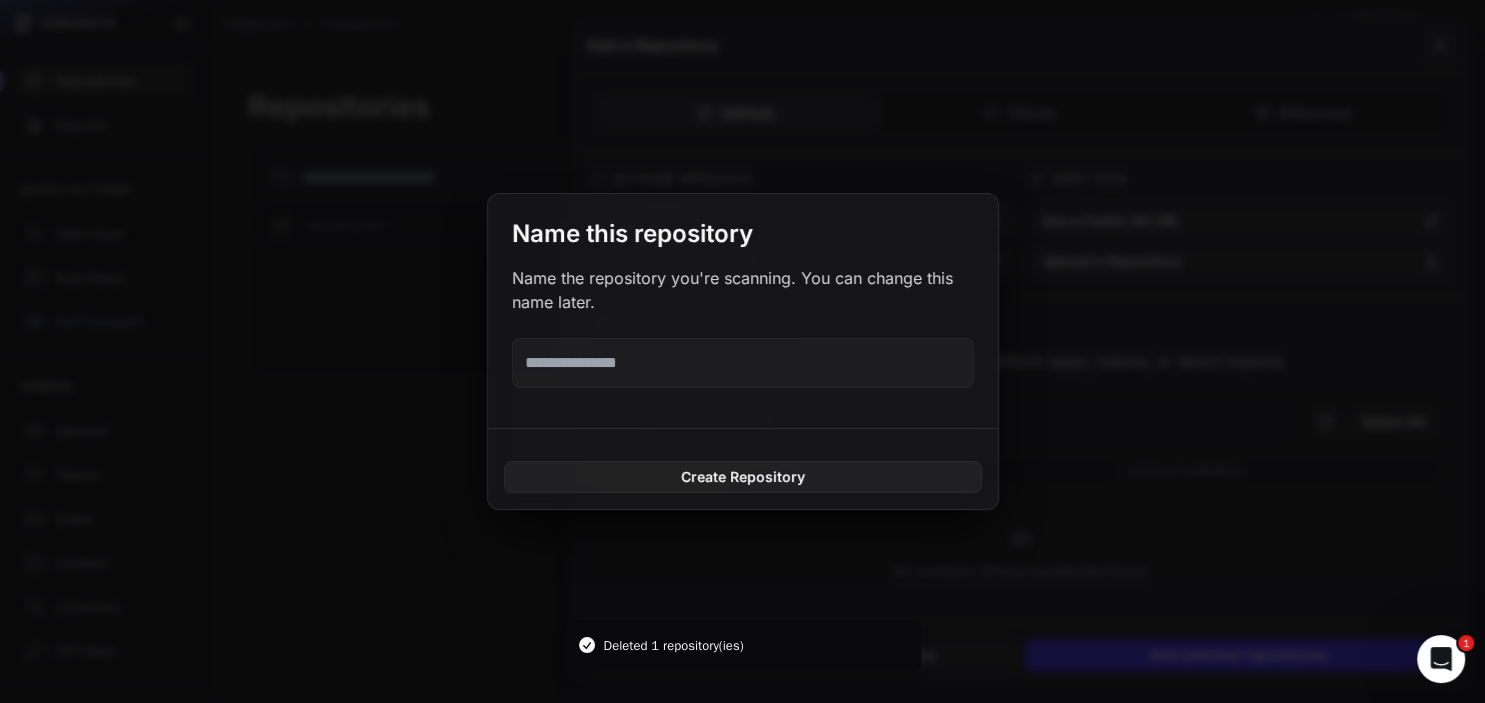 type 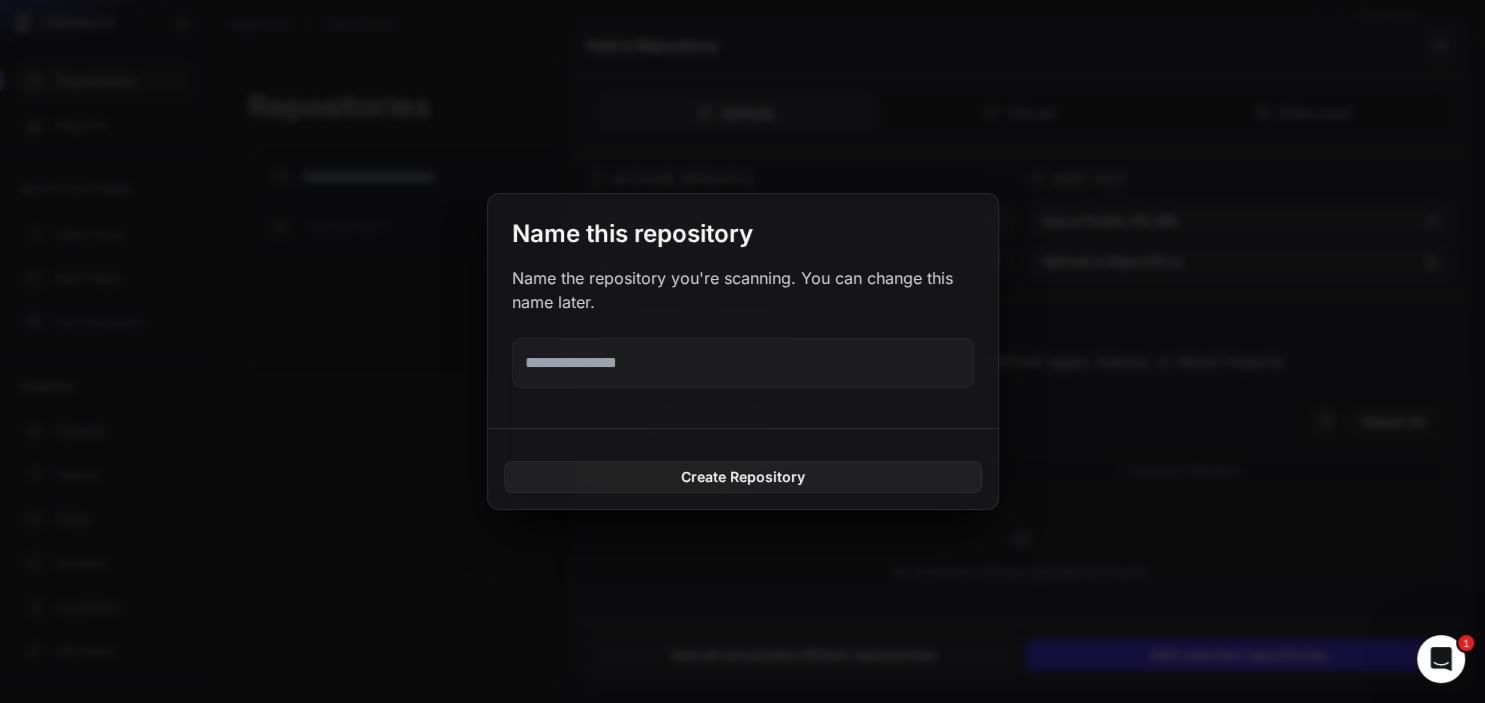 paste on "**********" 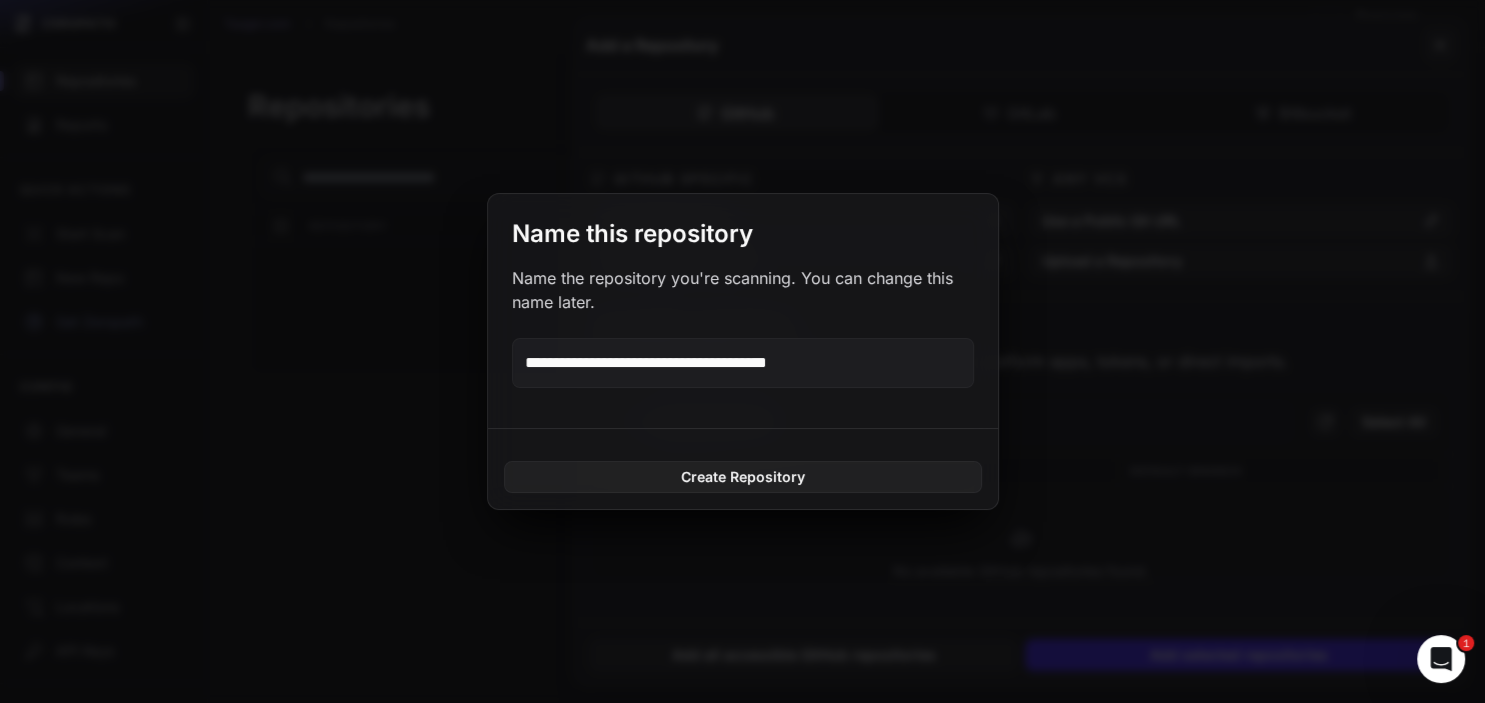 click on "**********" at bounding box center [743, 363] 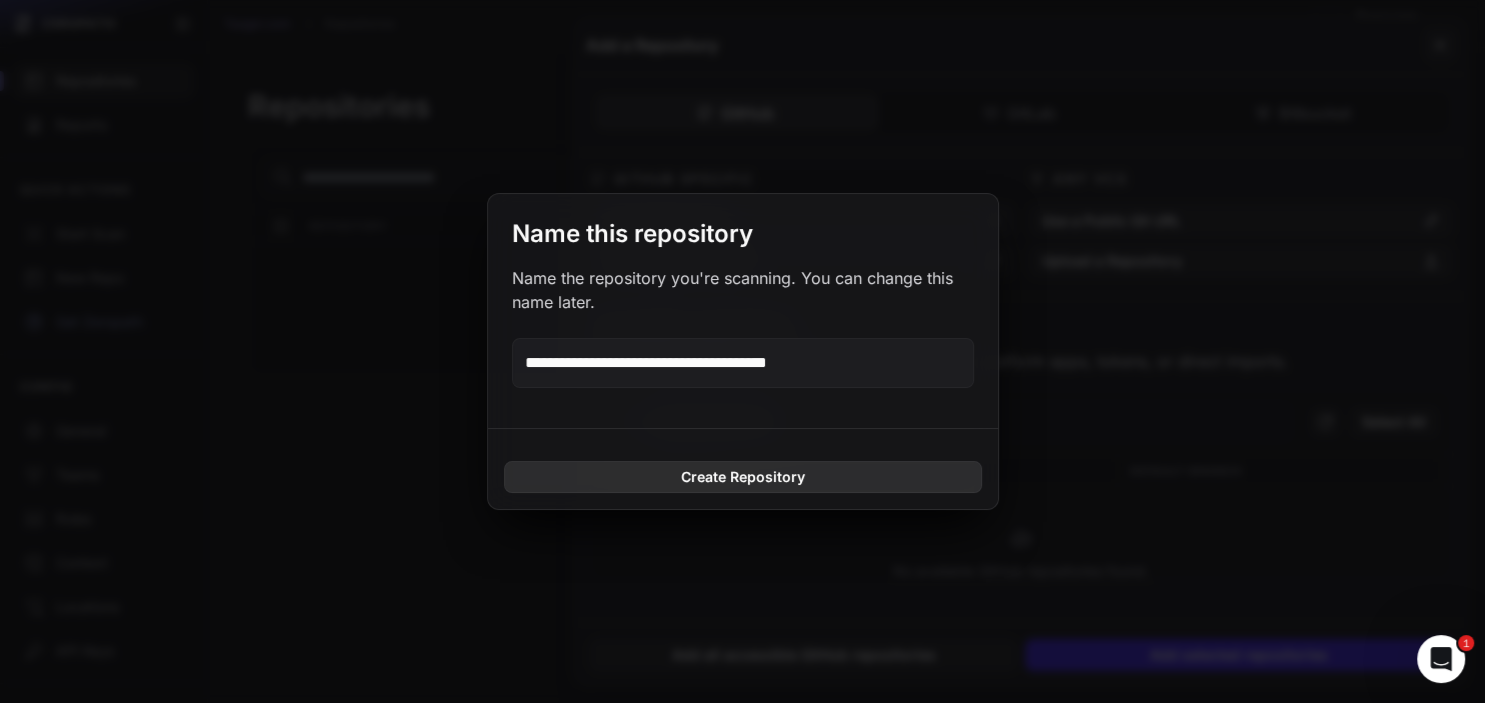 type on "**********" 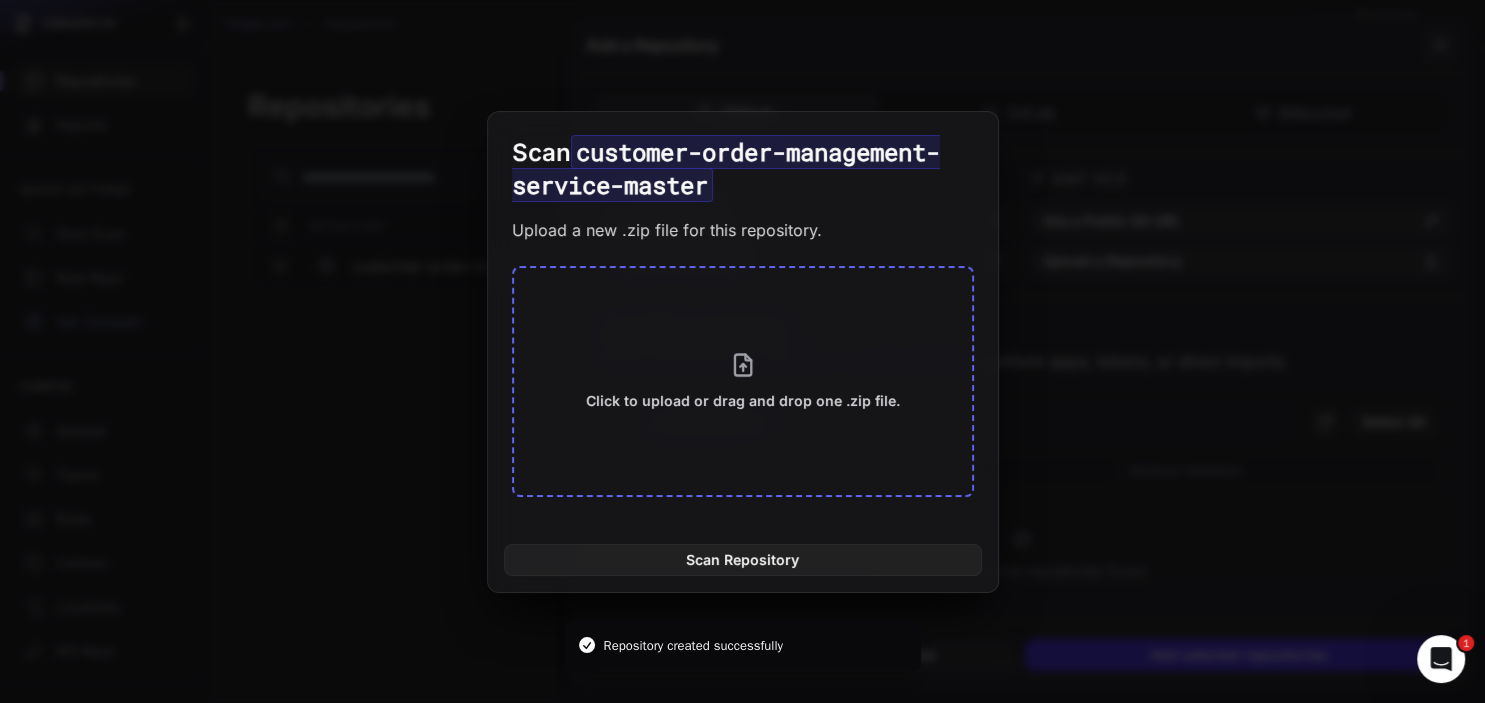 click on "Click to upload or drag and drop one .zip file." at bounding box center [743, 400] 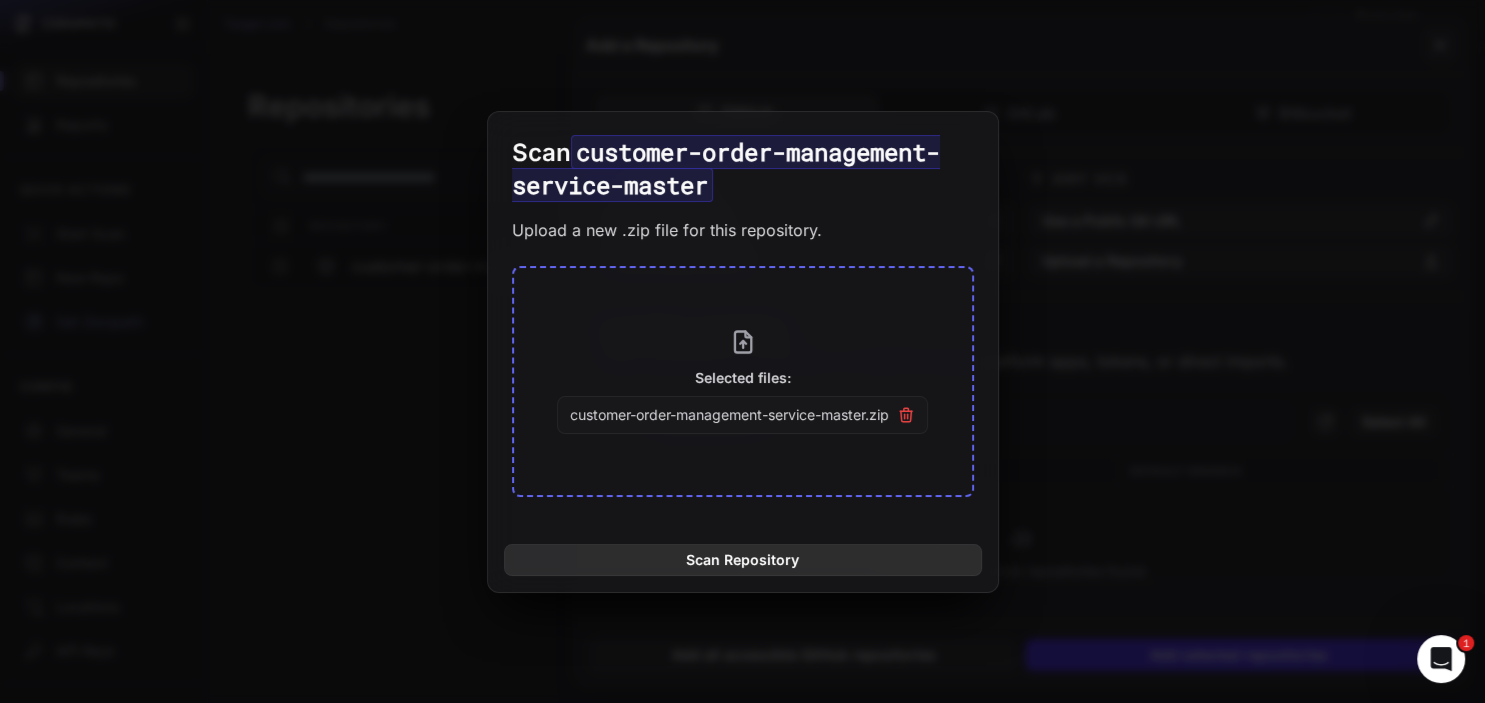 click on "Scan Repository" at bounding box center [743, 560] 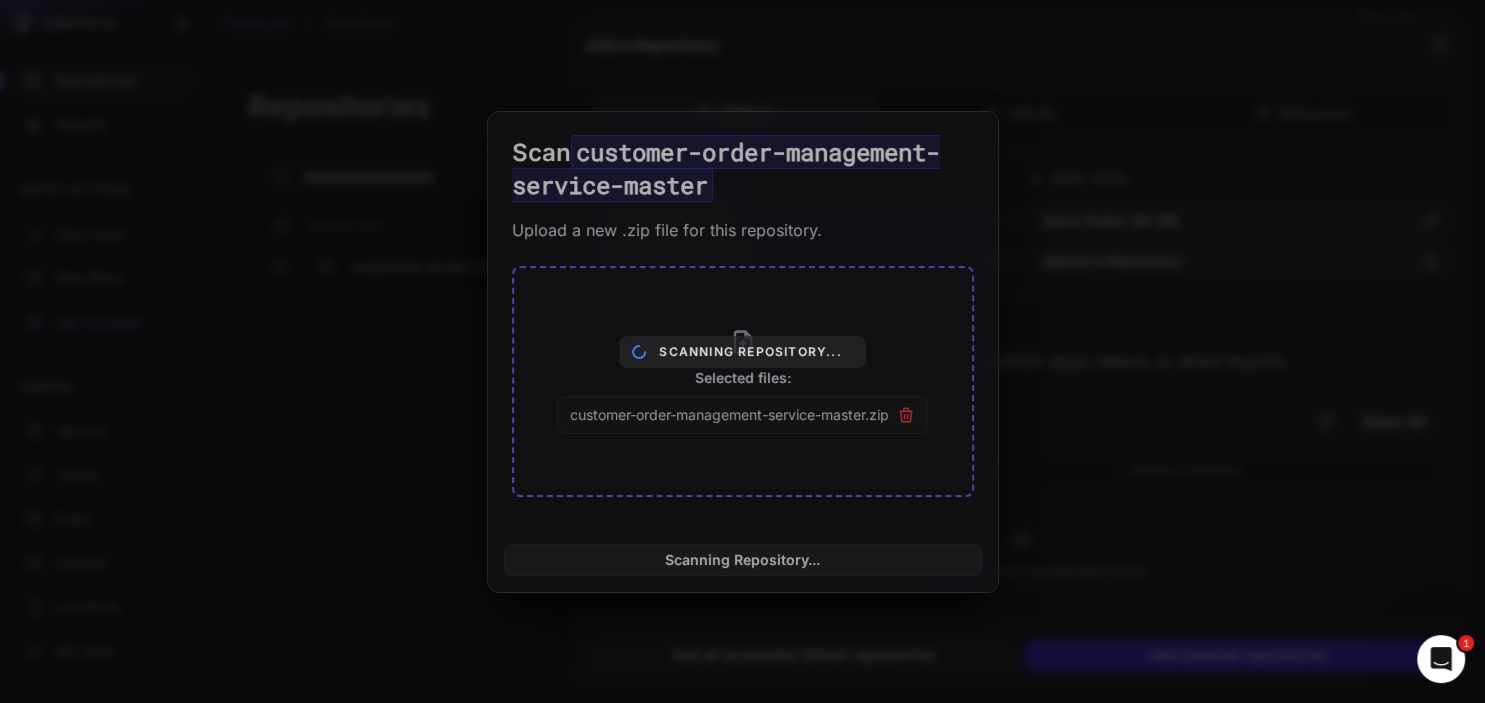 click on "Scanning Repository..." at bounding box center [743, 352] 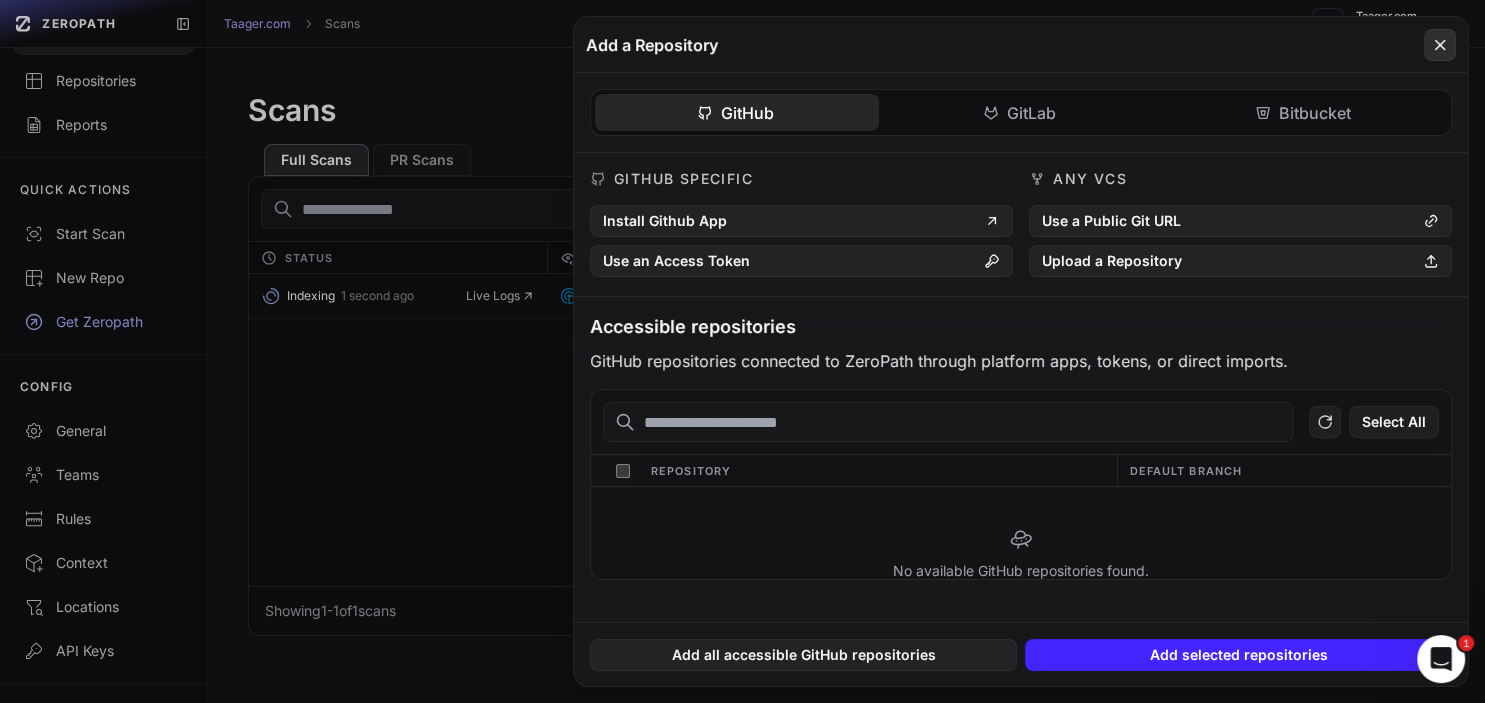 click at bounding box center [1440, 45] 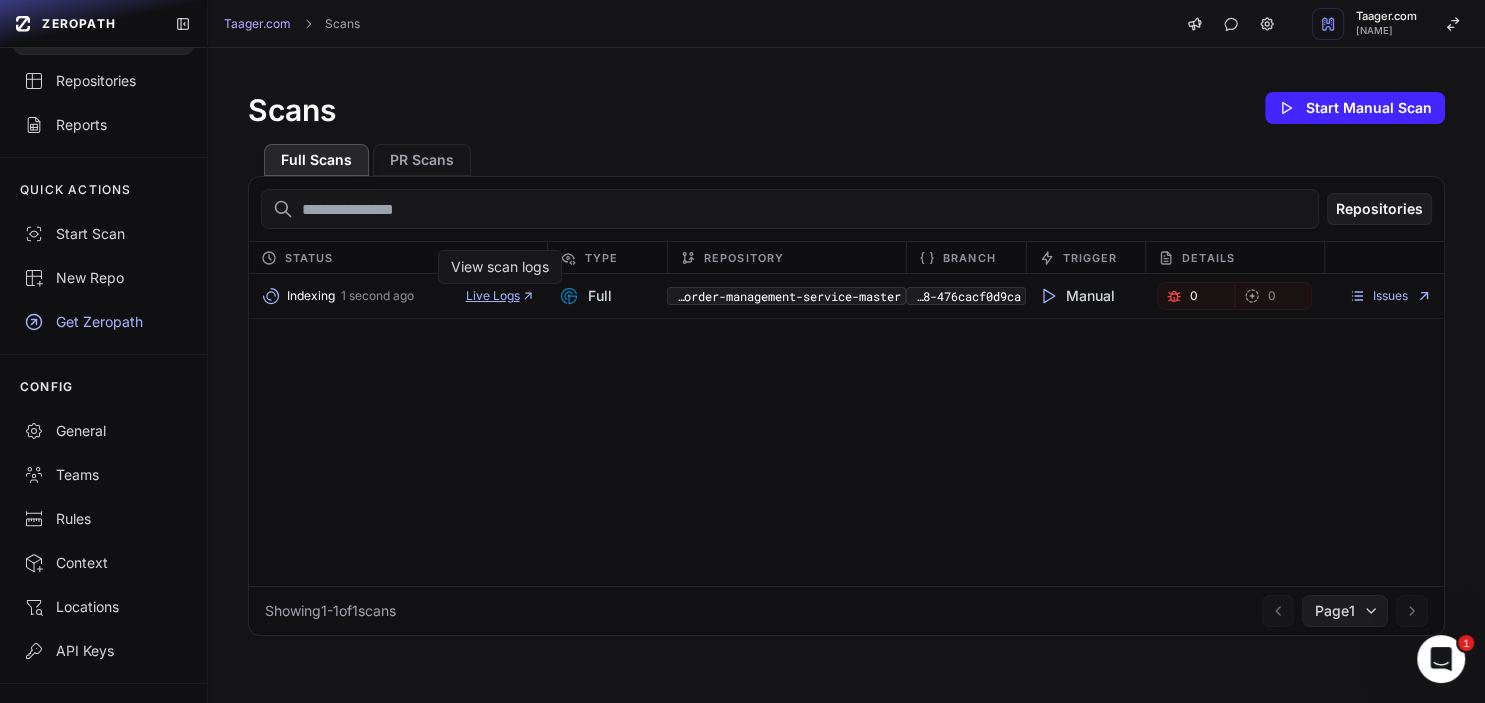 click on "Live Logs" at bounding box center [500, 296] 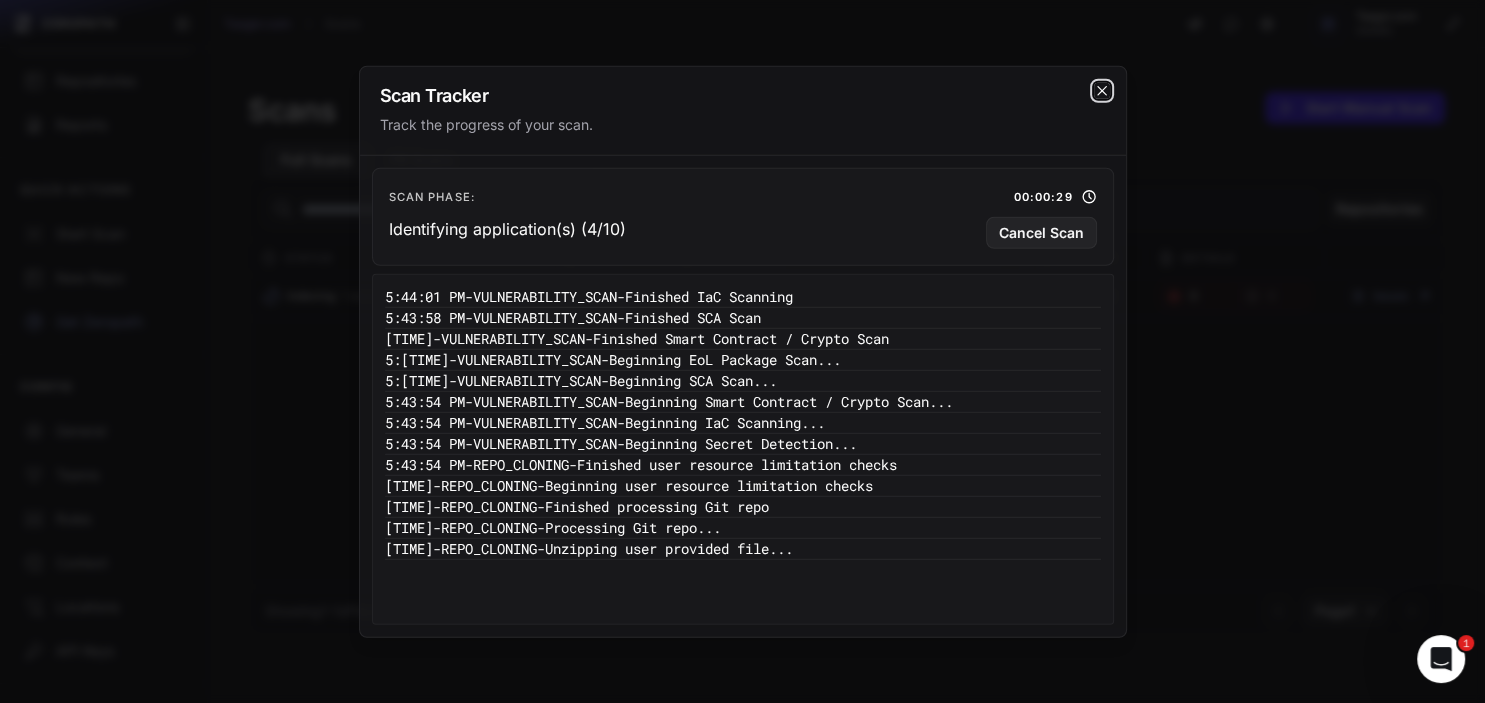 click 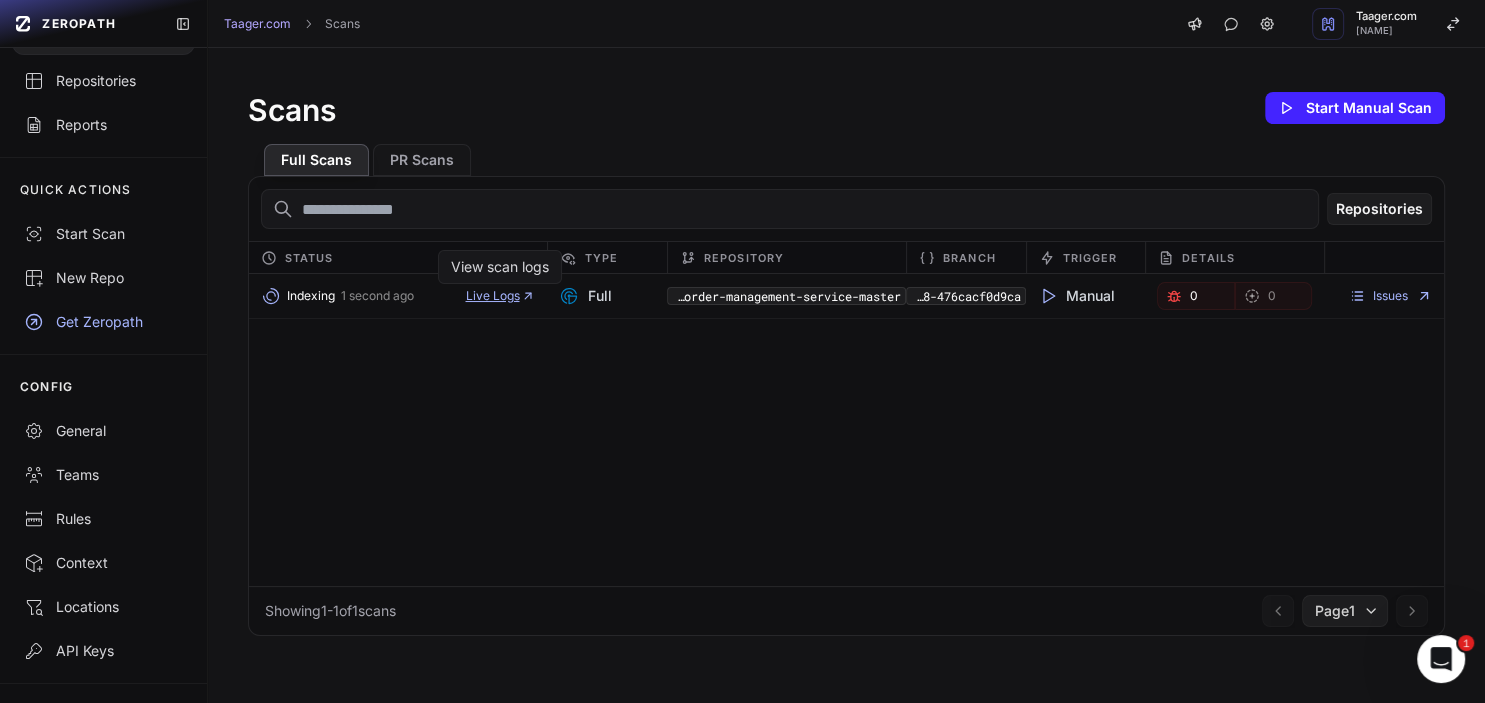 click on "Live Logs" at bounding box center [500, 296] 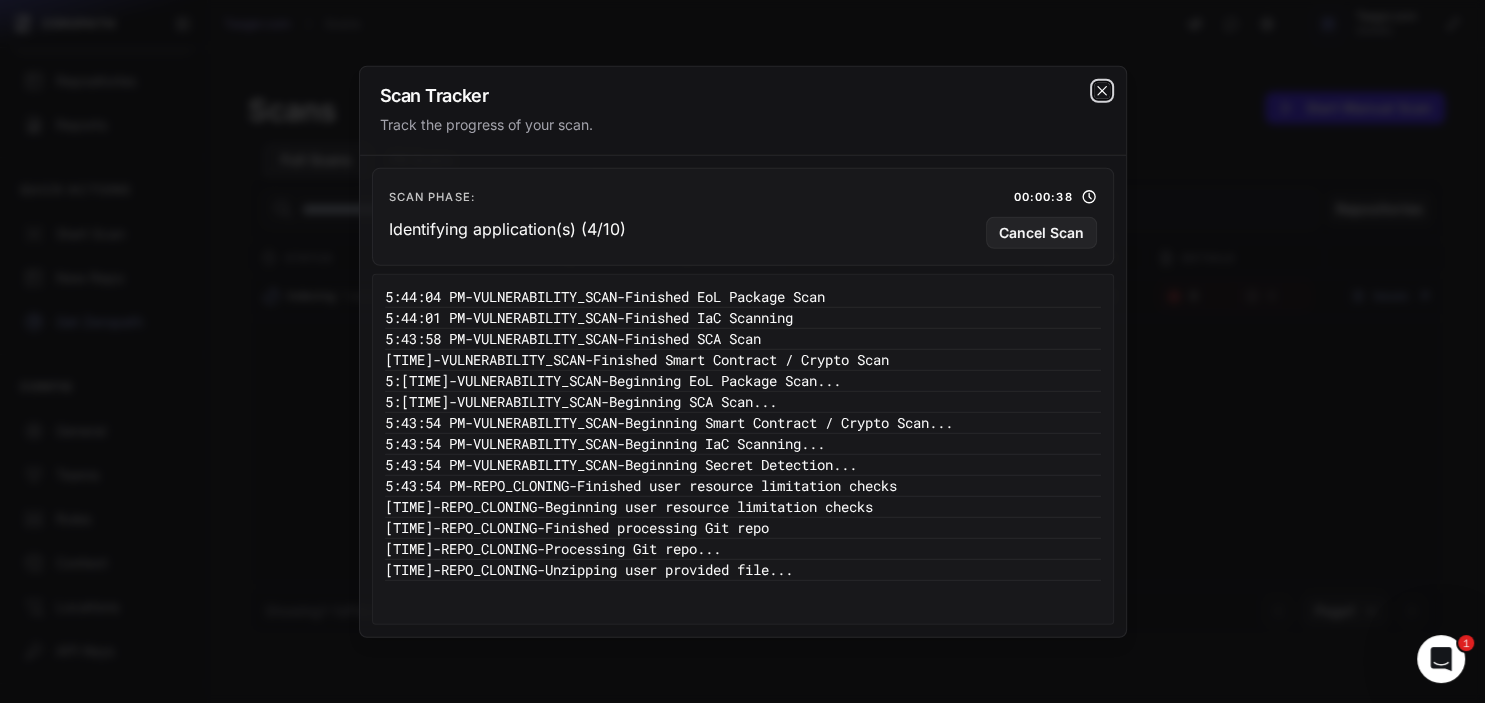 click 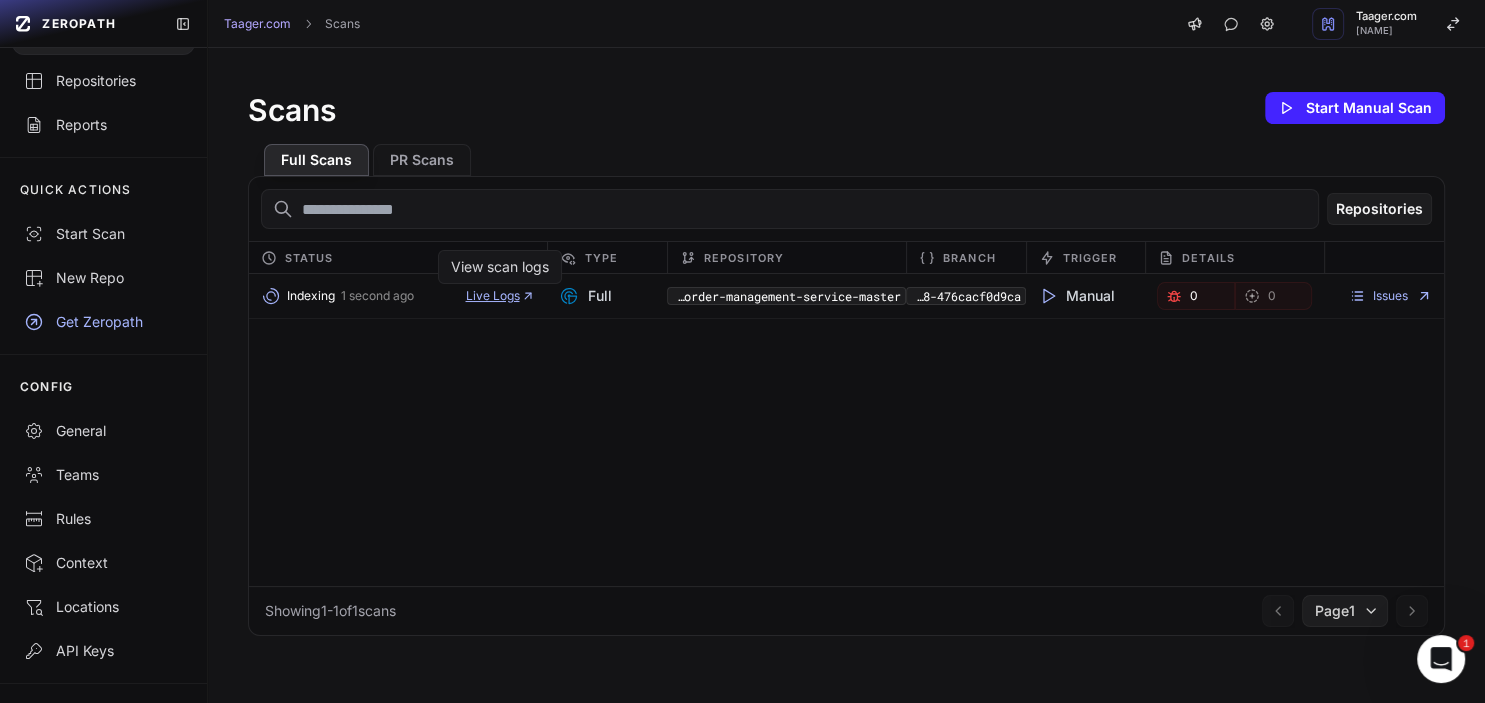click on "Live Logs" at bounding box center [500, 296] 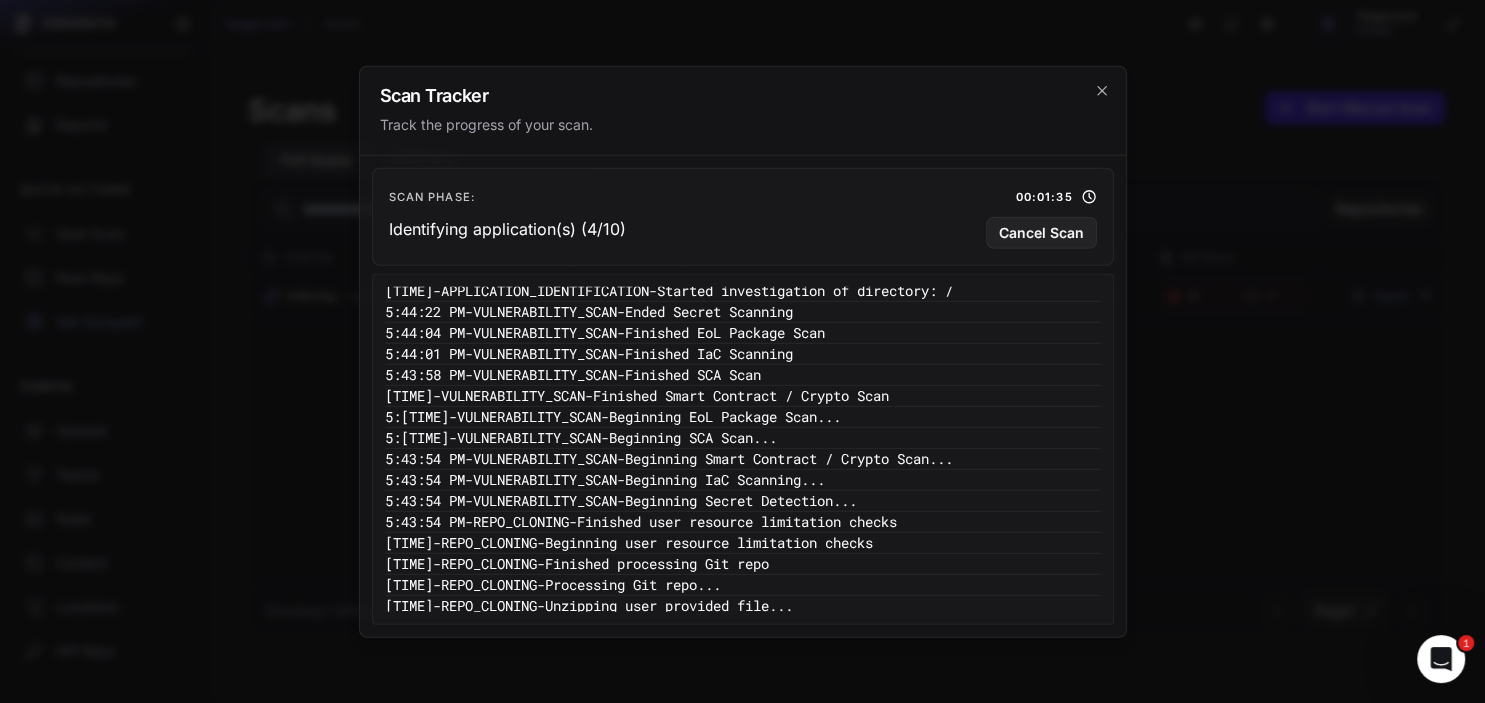 scroll, scrollTop: 0, scrollLeft: 0, axis: both 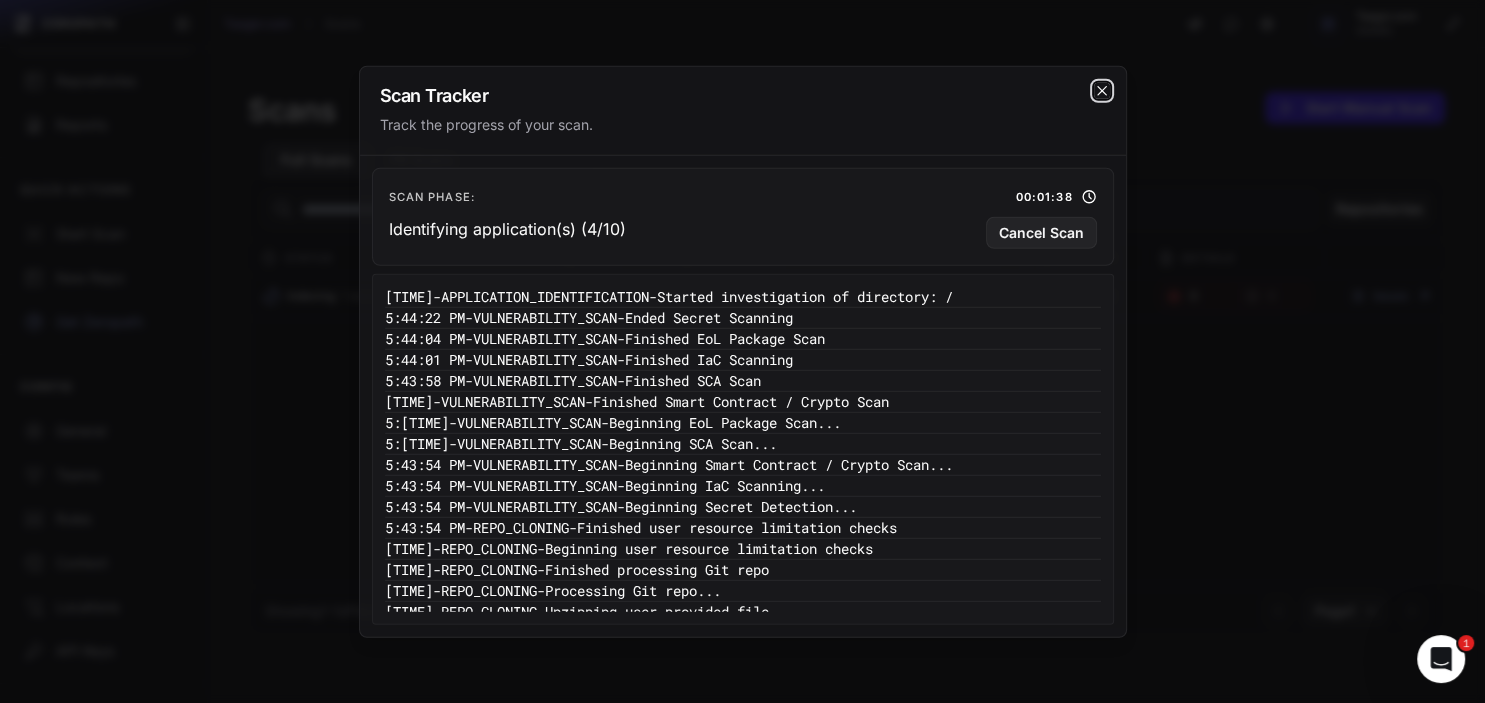 click 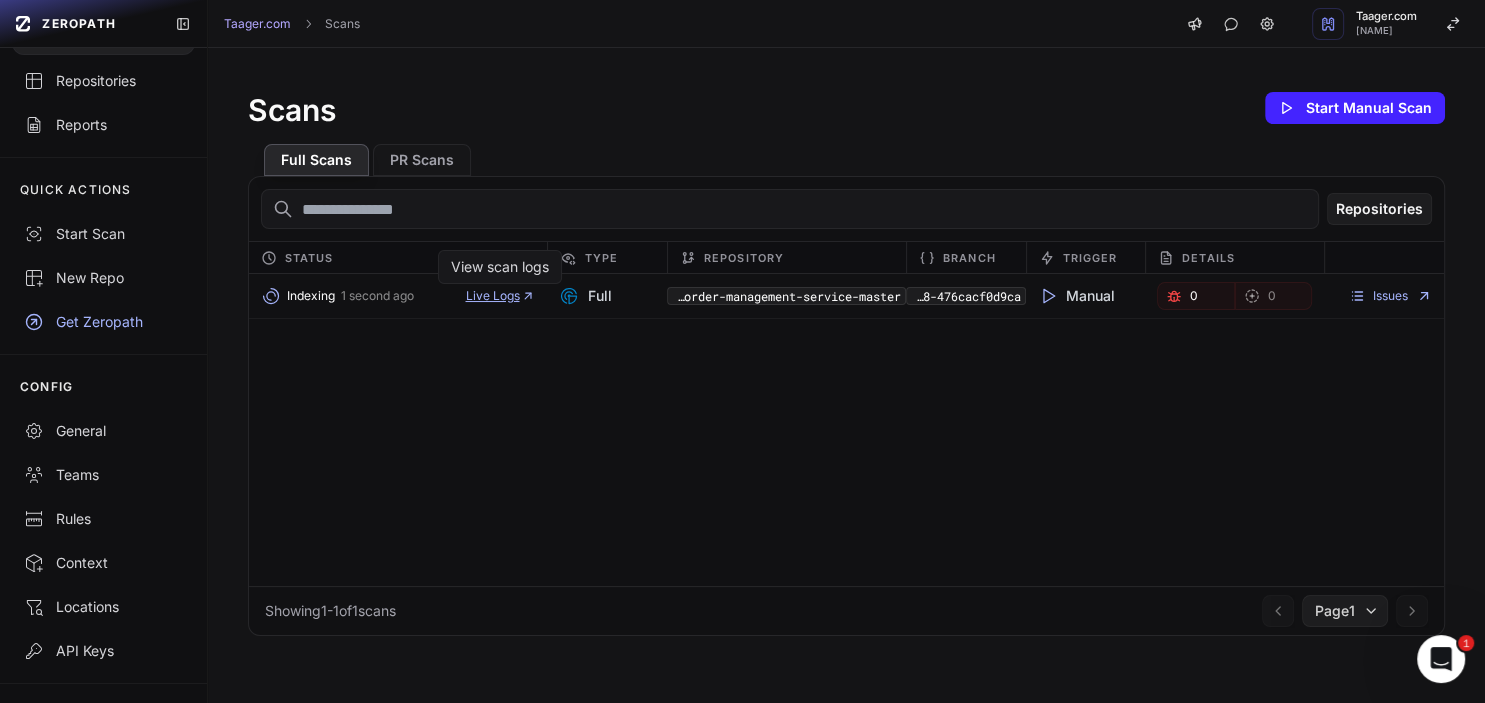 click 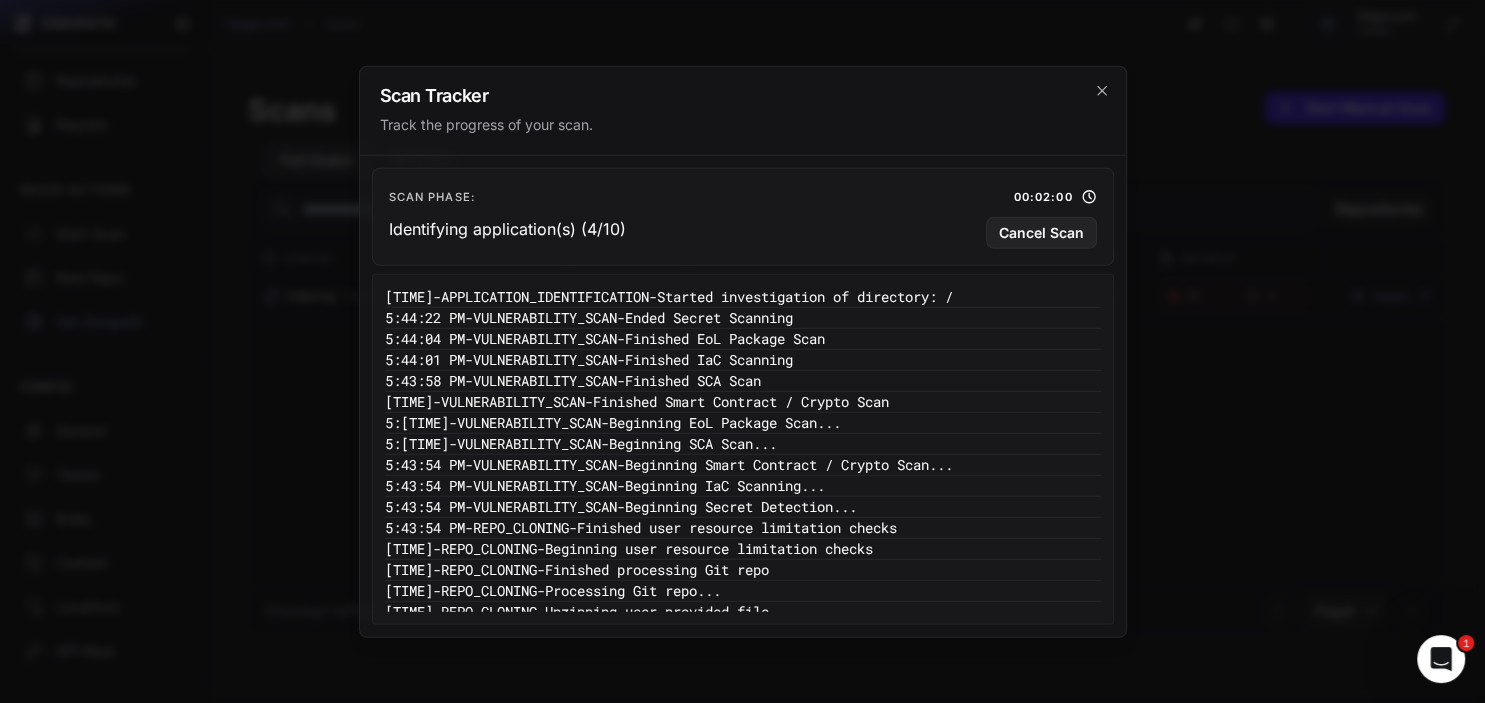 scroll, scrollTop: 6, scrollLeft: 0, axis: vertical 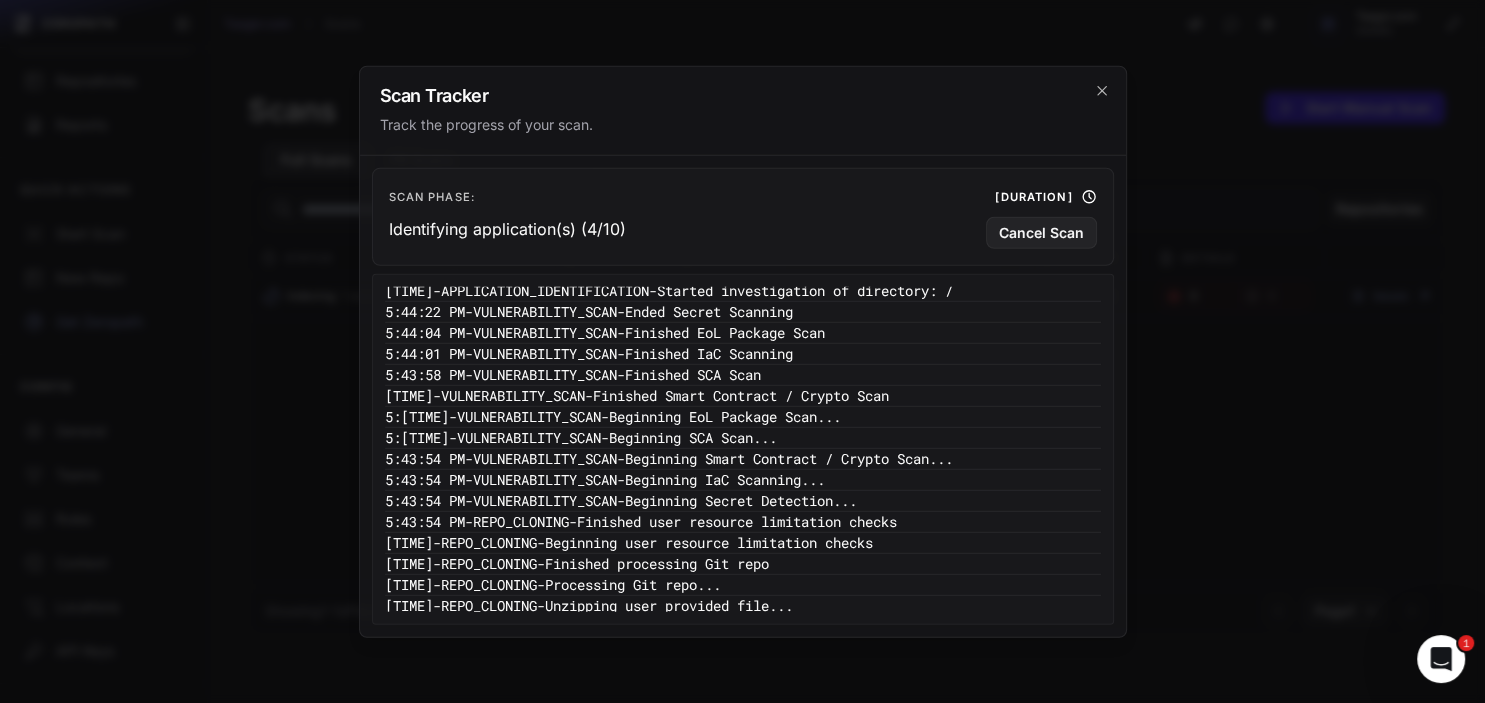 click on "Scan Tracker   Track the progress of your scan." at bounding box center (743, 110) 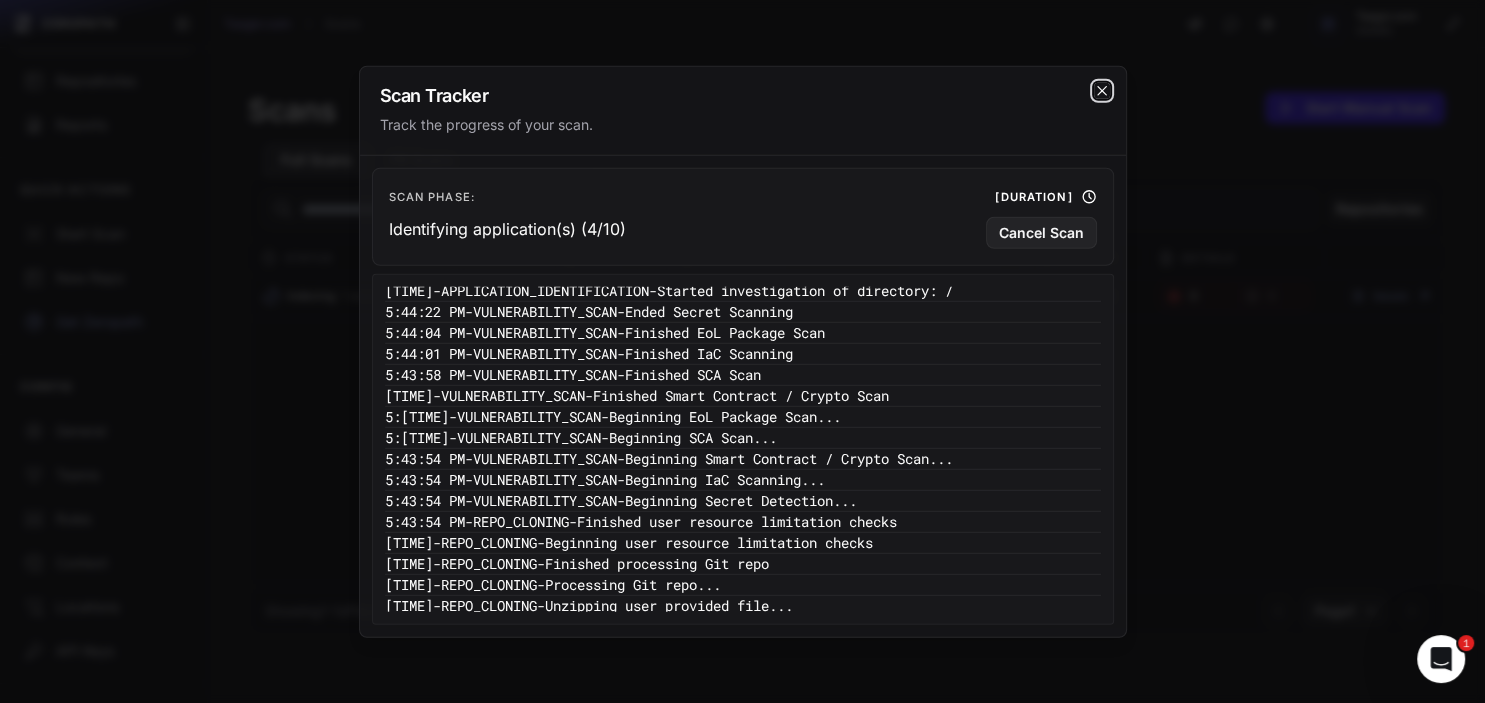 click 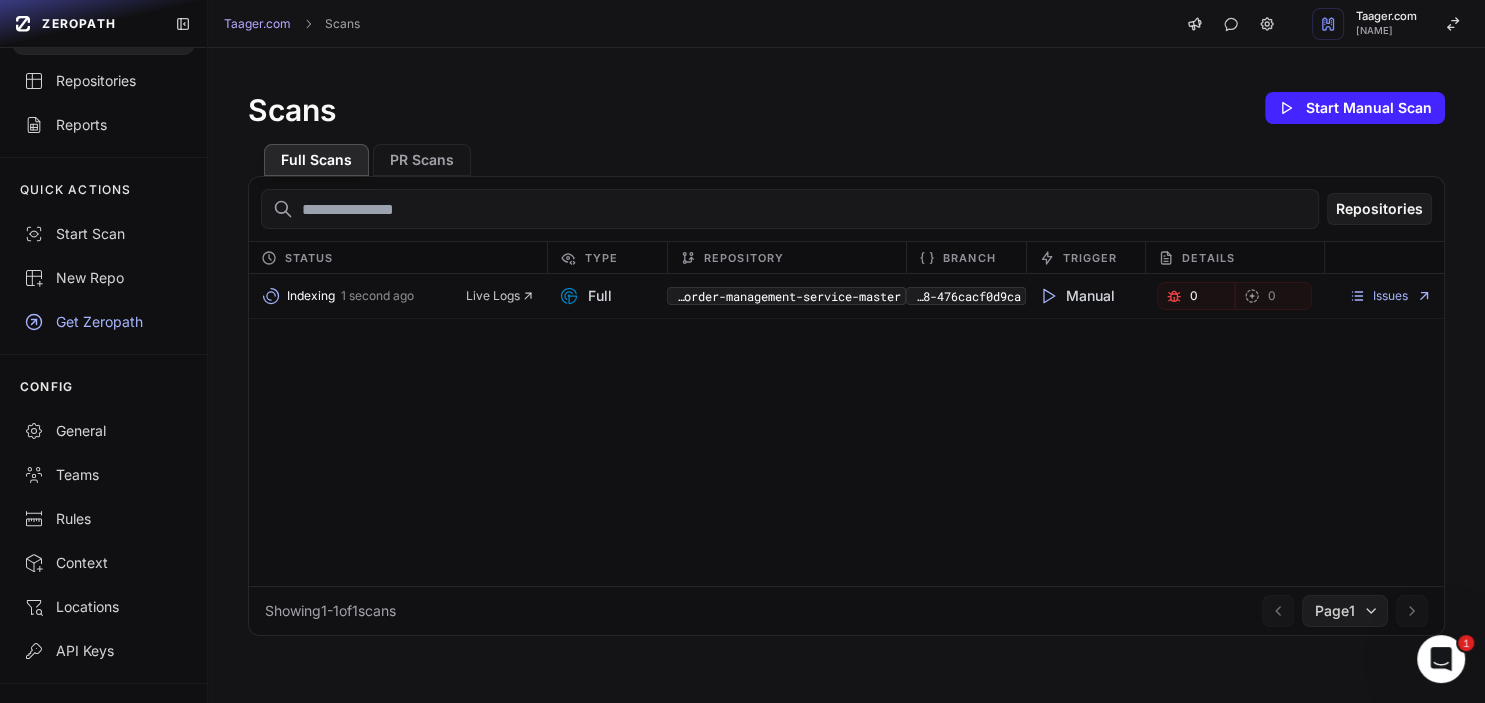 click on "0" at bounding box center [1196, 296] 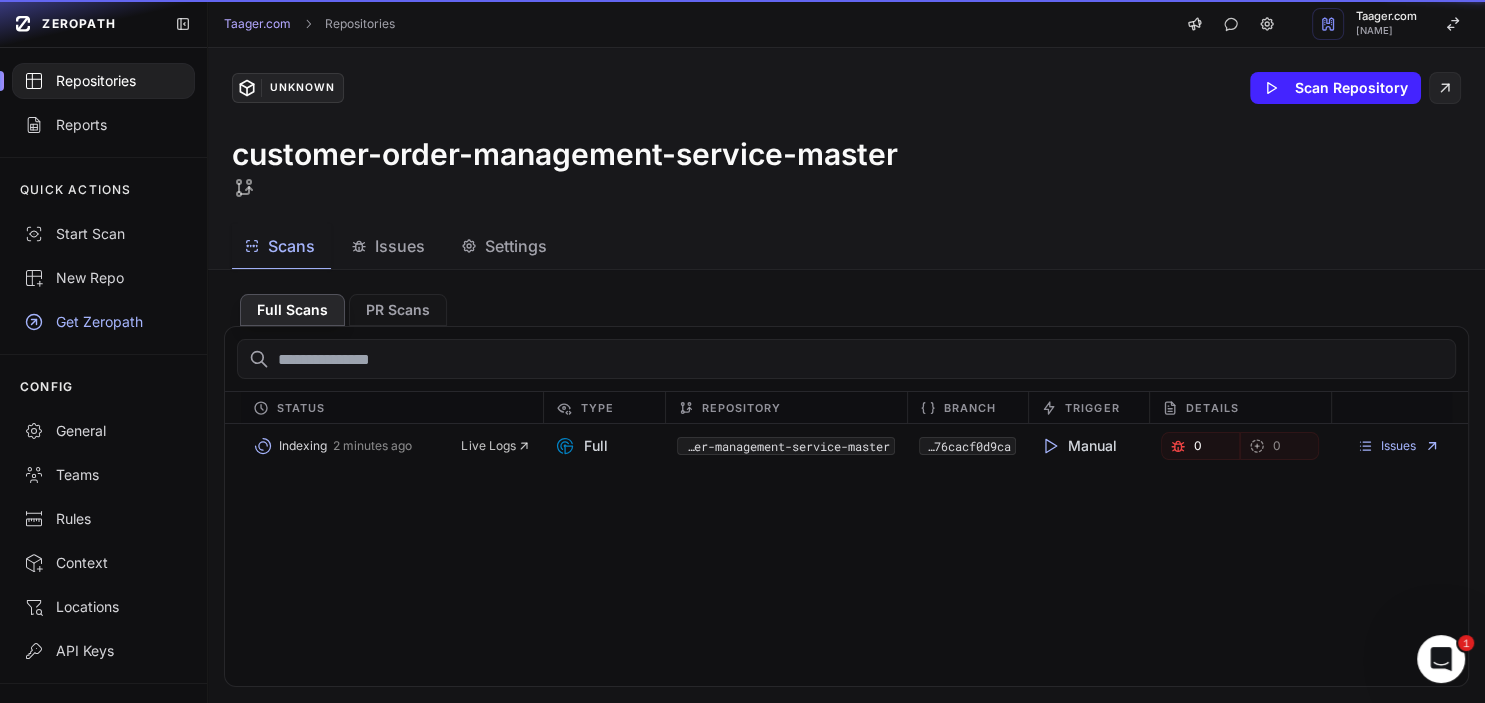 click on "Scans" at bounding box center [291, 246] 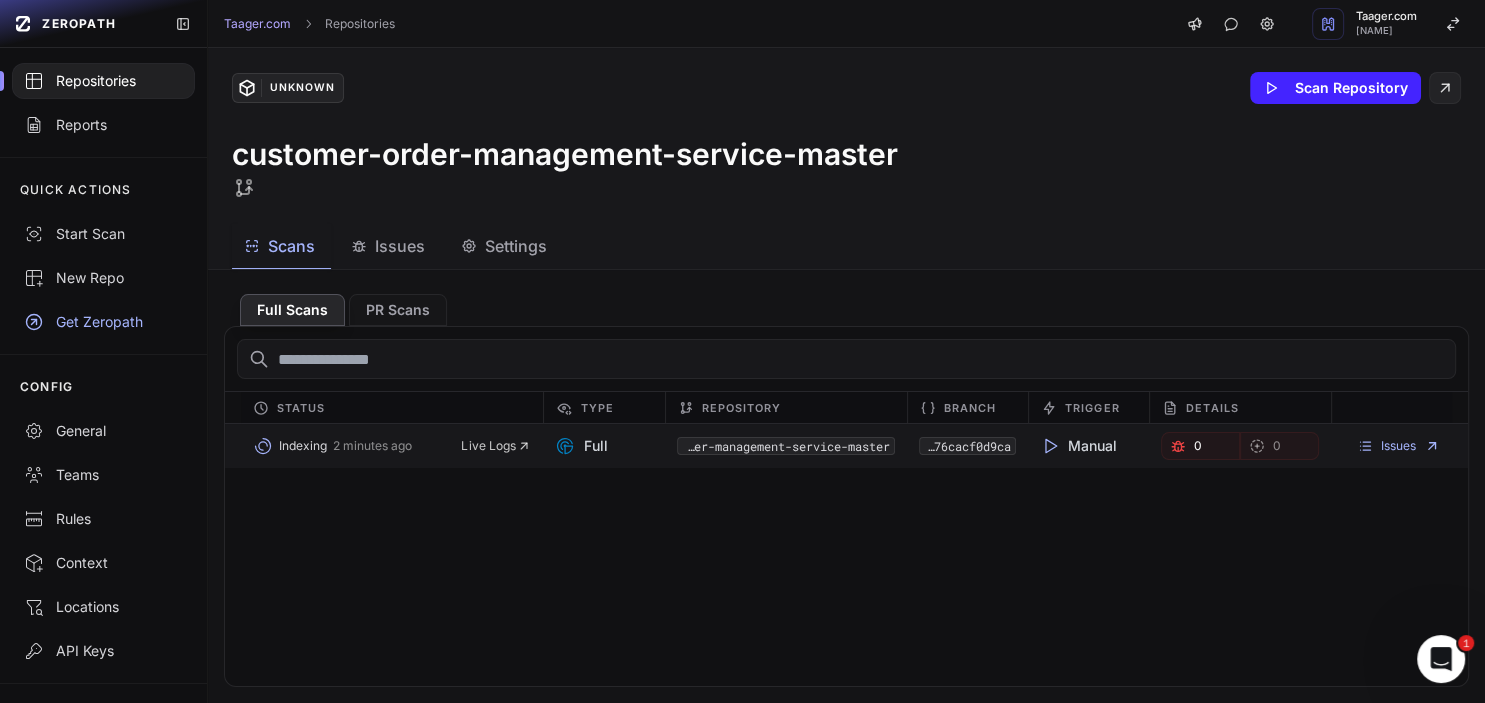 click on "Indexing   2 minutes ago     Live Logs" at bounding box center [392, 446] 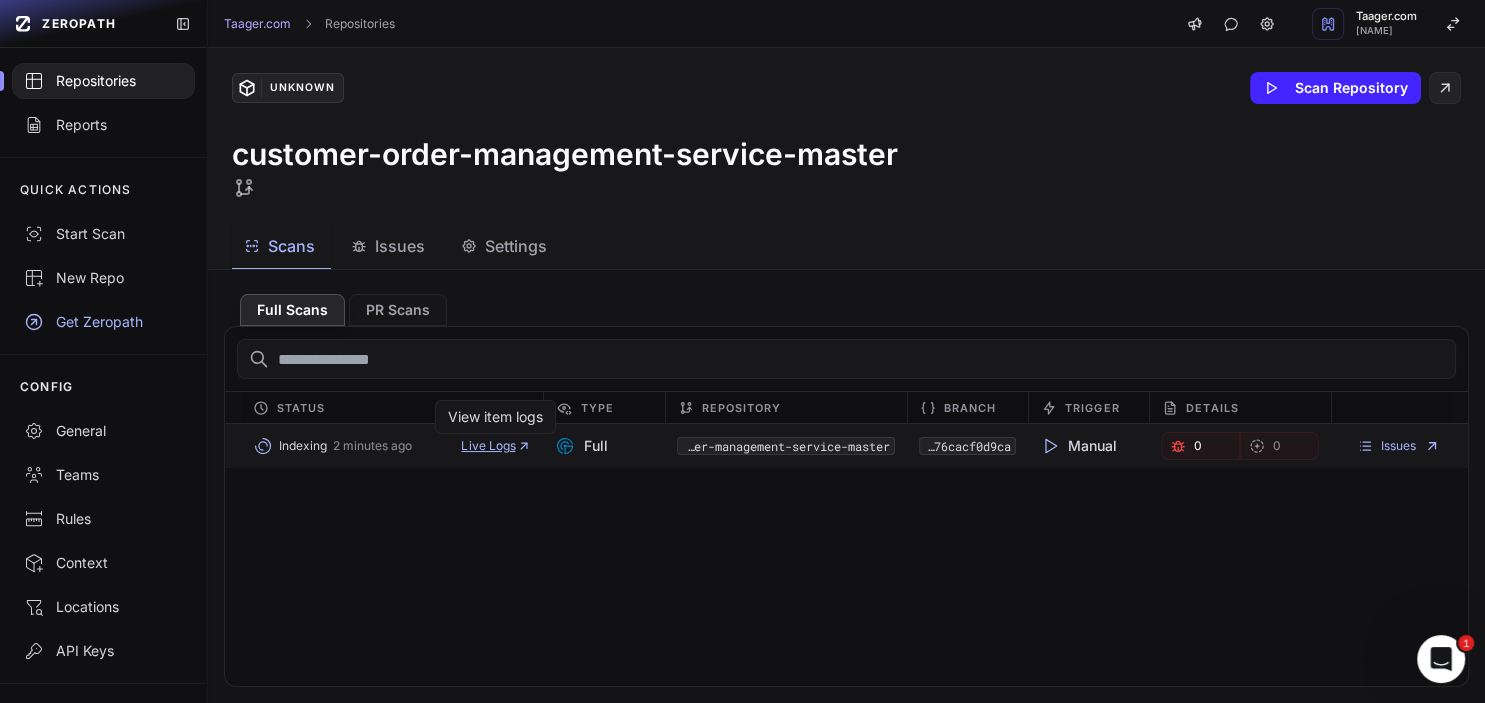 click on "Live Logs" at bounding box center [496, 446] 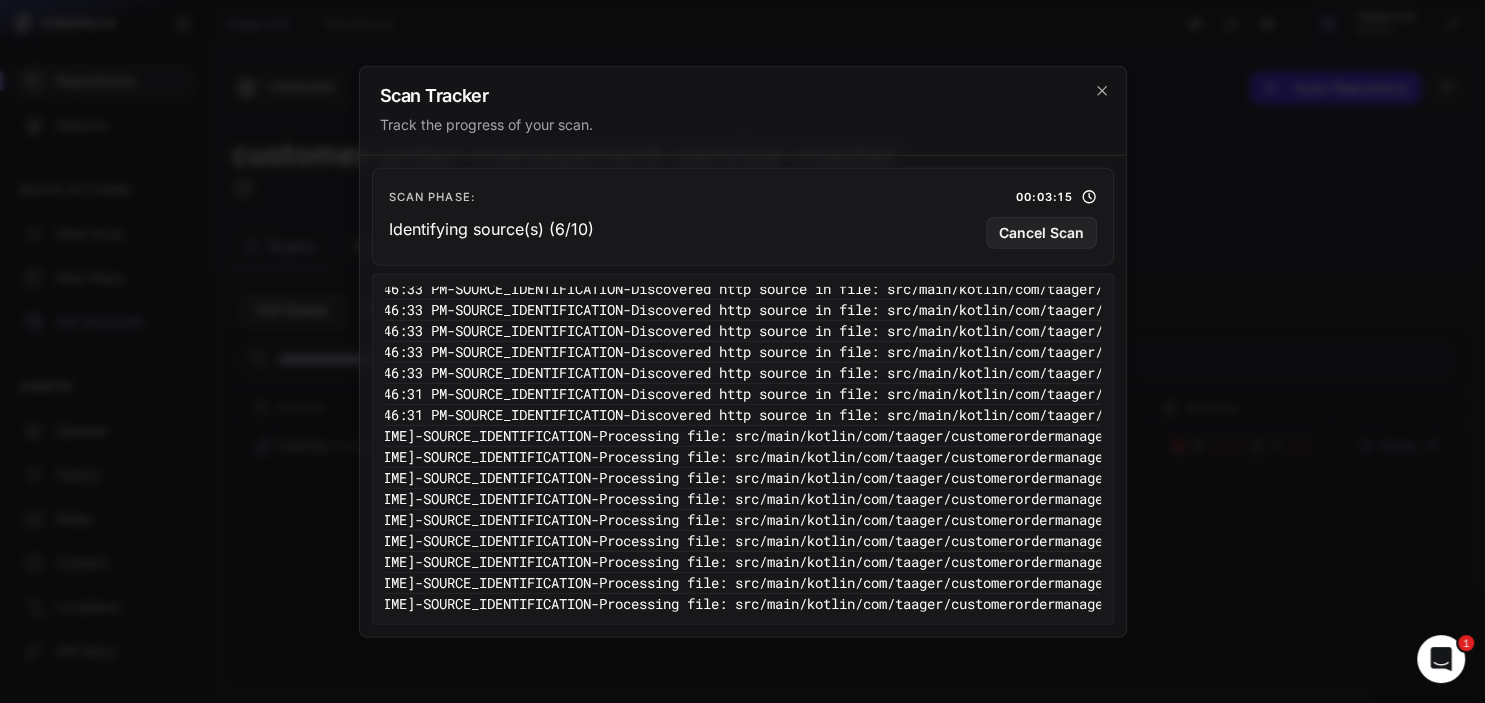 scroll, scrollTop: 1754, scrollLeft: 18, axis: both 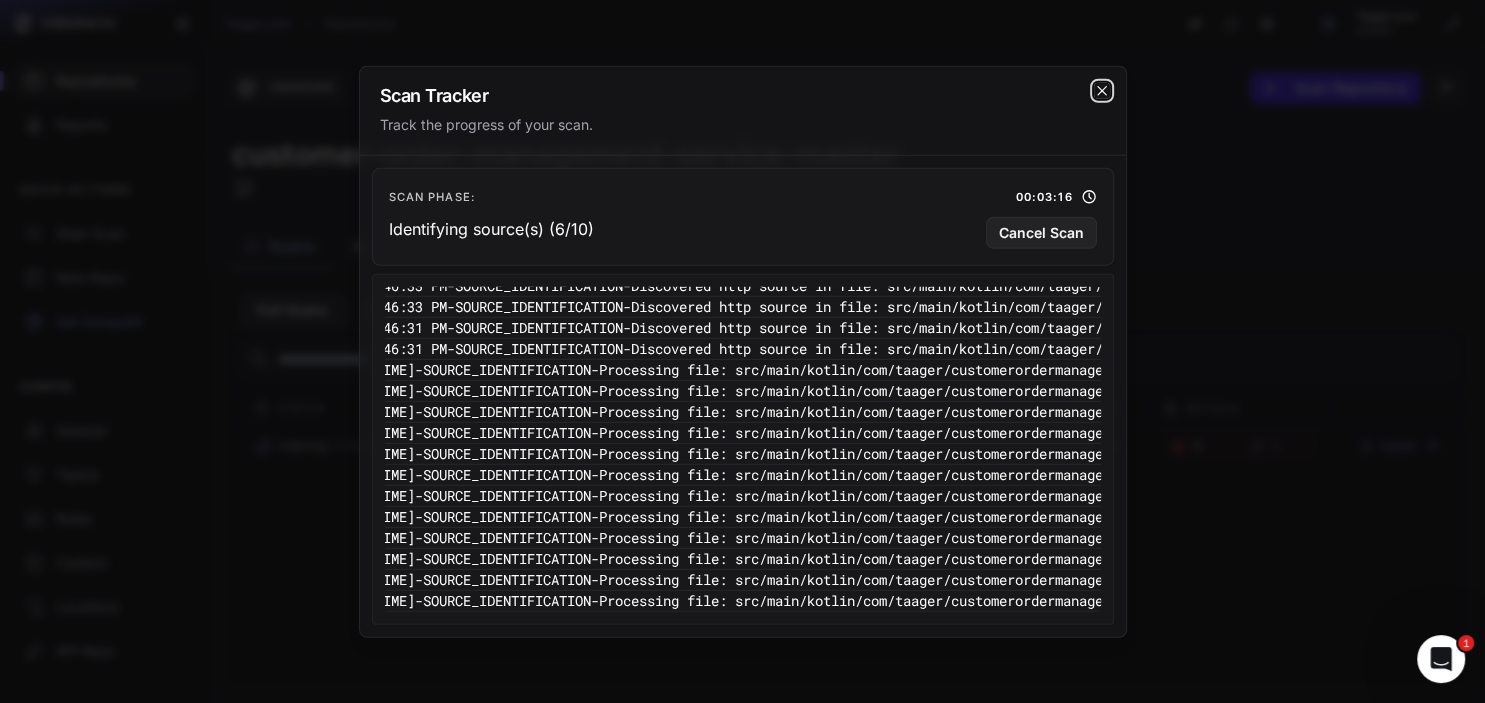 click 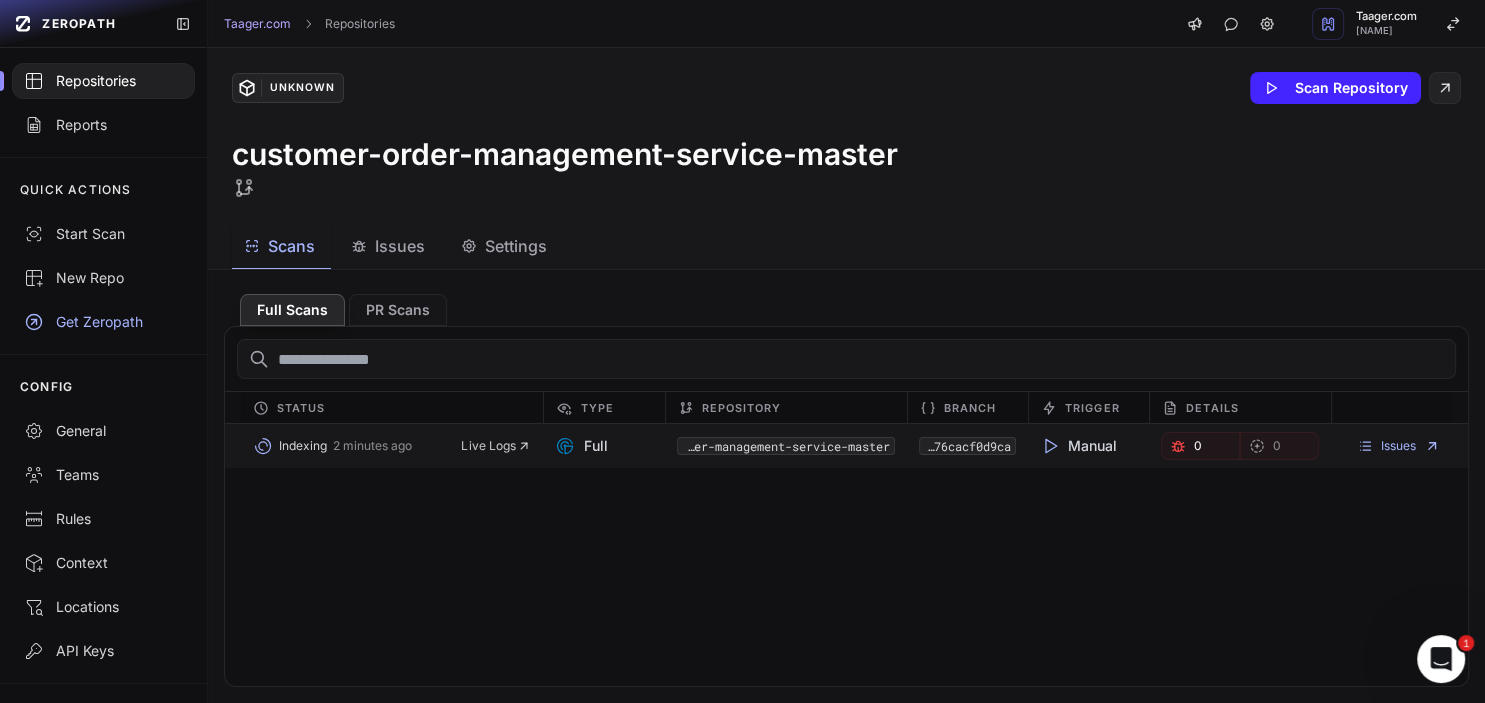 click on "0" at bounding box center [1200, 446] 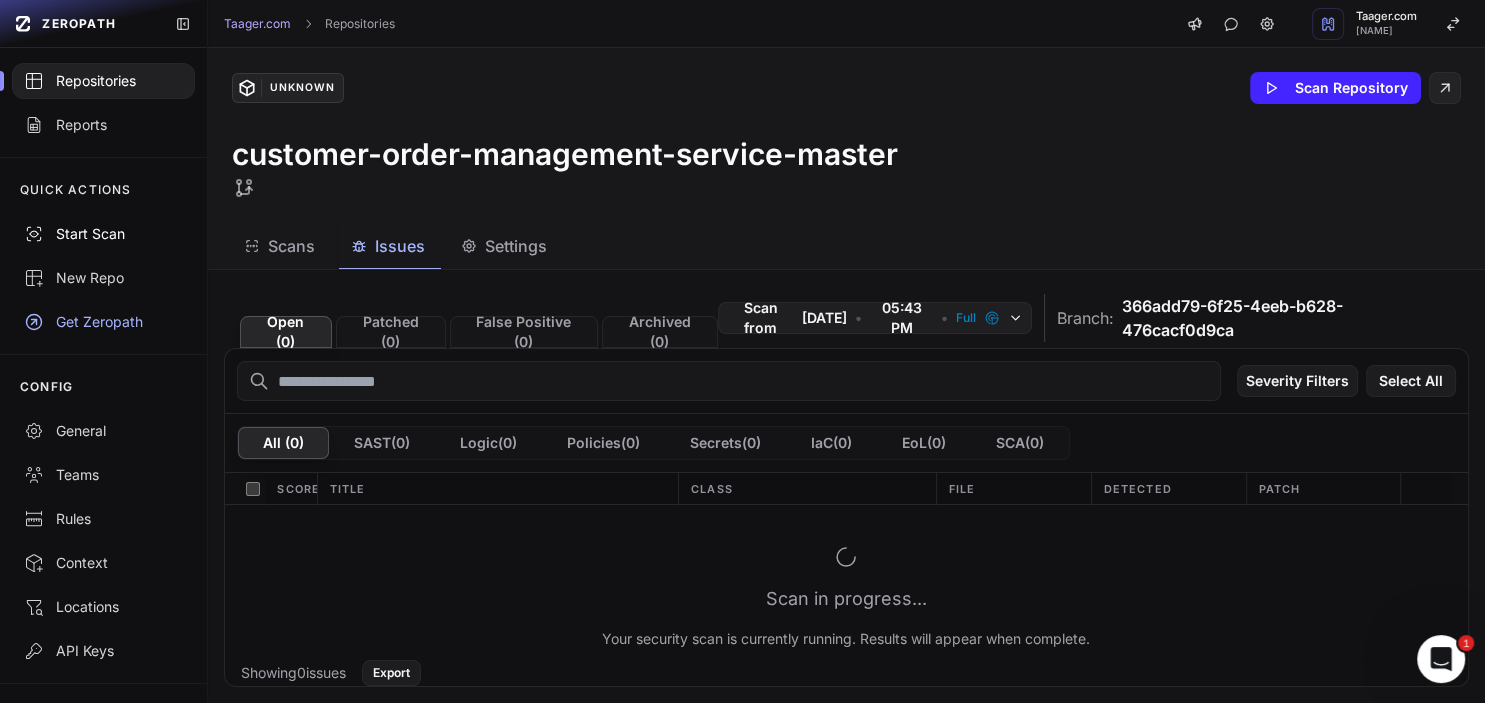 click on "Start Scan" at bounding box center [103, 234] 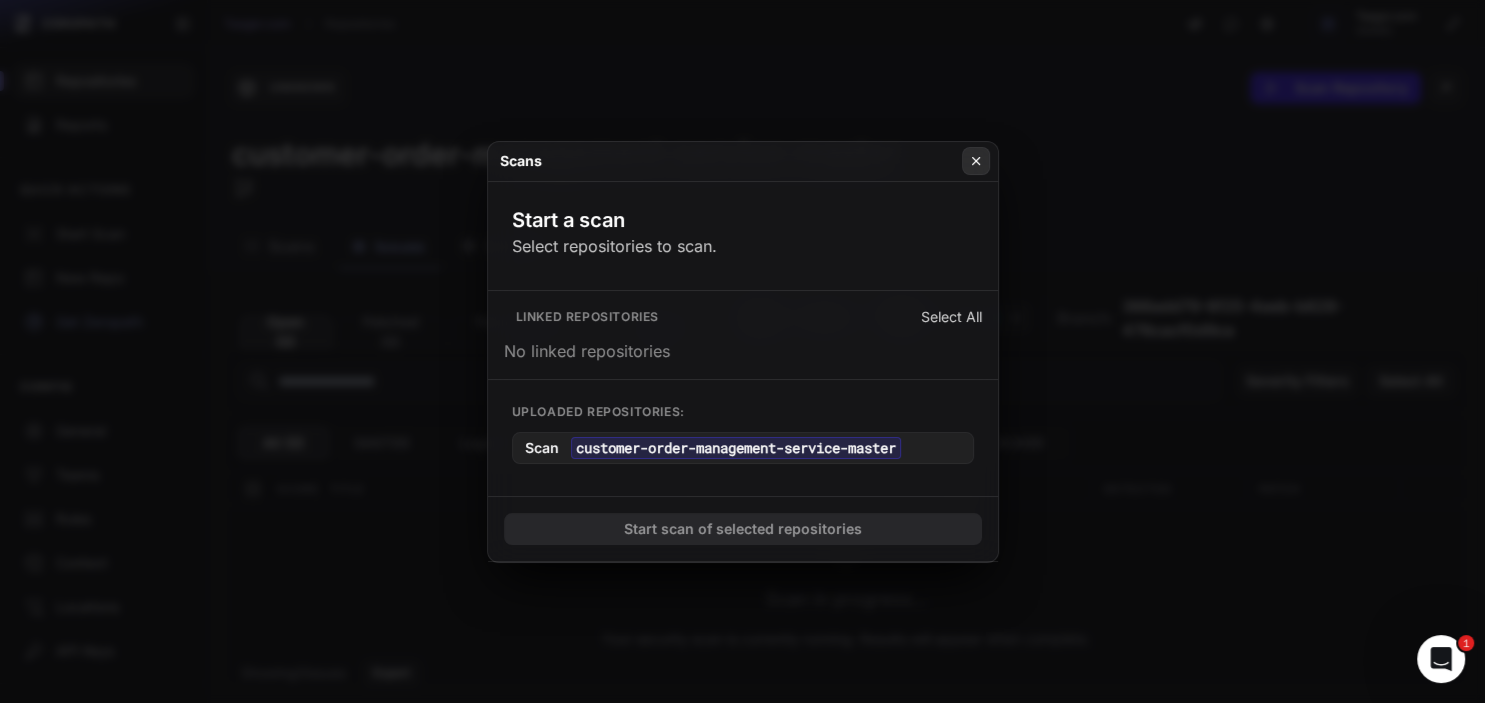 click at bounding box center [976, 161] 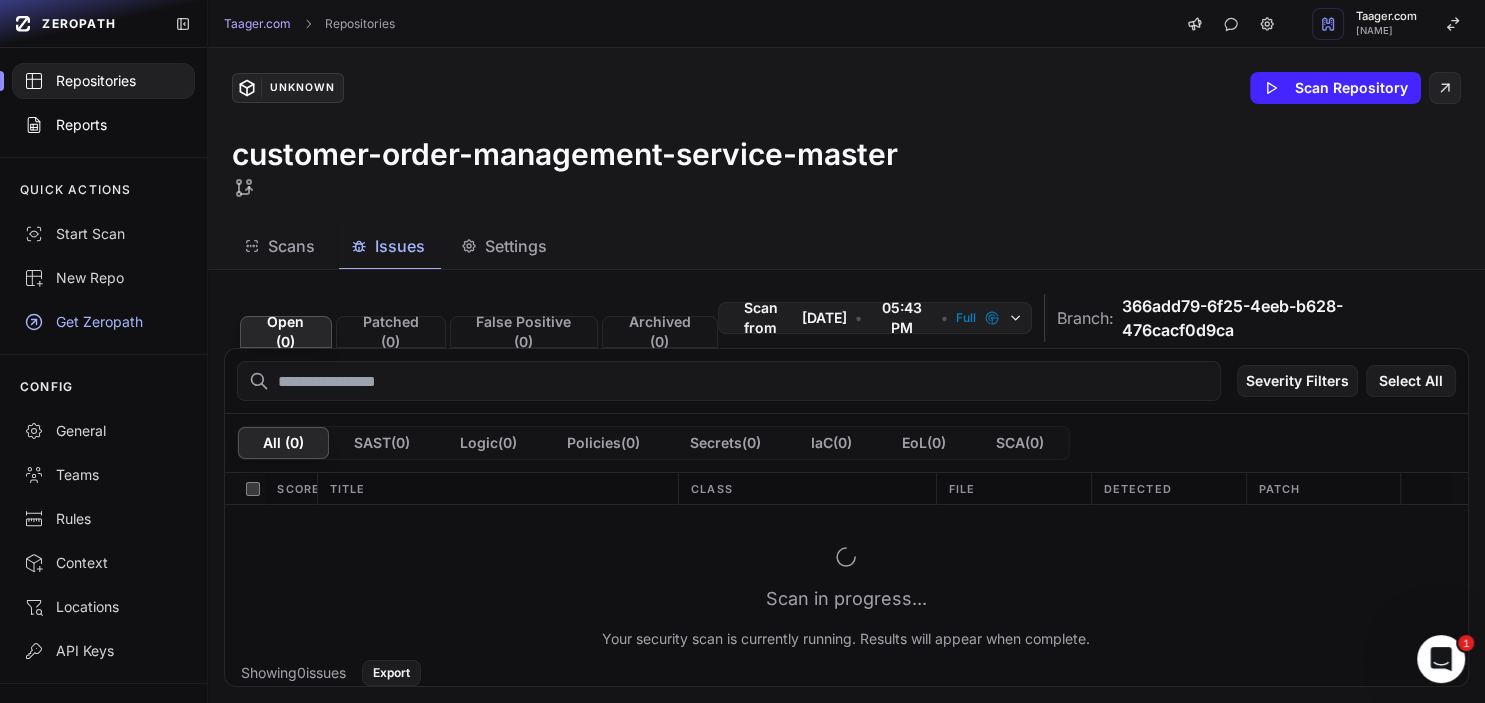 click on "Reports" at bounding box center (103, 125) 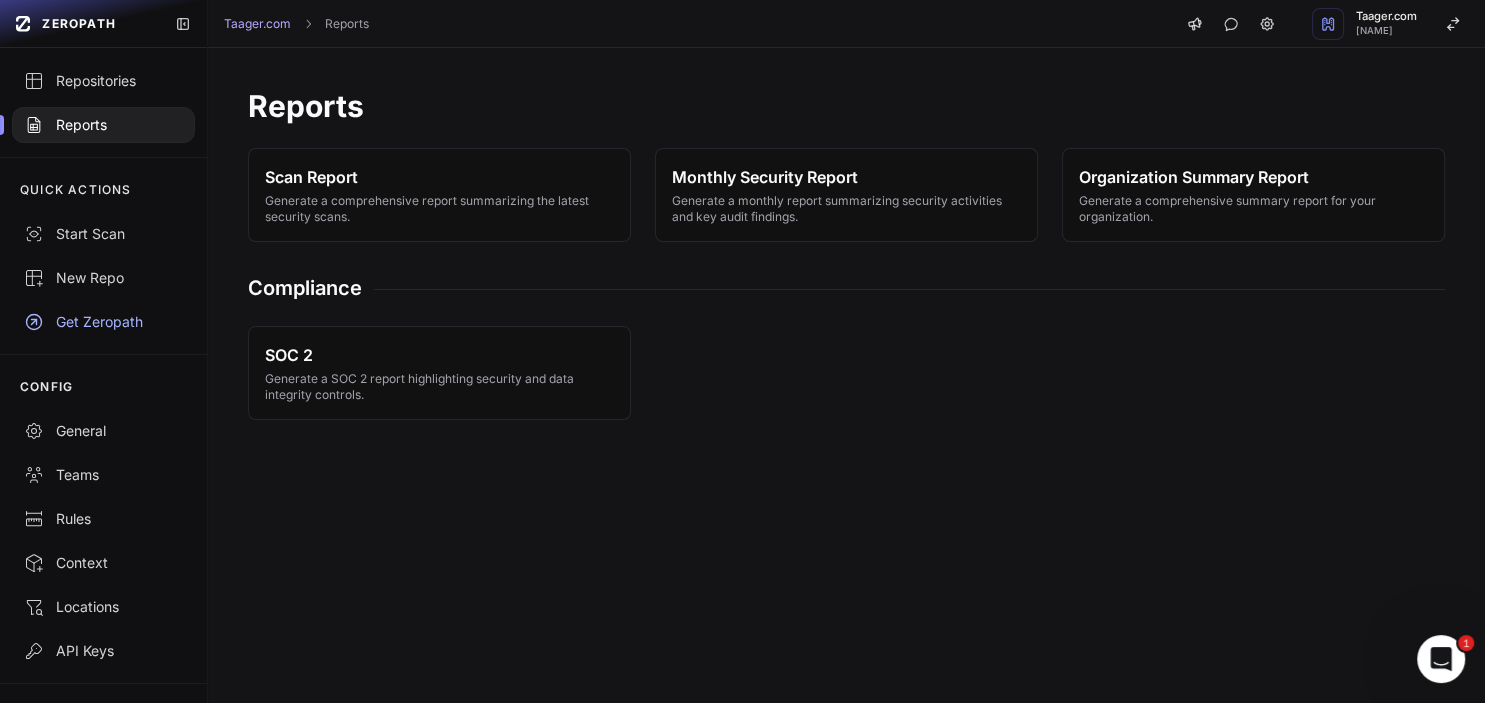 click on "Get Zeropath" at bounding box center [103, 322] 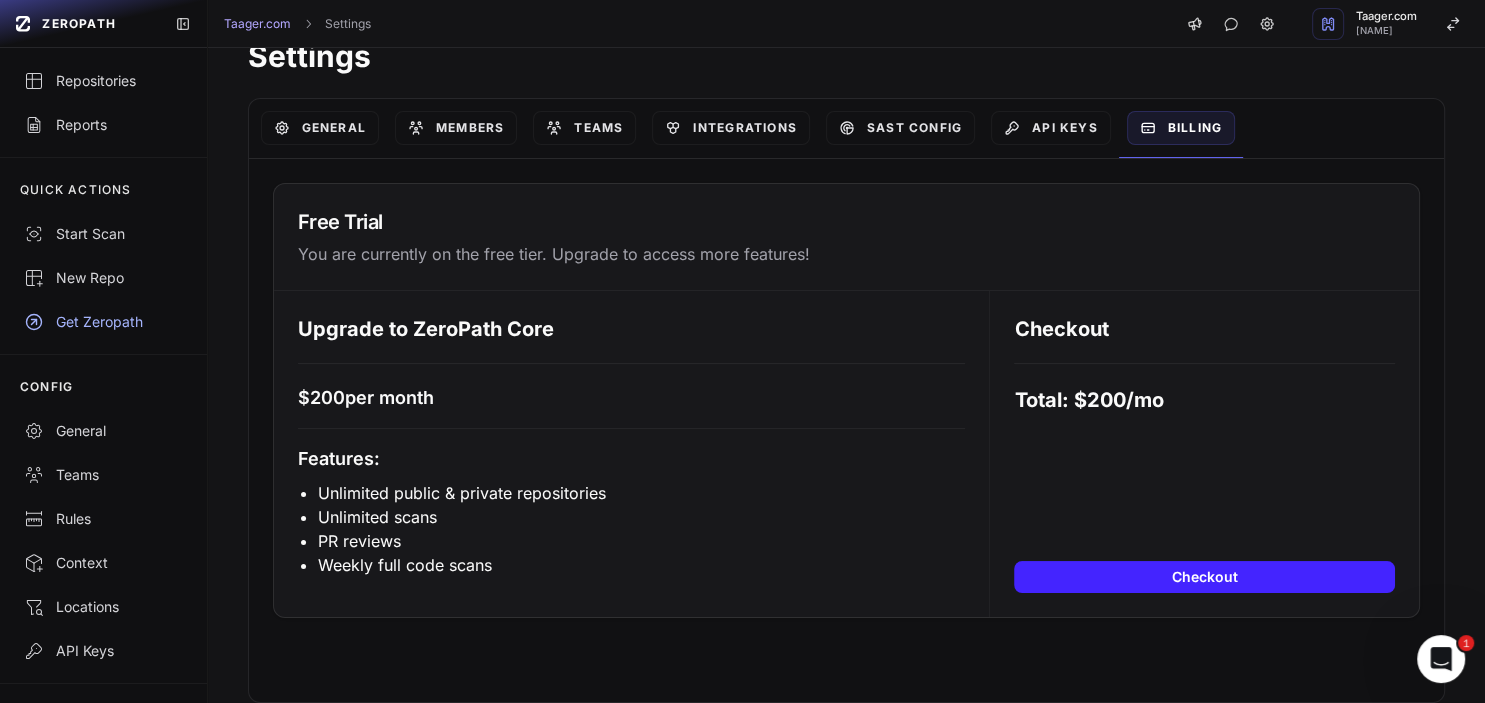 scroll, scrollTop: 32, scrollLeft: 0, axis: vertical 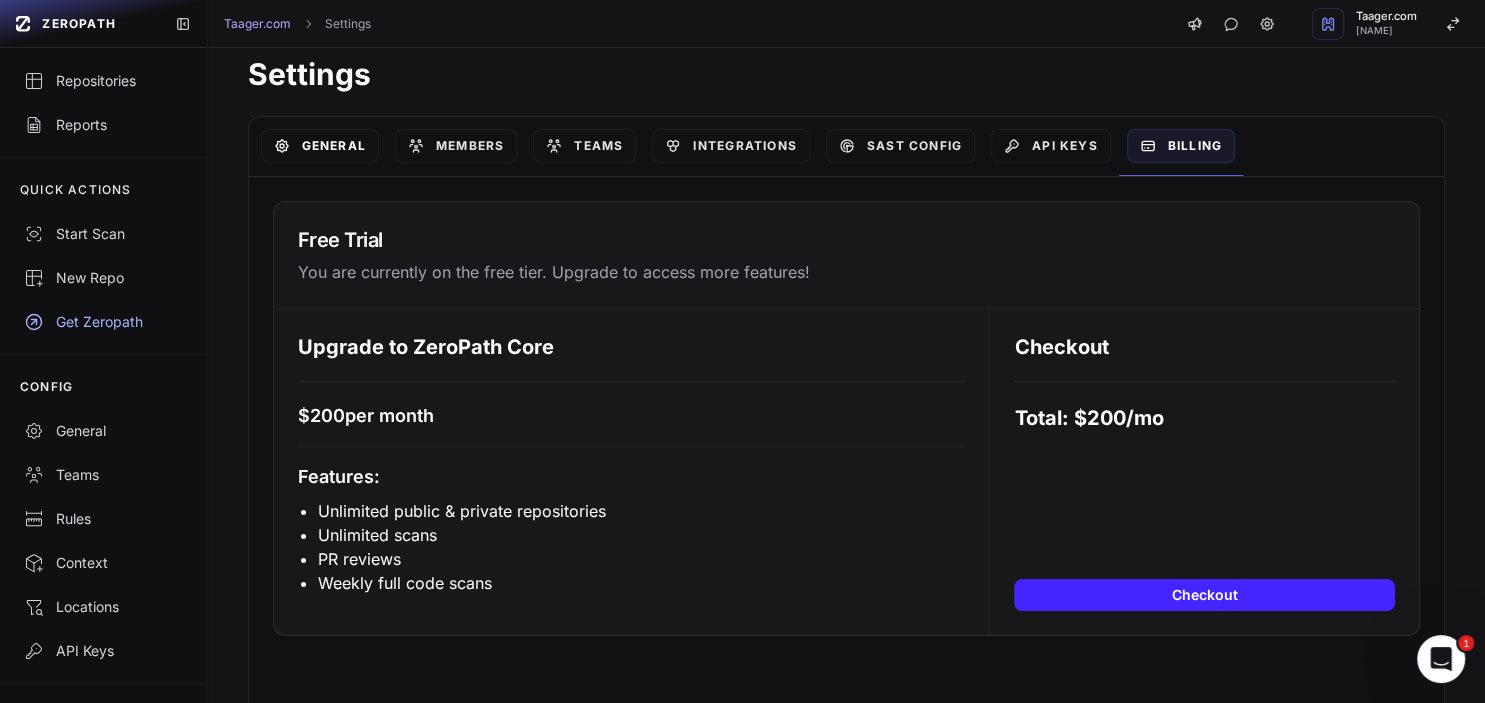 click on "General" at bounding box center [320, 146] 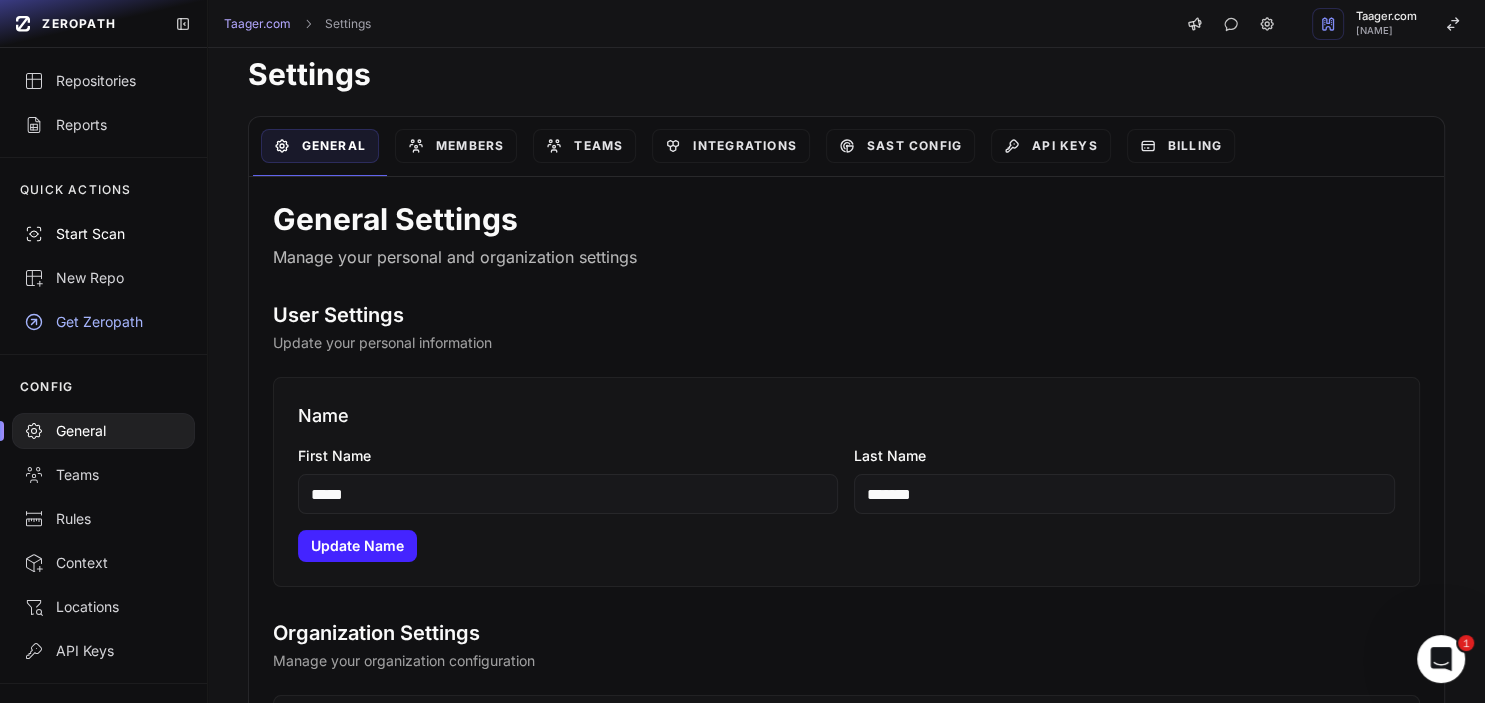 click on "Start Scan" at bounding box center (103, 234) 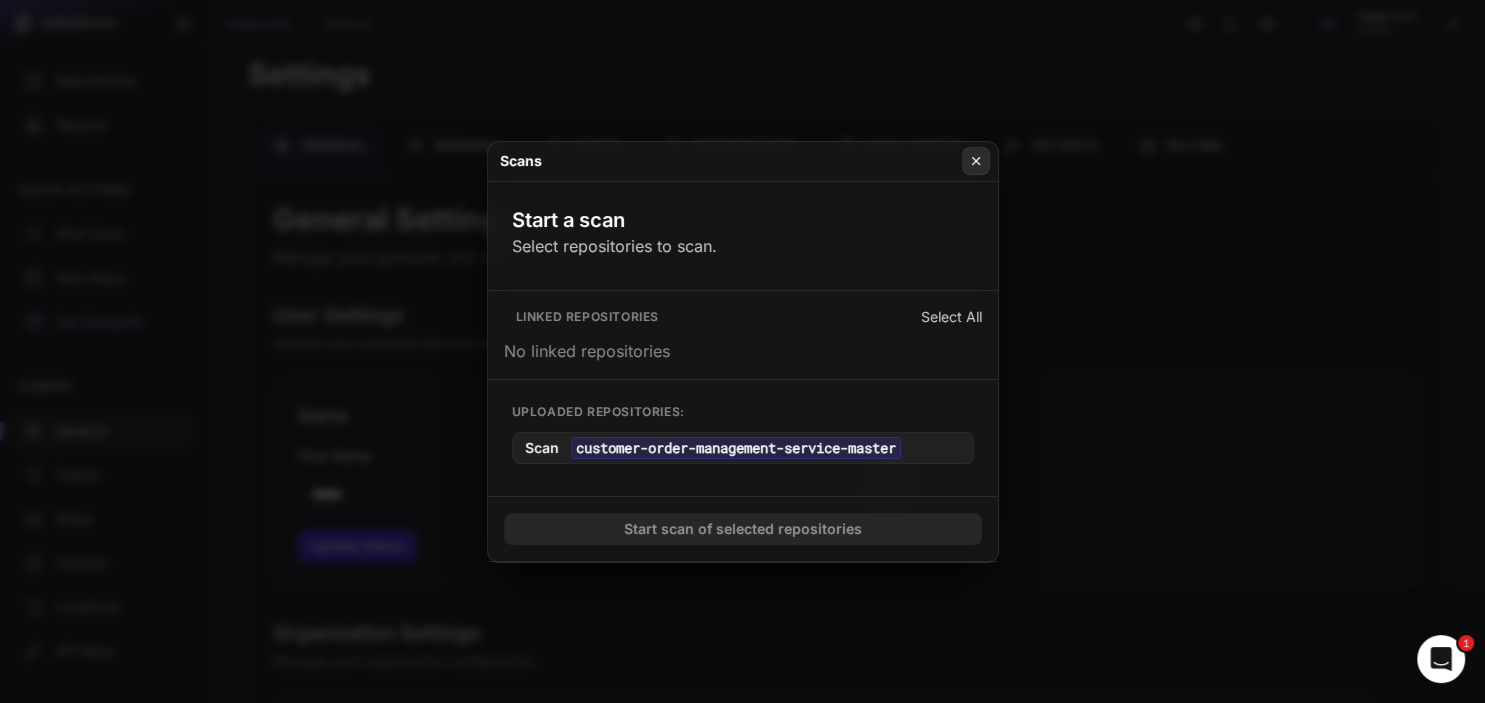drag, startPoint x: 990, startPoint y: 171, endPoint x: 973, endPoint y: 163, distance: 18.788294 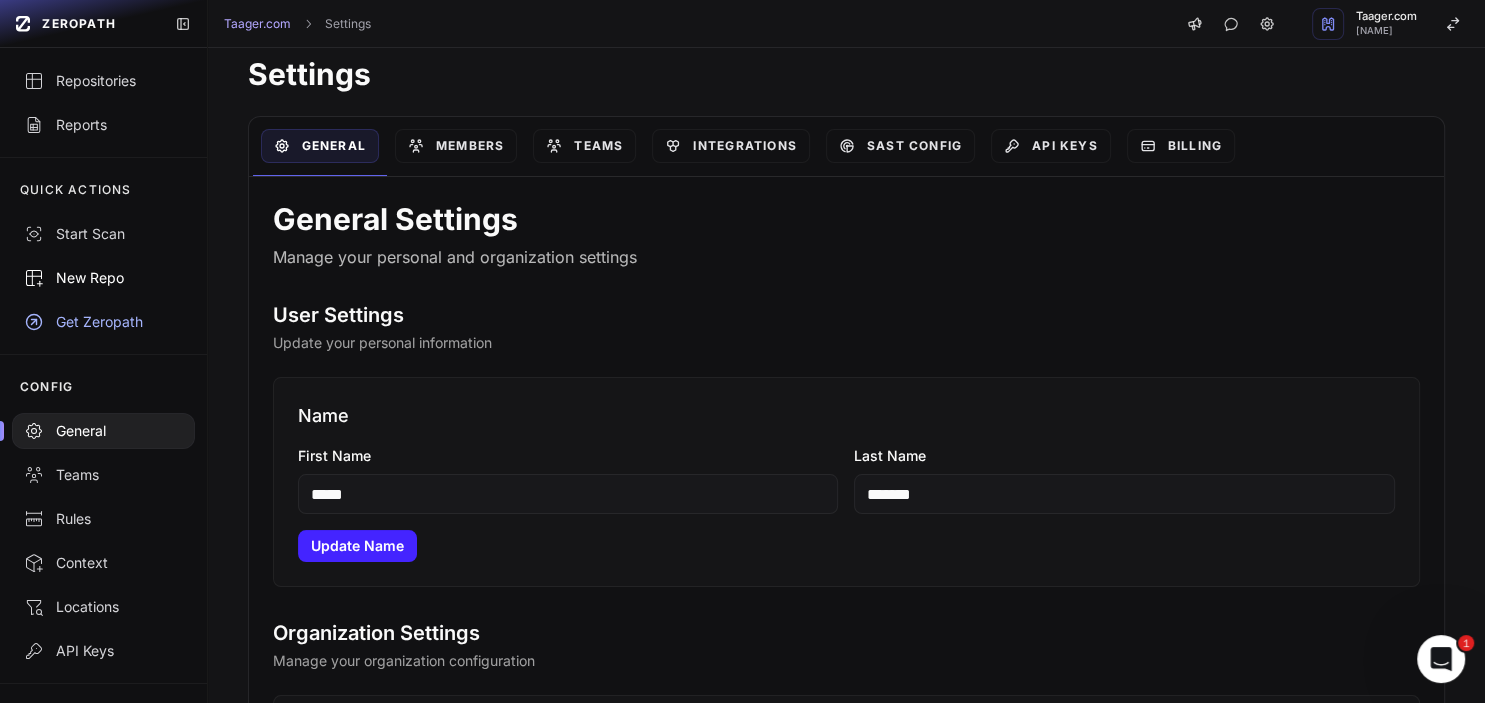click on "New Repo" at bounding box center (103, 278) 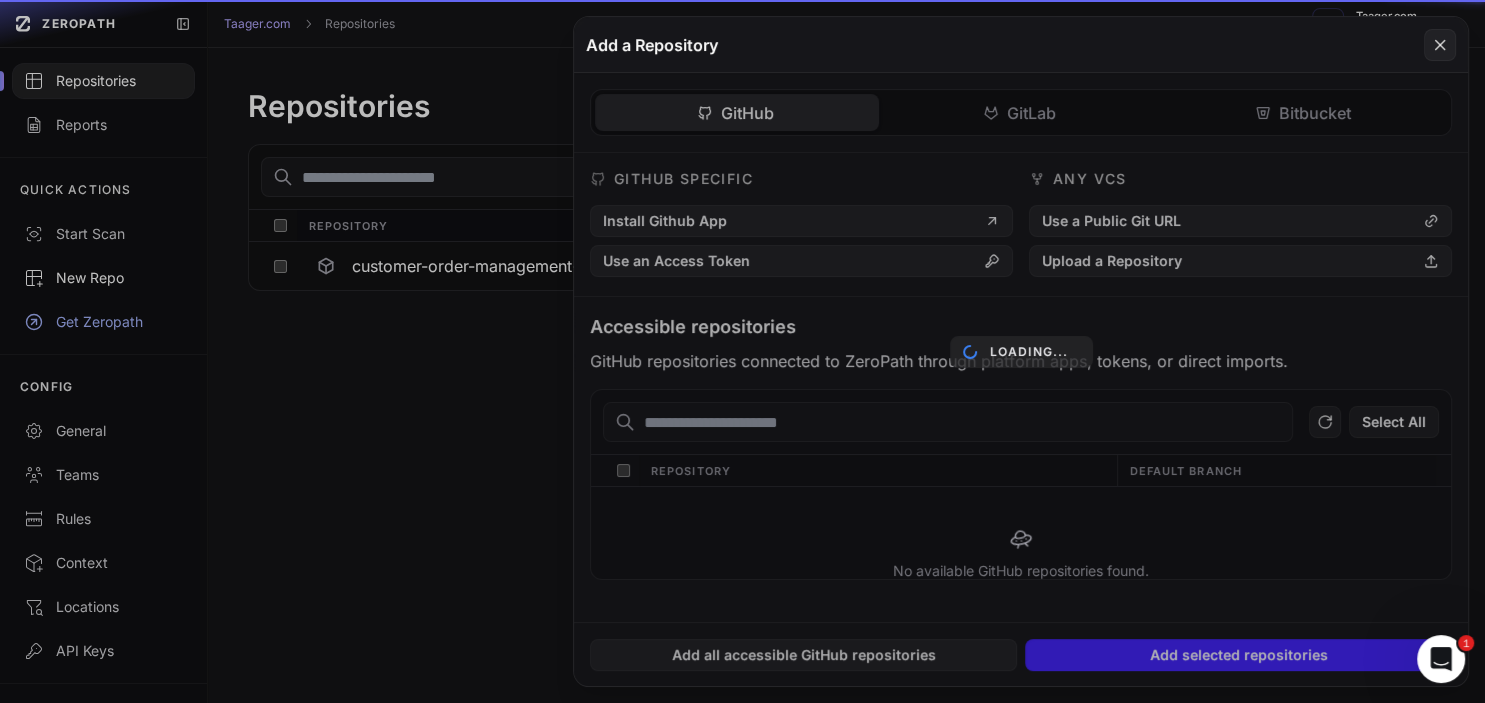 scroll, scrollTop: 0, scrollLeft: 0, axis: both 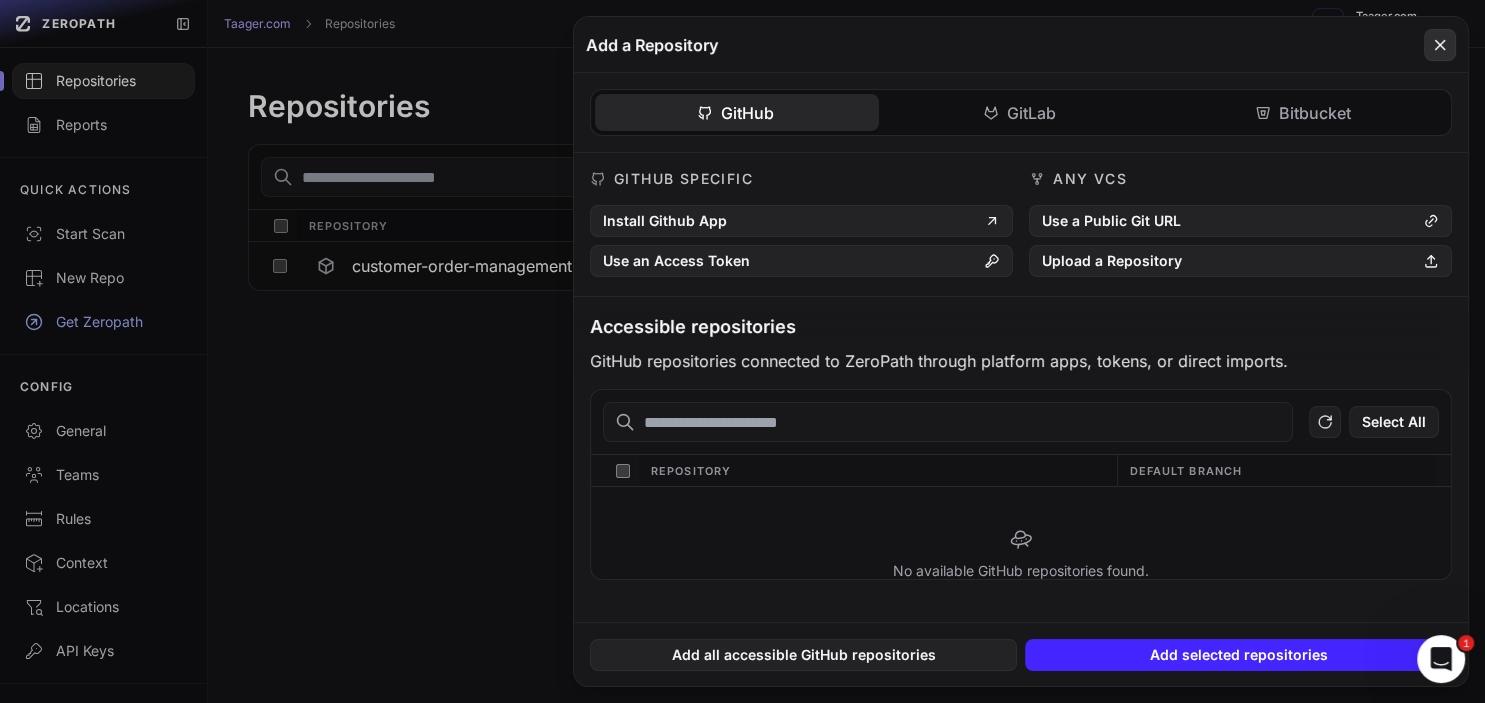 click at bounding box center [1440, 45] 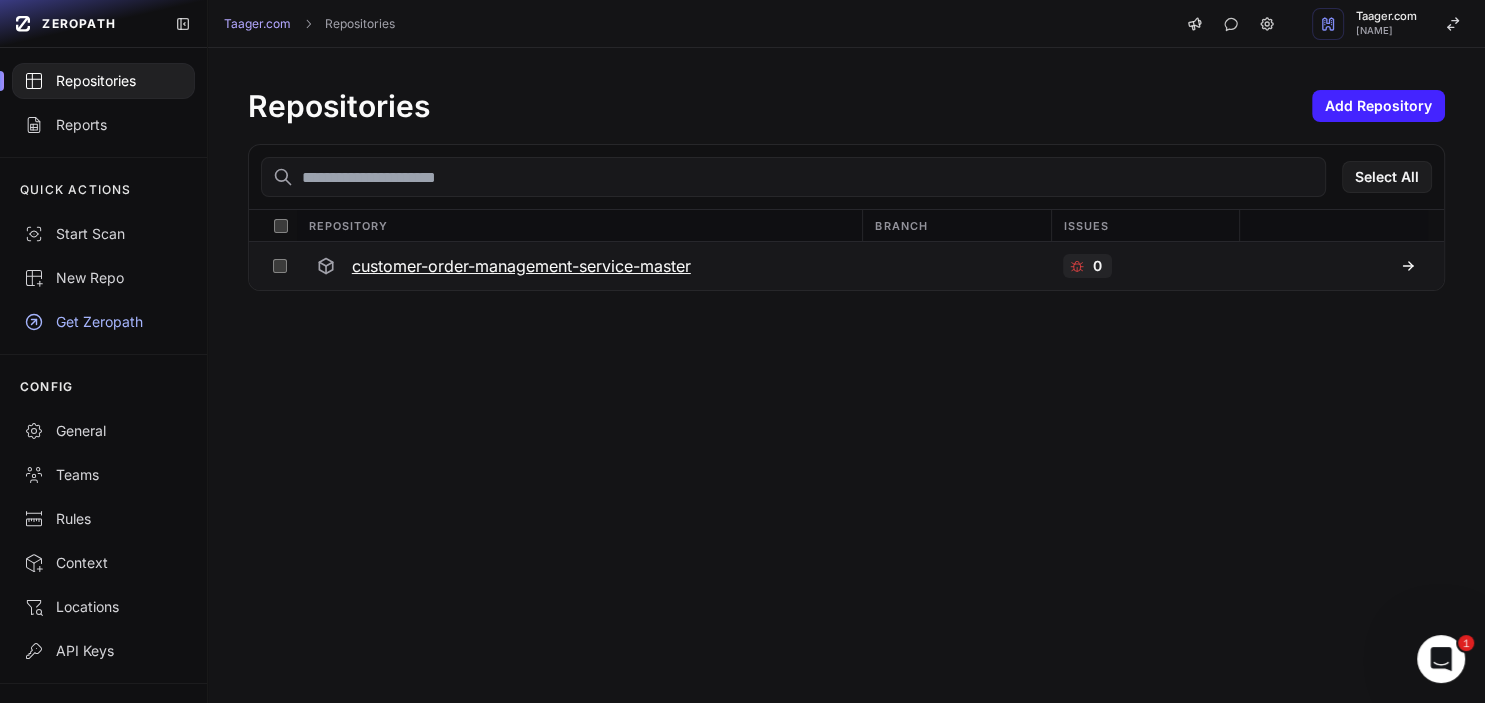 click on "customer-order-management-service-master" at bounding box center (579, 266) 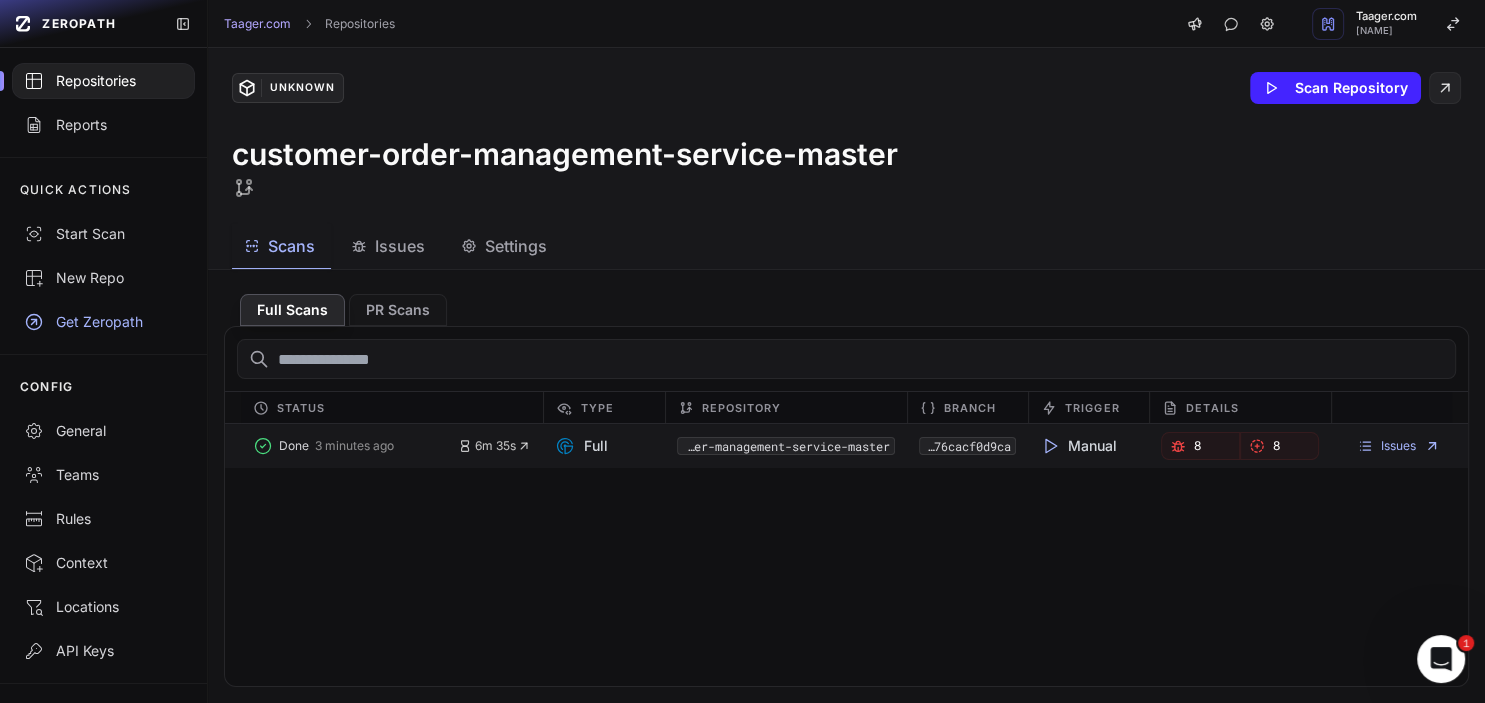 click on "8" at bounding box center (1200, 446) 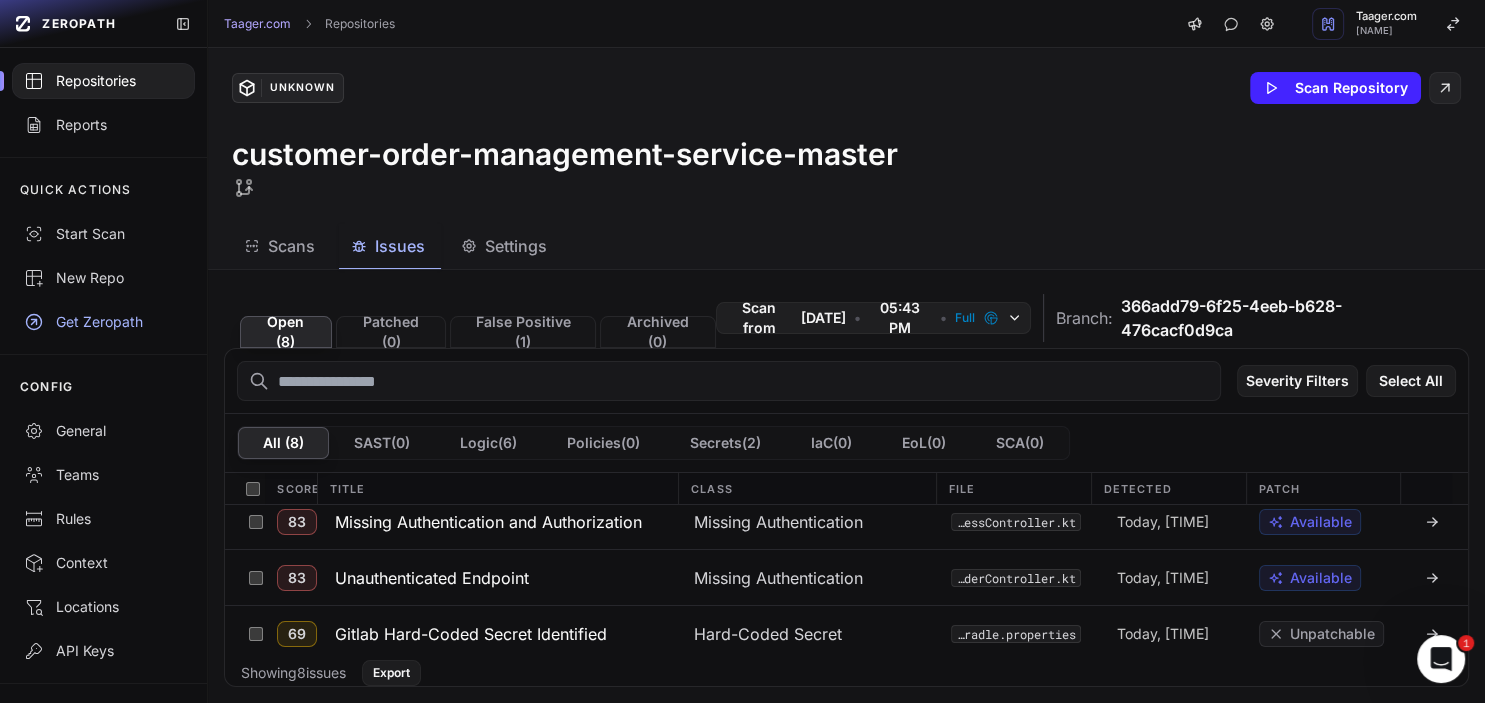 scroll, scrollTop: 98, scrollLeft: 0, axis: vertical 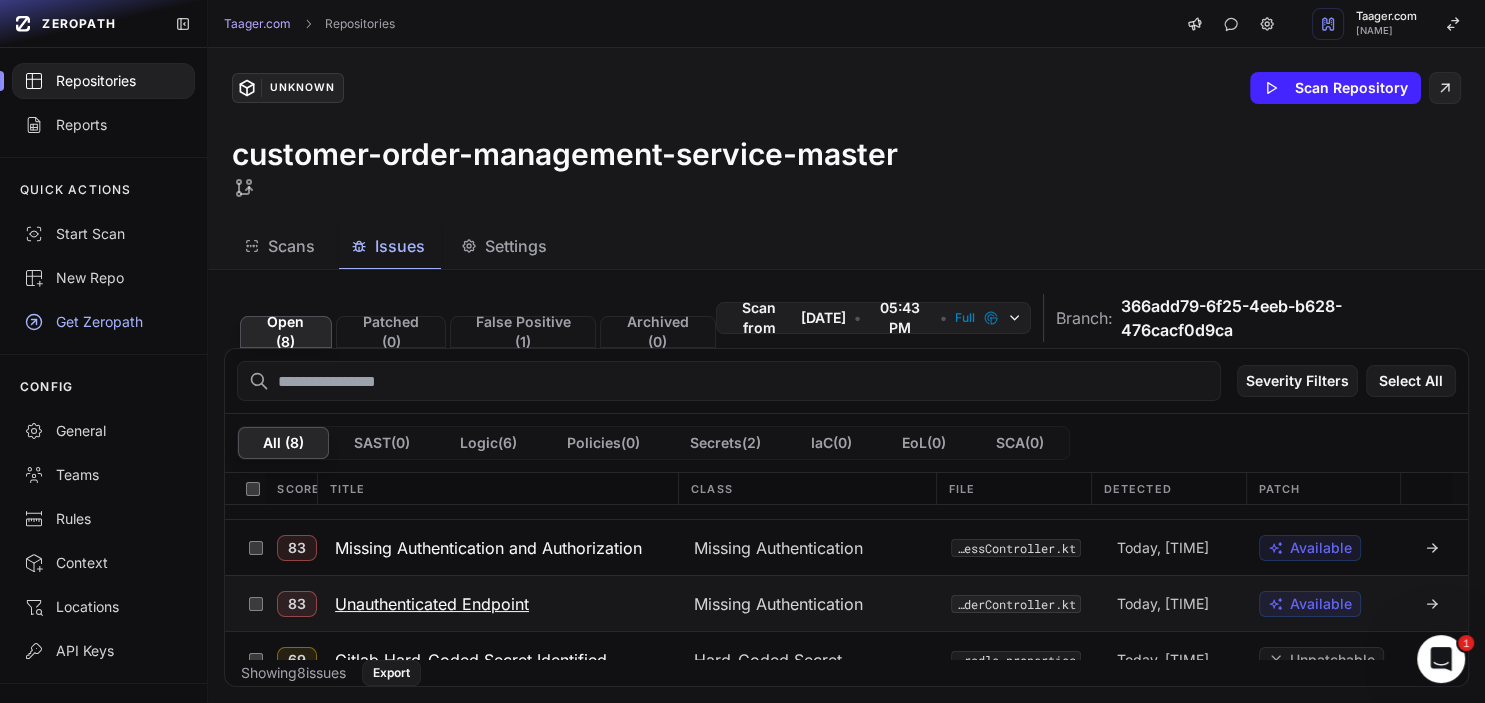 click on "Unauthenticated Endpoint" at bounding box center [432, 604] 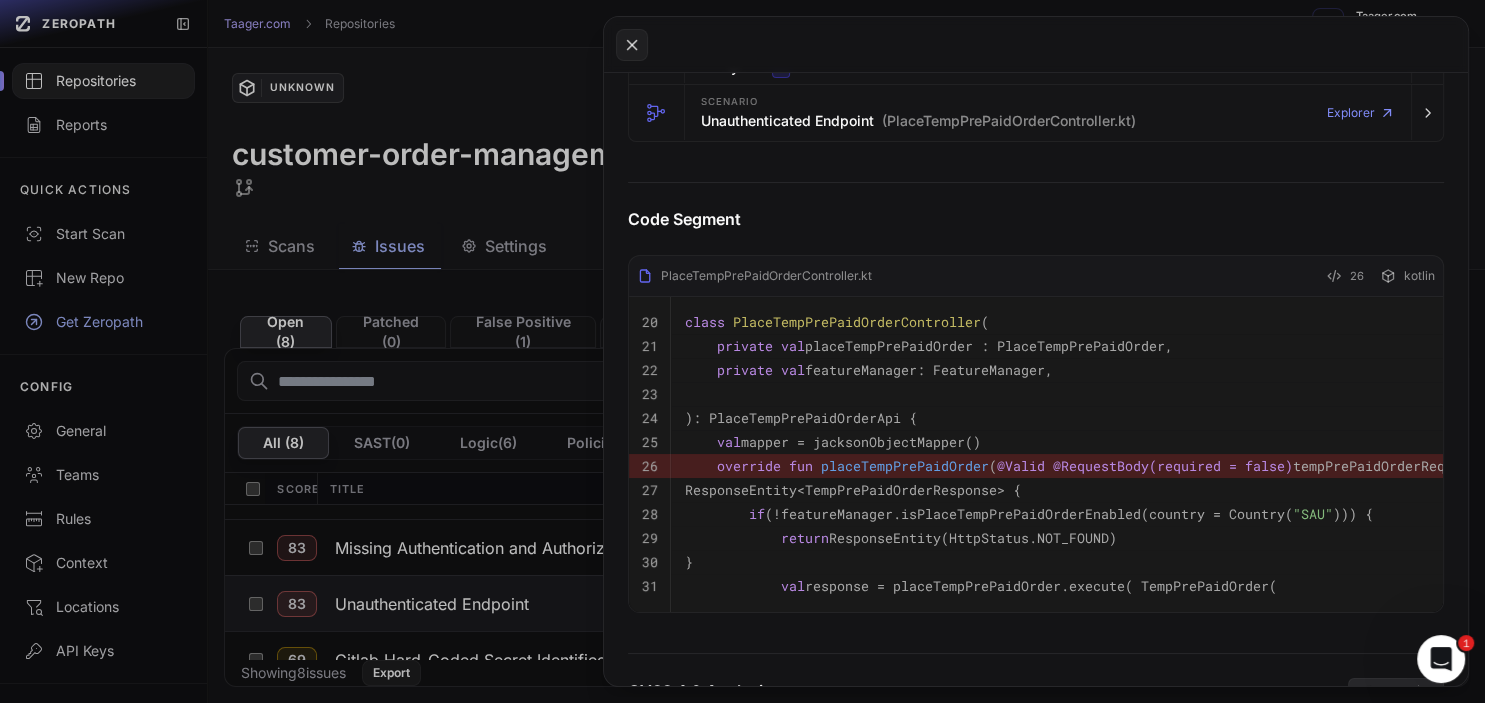 scroll, scrollTop: 660, scrollLeft: 0, axis: vertical 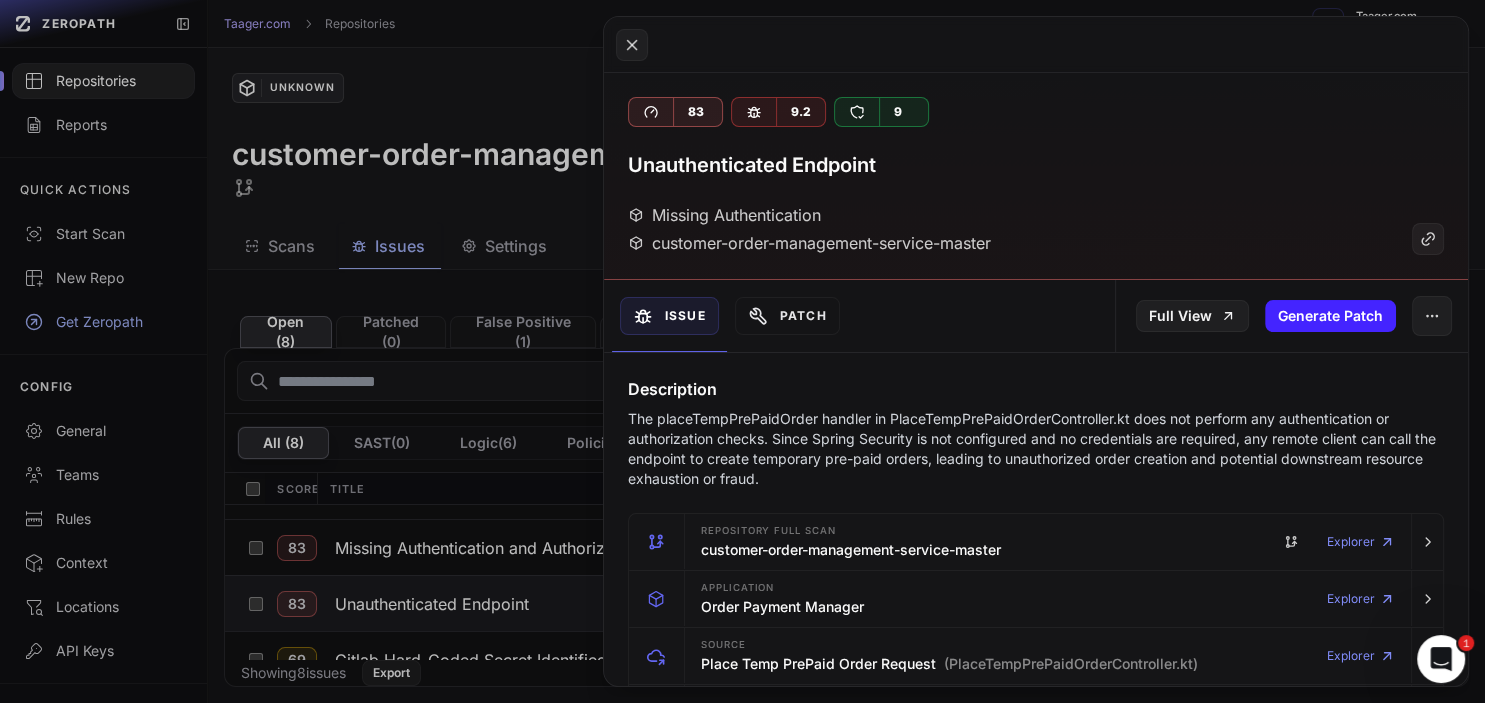 type 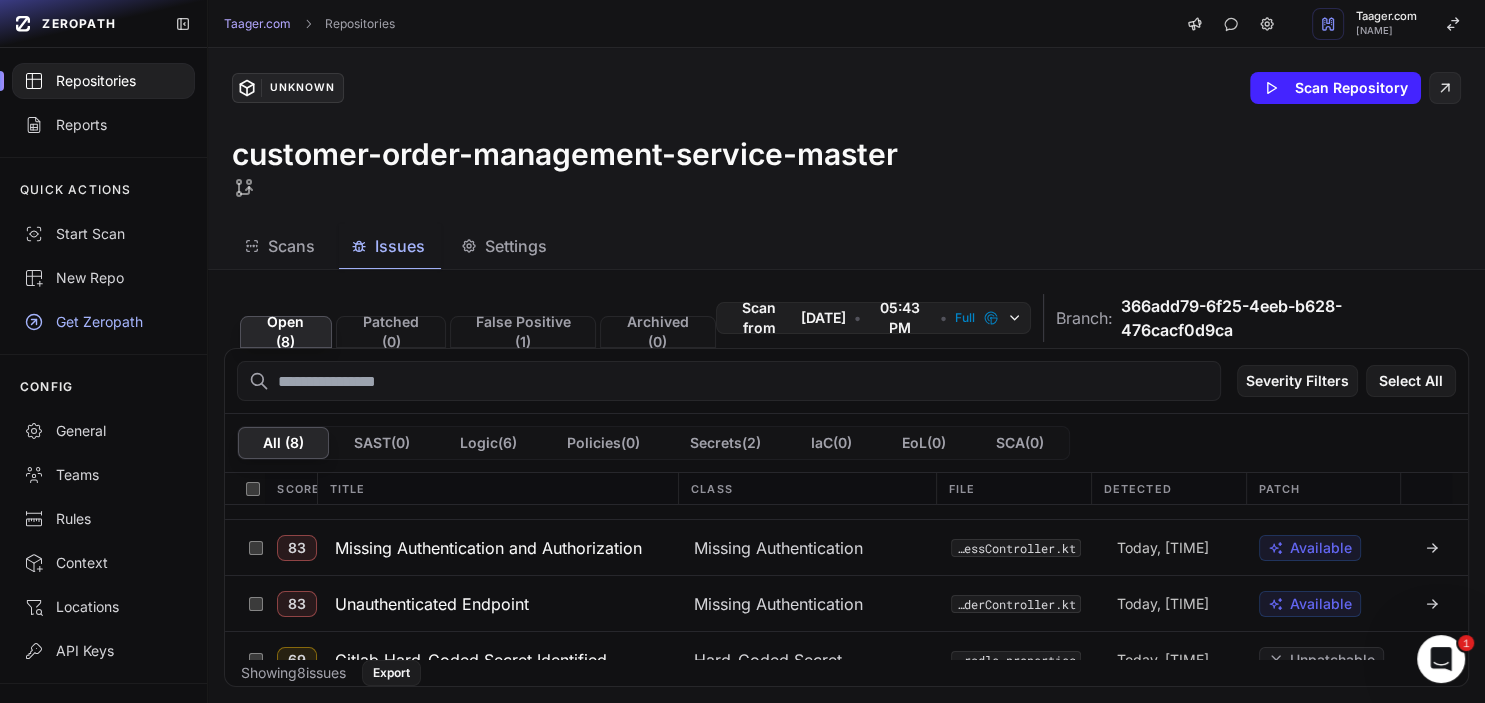 click on "Missing Authentication and Authorization" at bounding box center [488, 548] 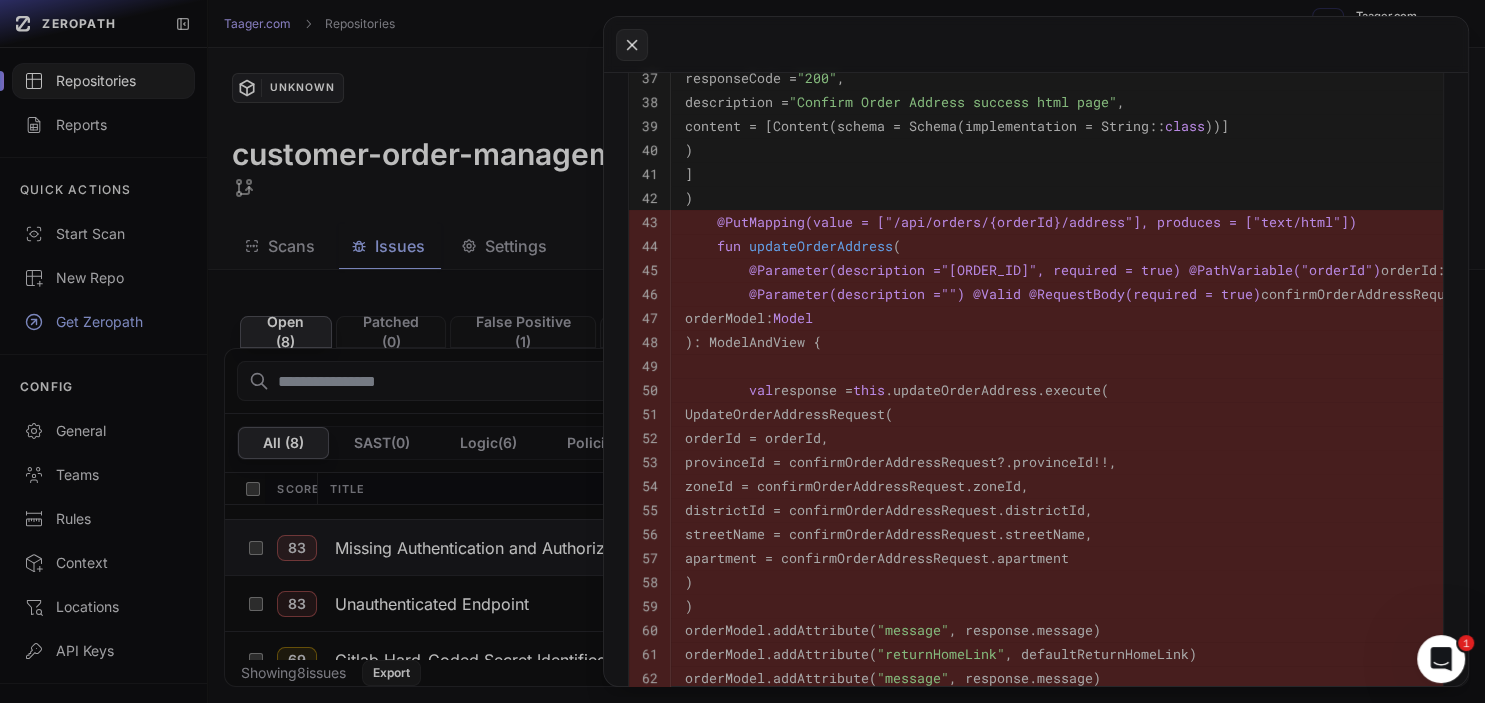 scroll, scrollTop: 886, scrollLeft: 0, axis: vertical 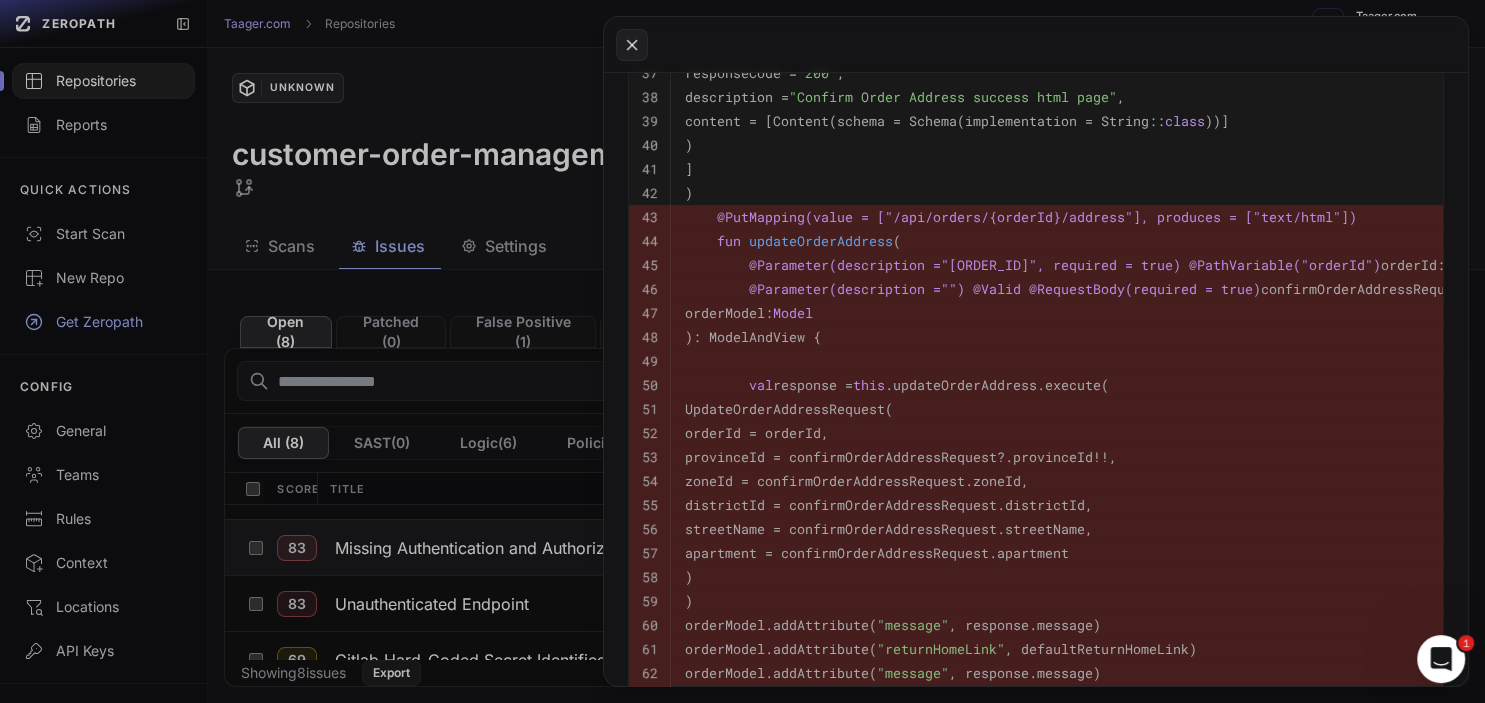 drag, startPoint x: 750, startPoint y: 385, endPoint x: 798, endPoint y: 597, distance: 217.36604 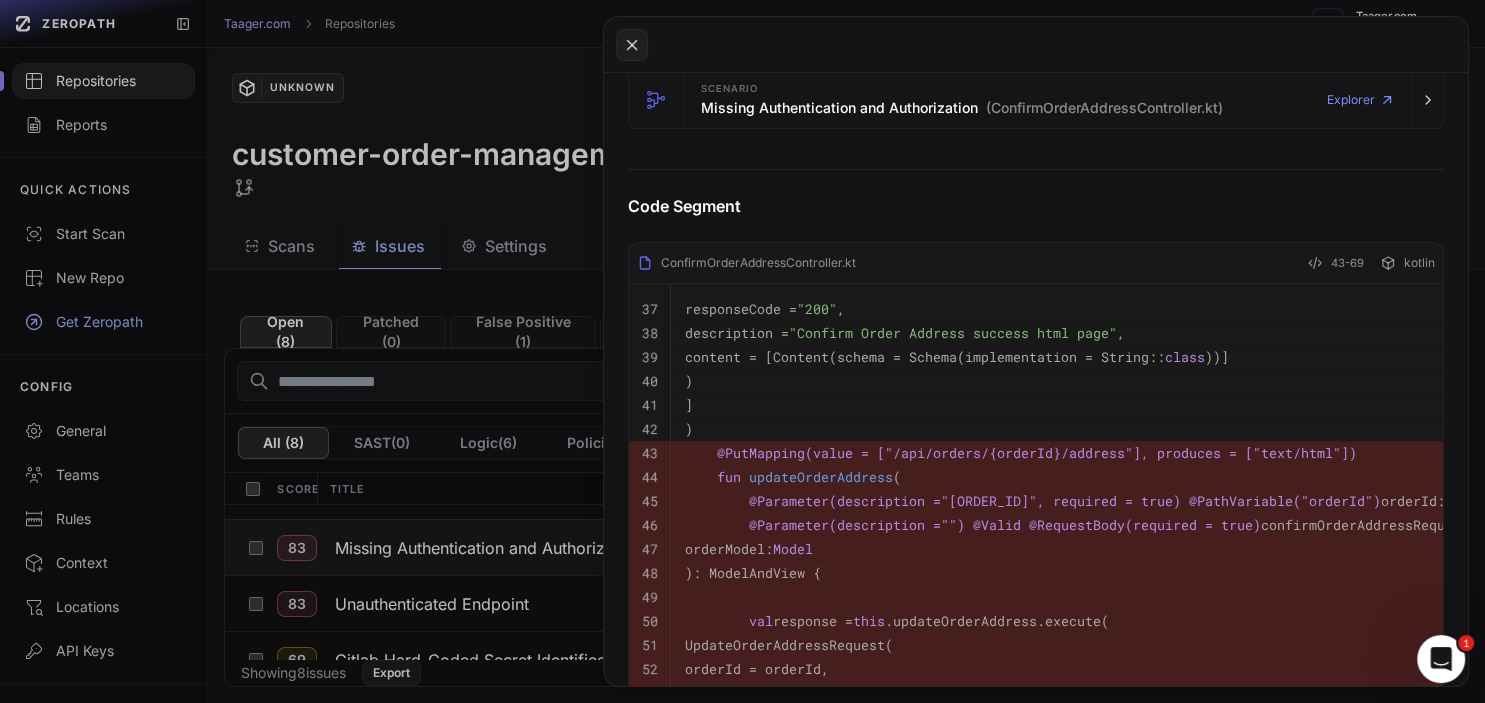 click 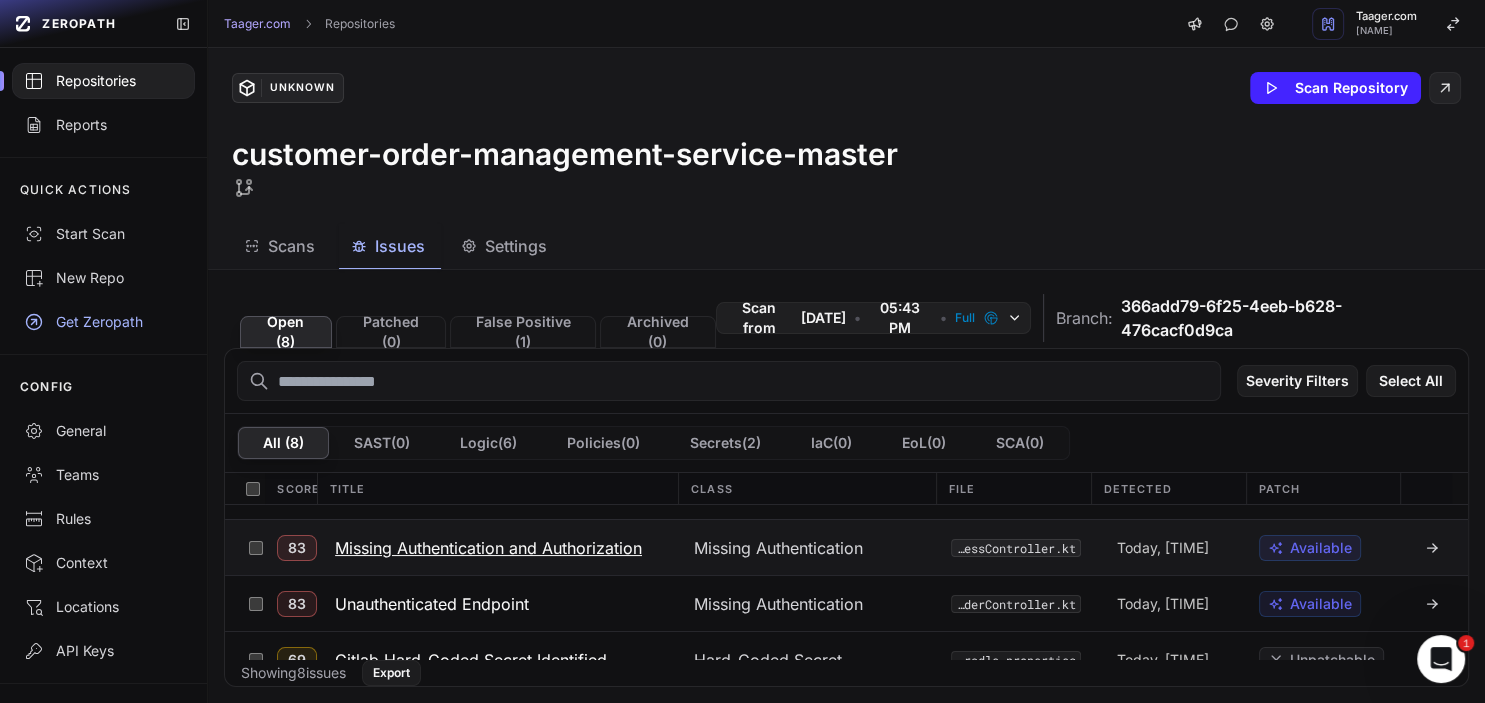 scroll, scrollTop: 18, scrollLeft: 0, axis: vertical 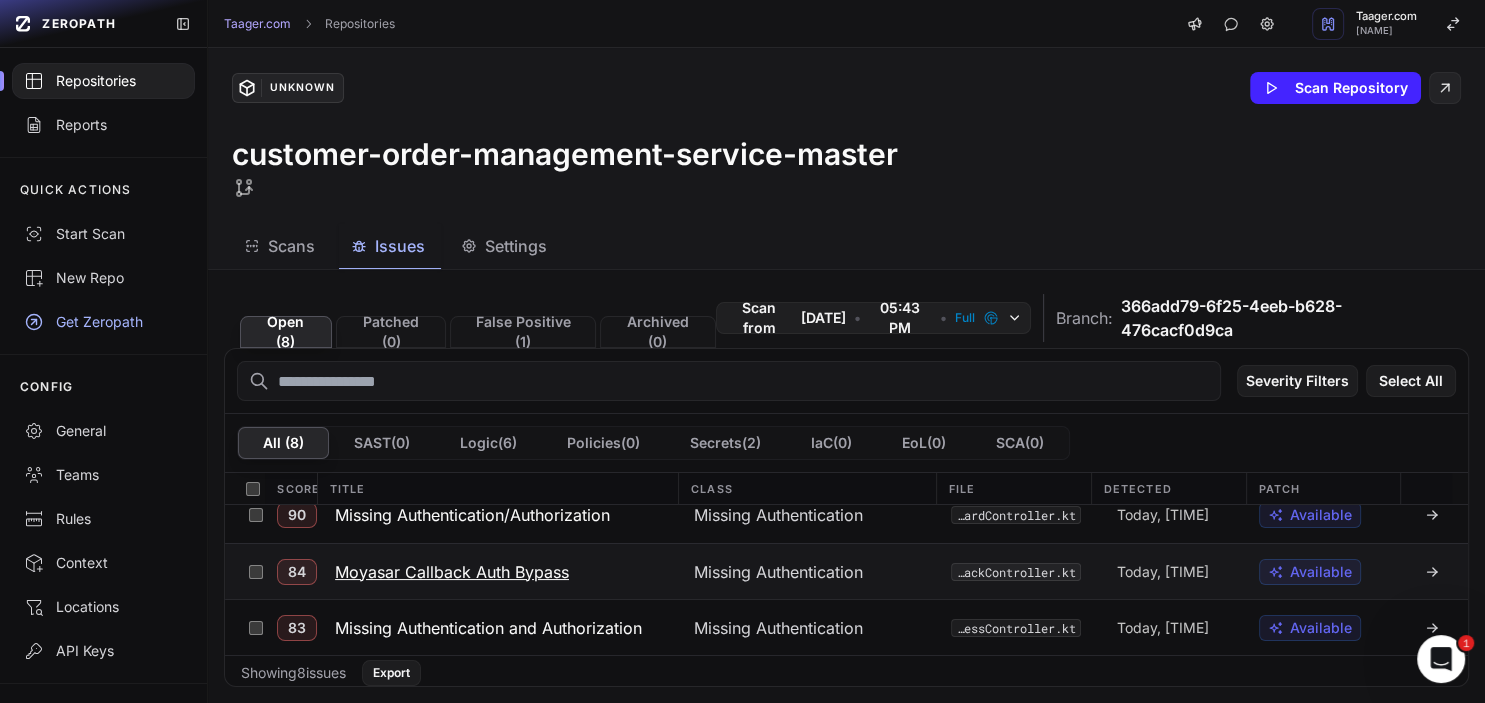 click on "Moyasar Callback Auth Bypass" at bounding box center [452, 572] 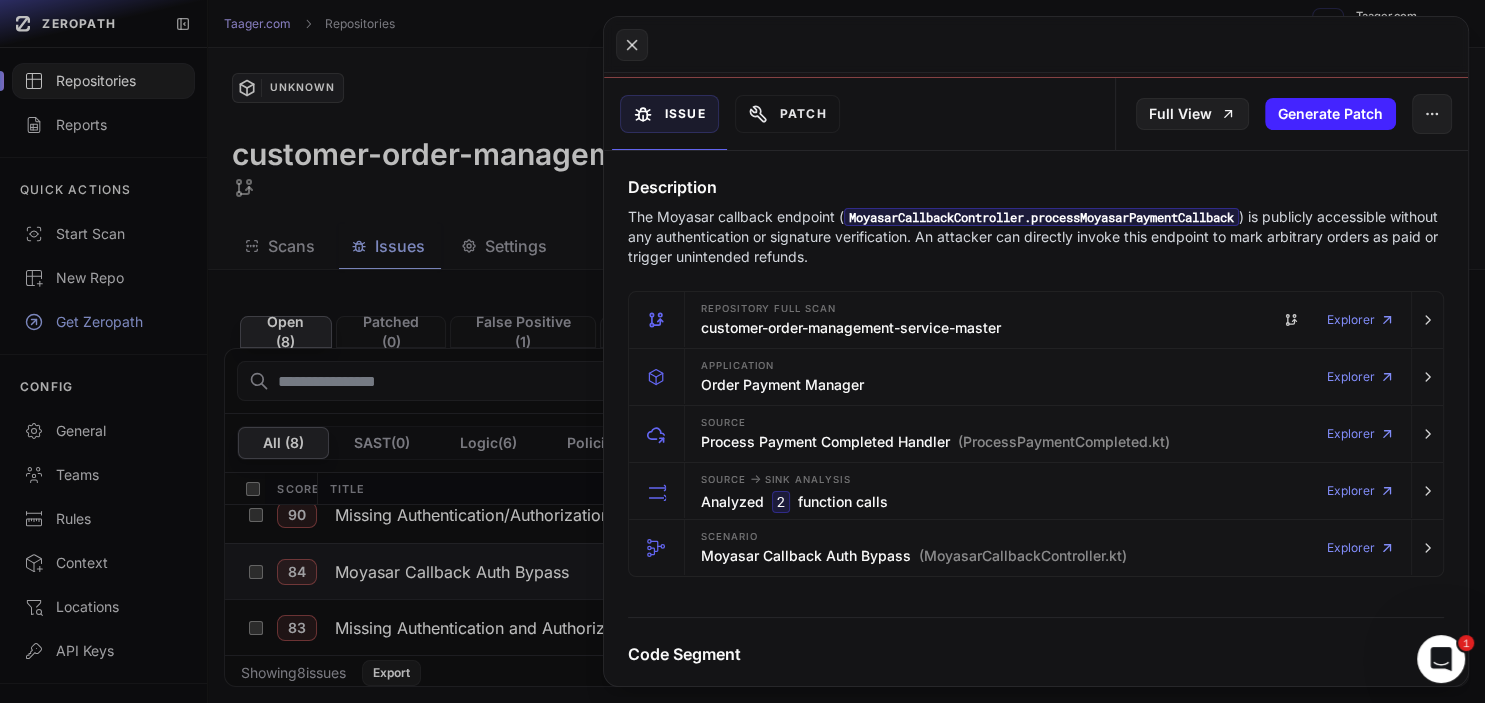 scroll, scrollTop: 0, scrollLeft: 0, axis: both 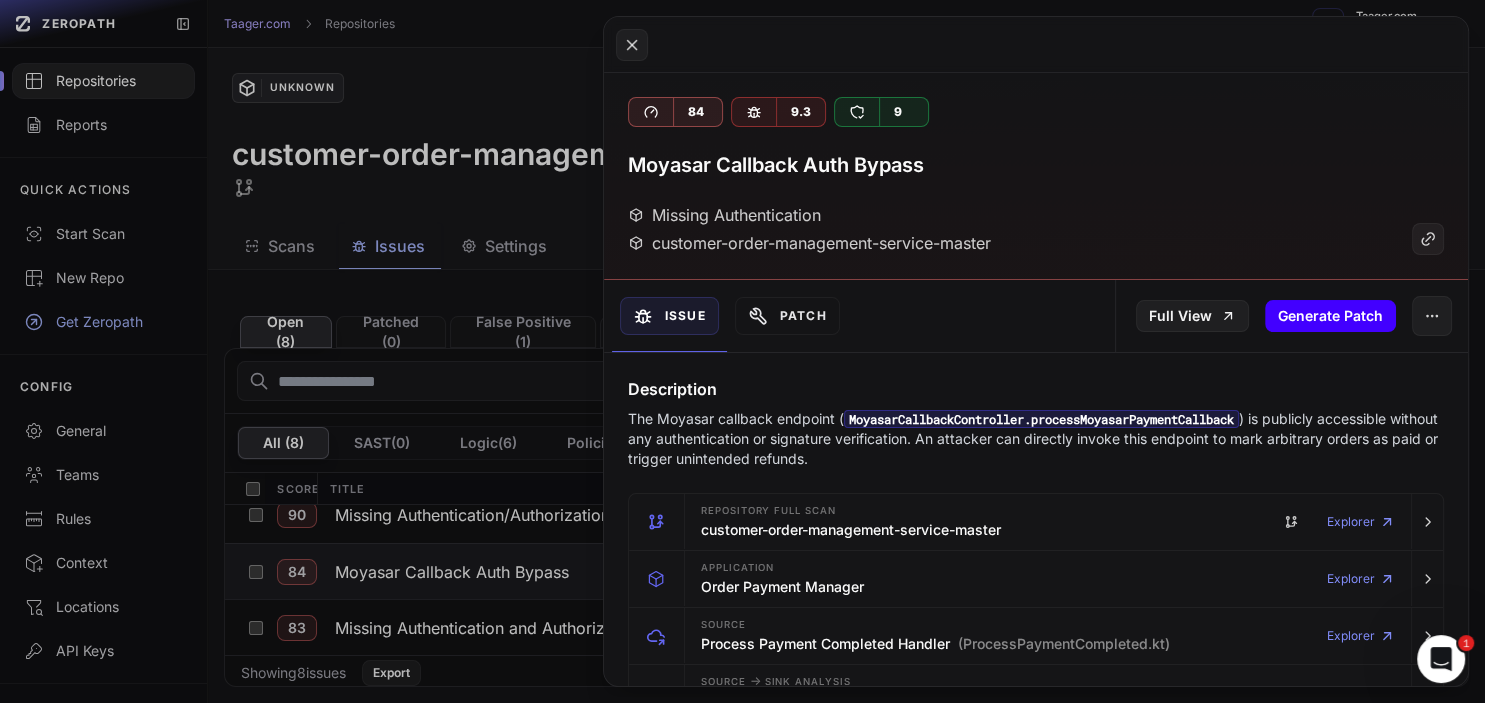 click on "Generate Patch" at bounding box center [1330, 316] 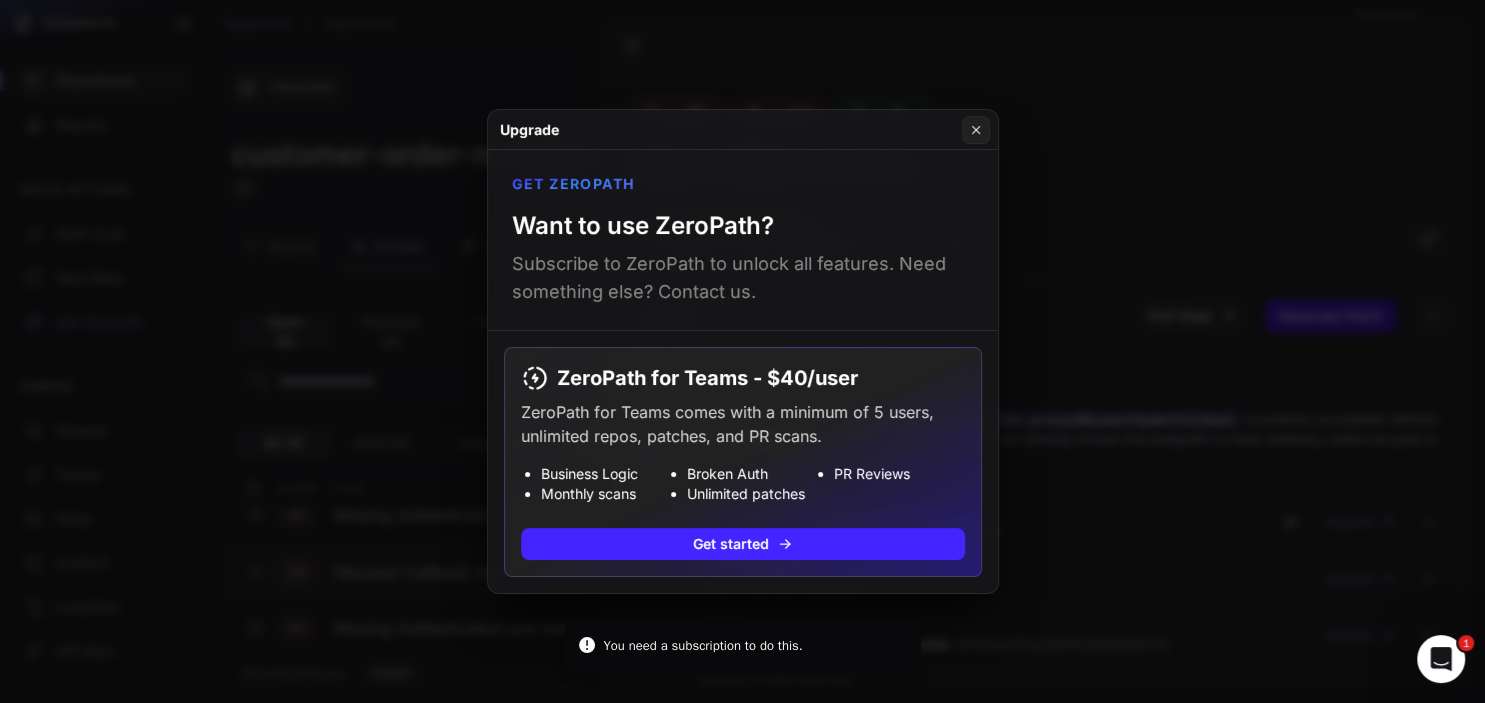 type 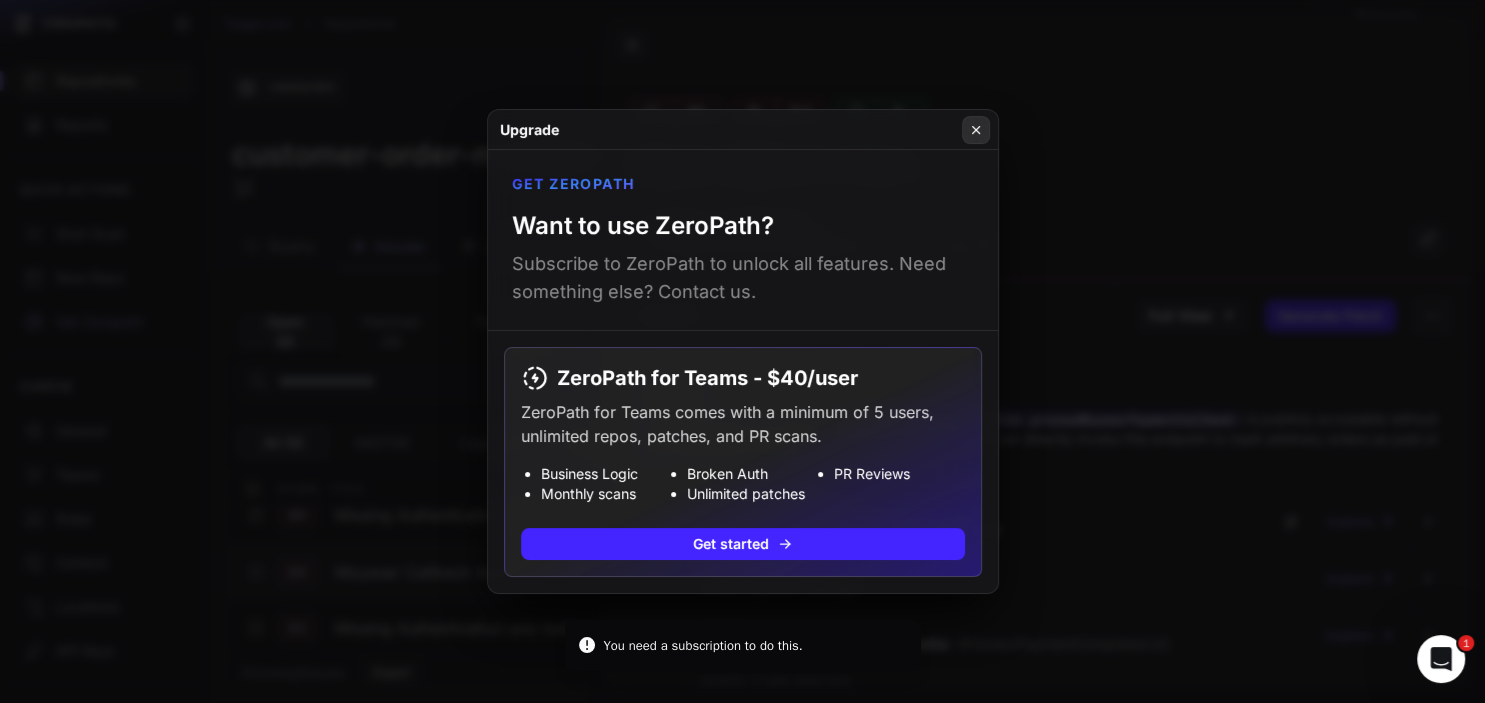 click at bounding box center (976, 130) 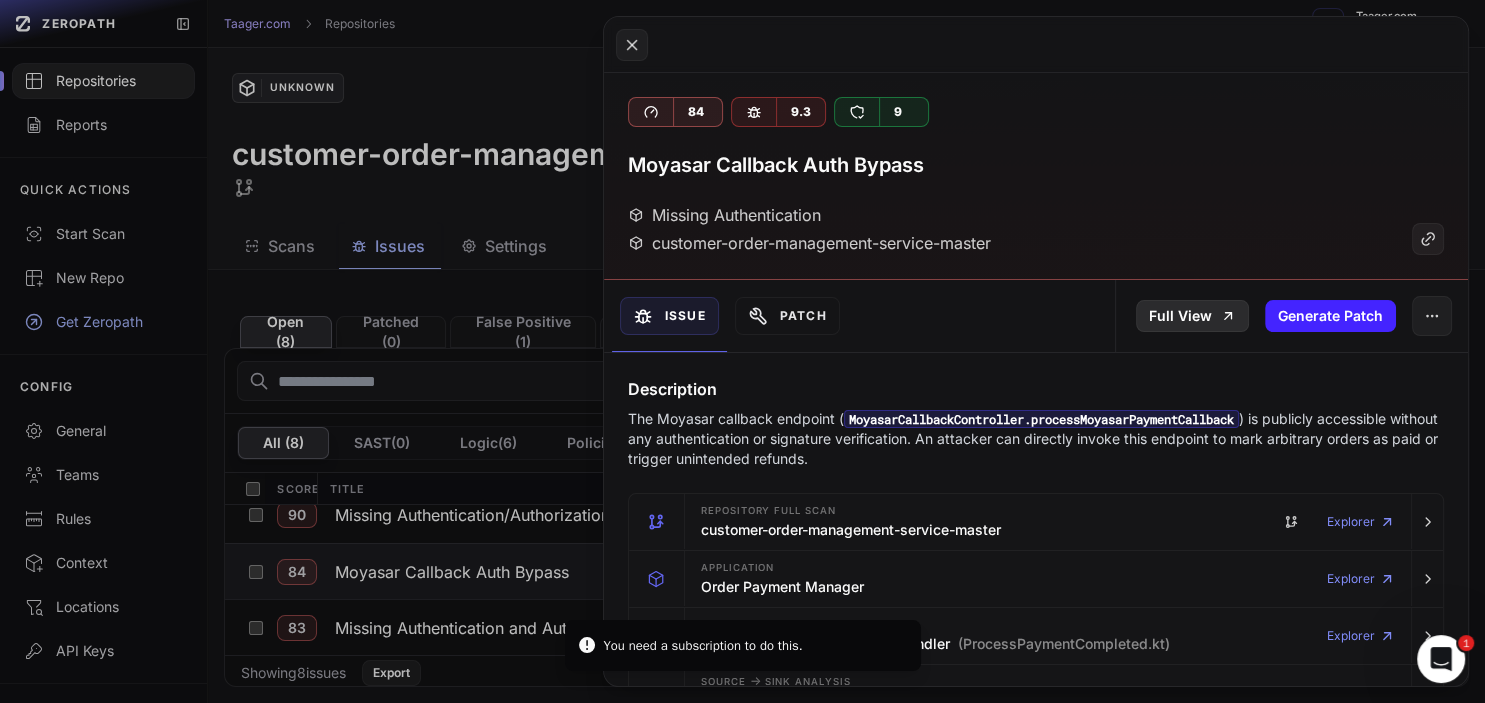click on "Full View" at bounding box center (1192, 316) 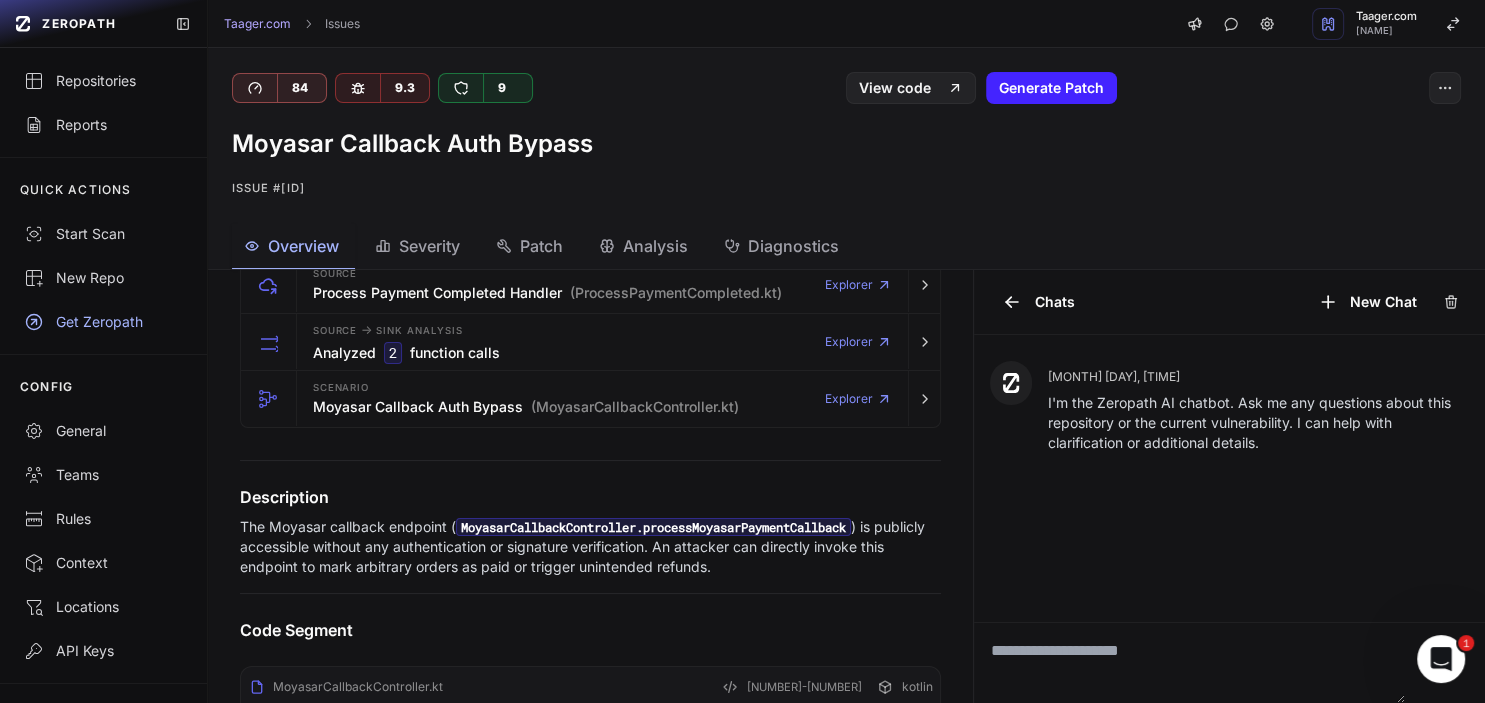 scroll, scrollTop: 0, scrollLeft: 0, axis: both 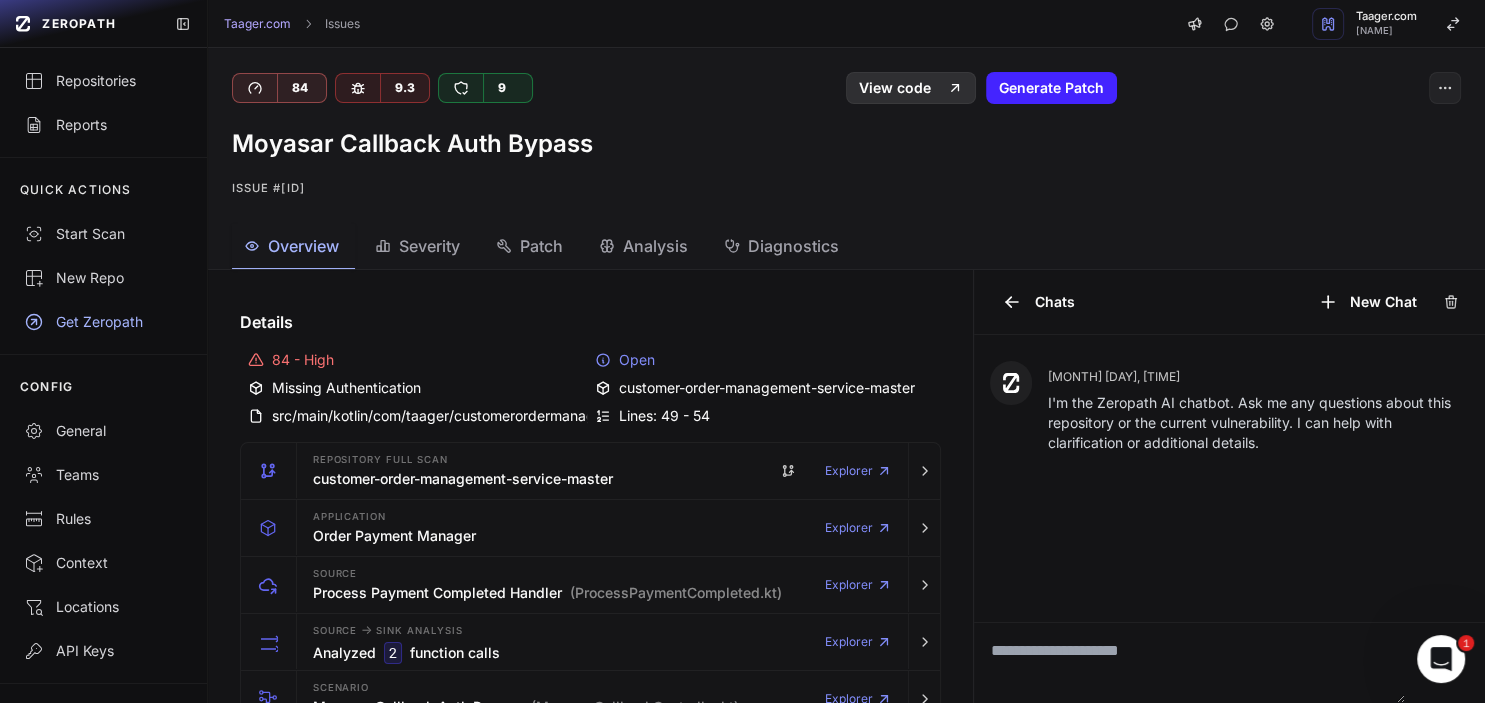 click on "View code" at bounding box center [911, 88] 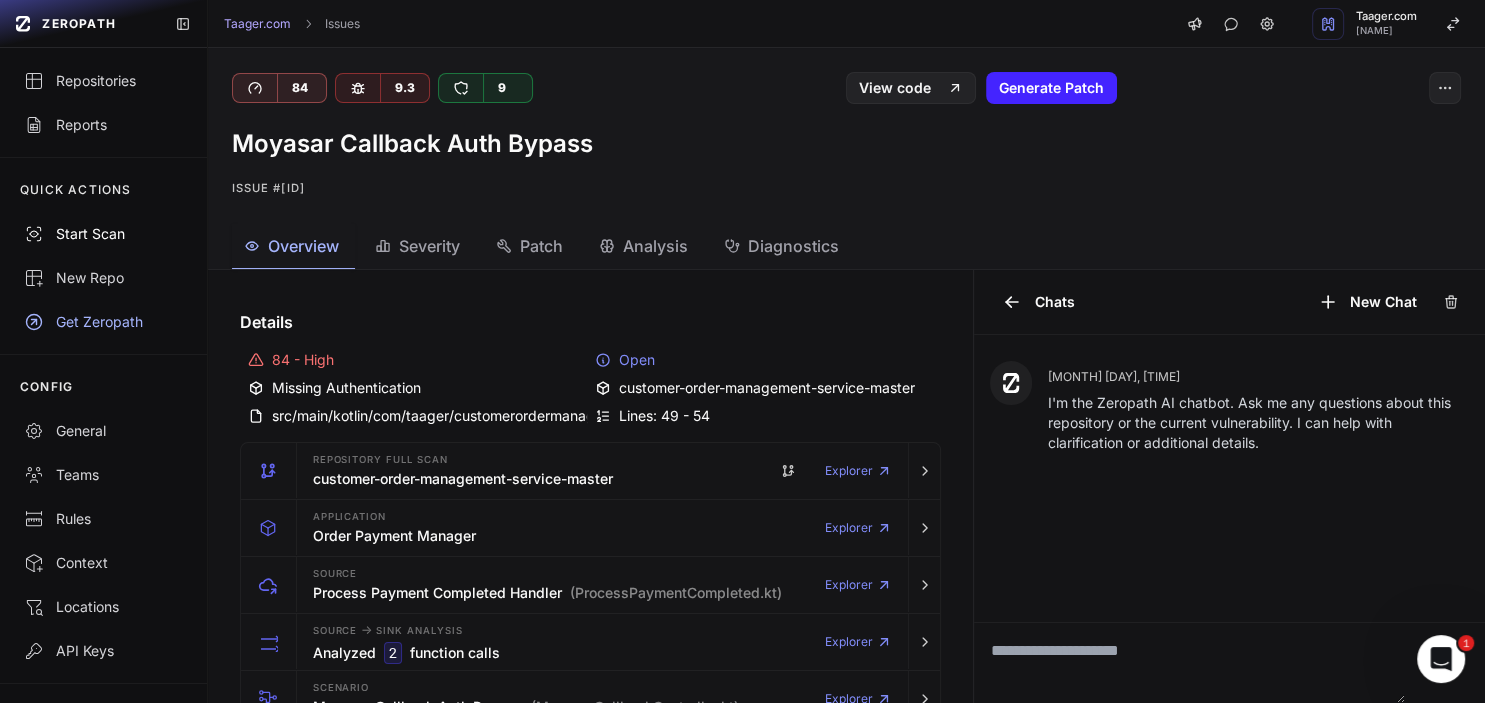 click on "Start Scan" at bounding box center (103, 234) 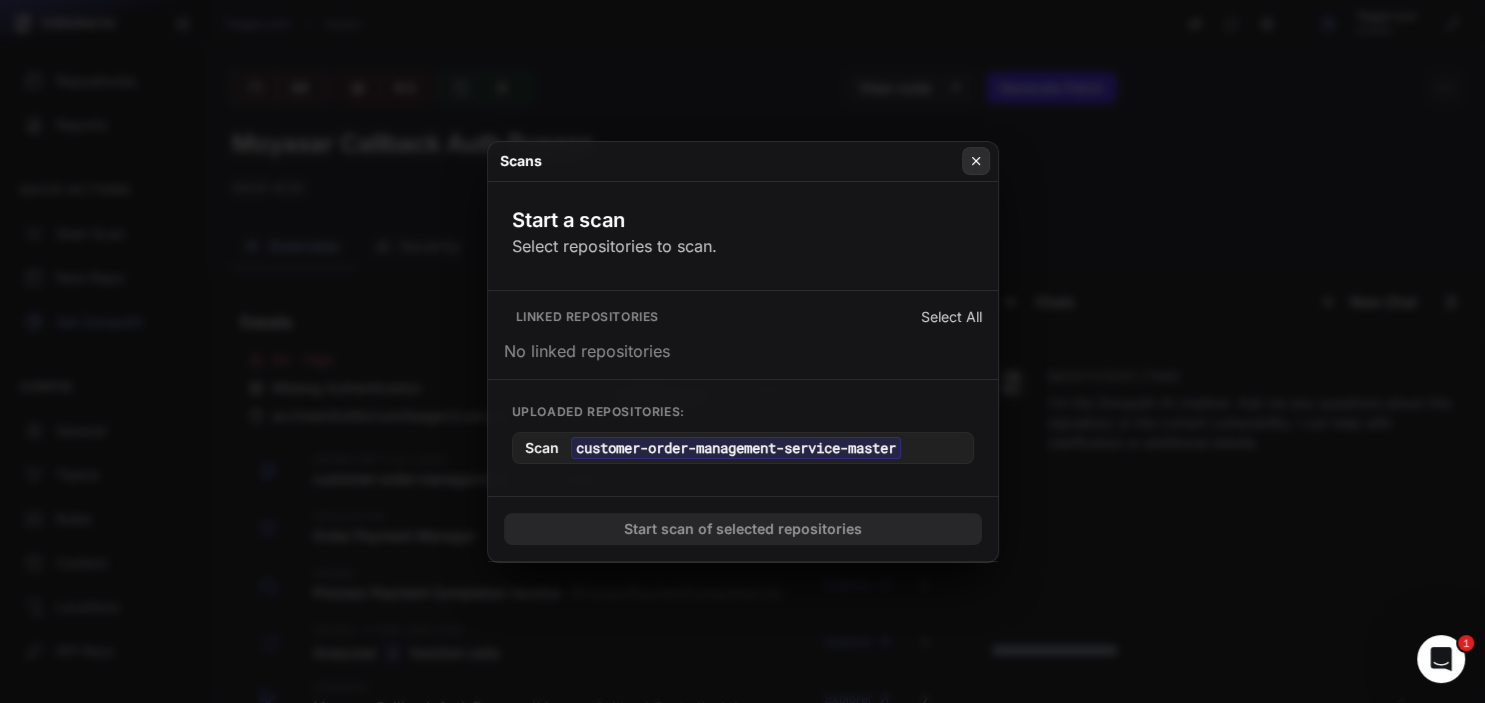 click at bounding box center [976, 161] 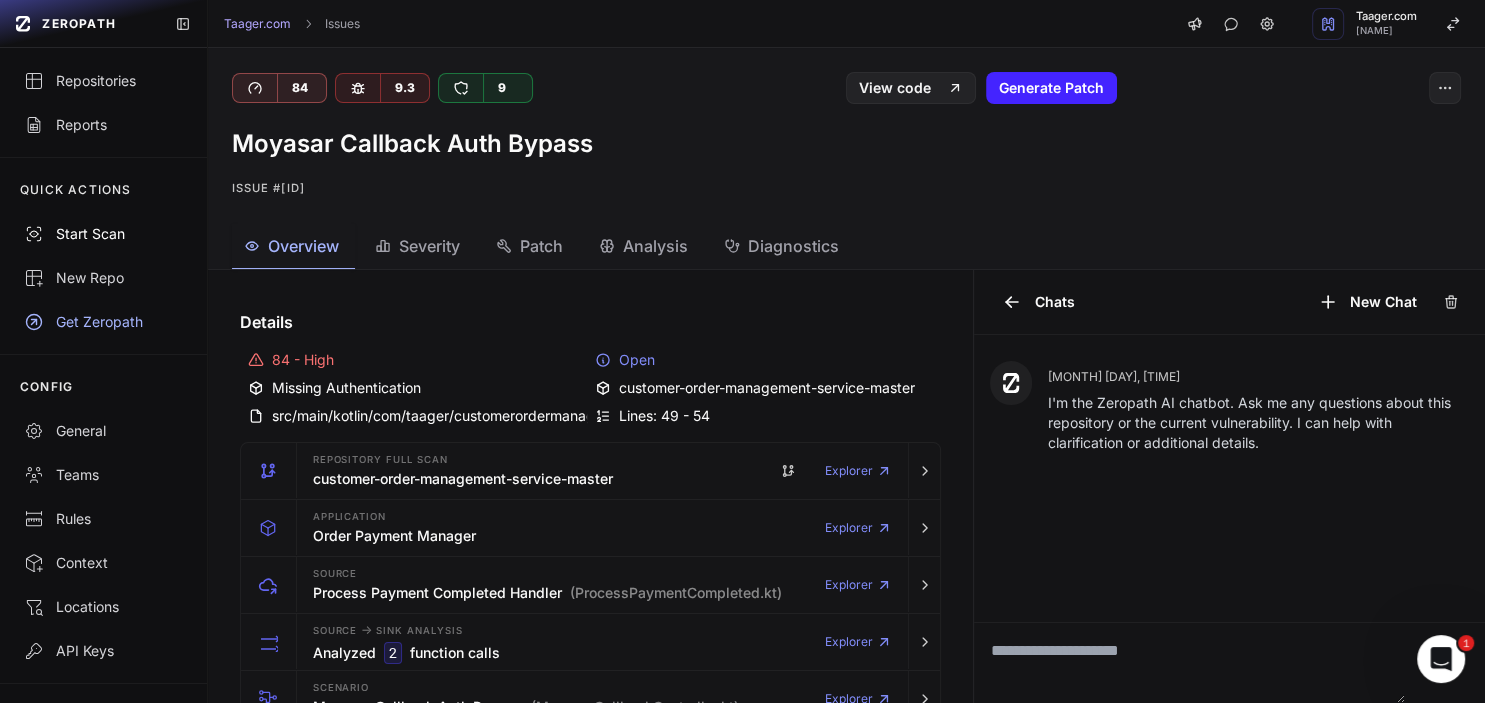 click on "Start Scan" at bounding box center (103, 234) 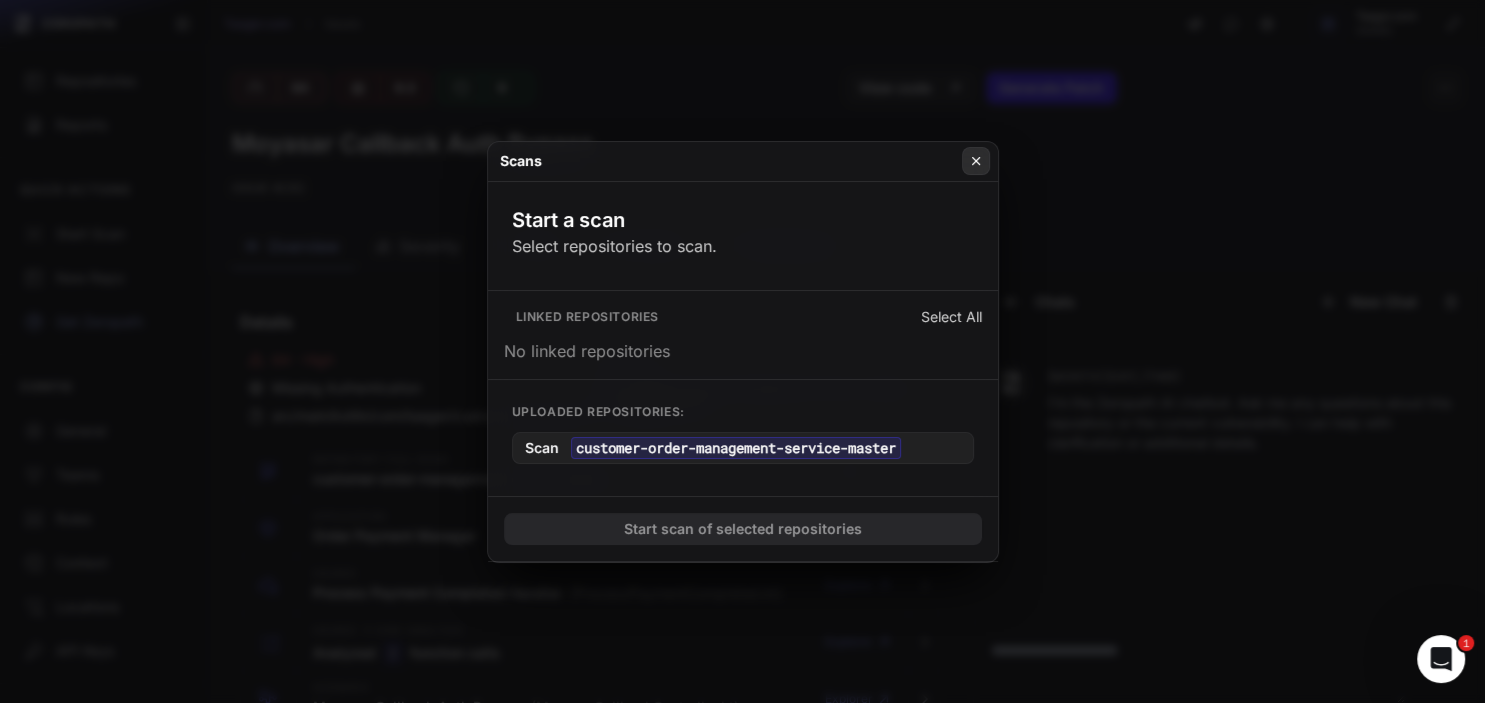 click 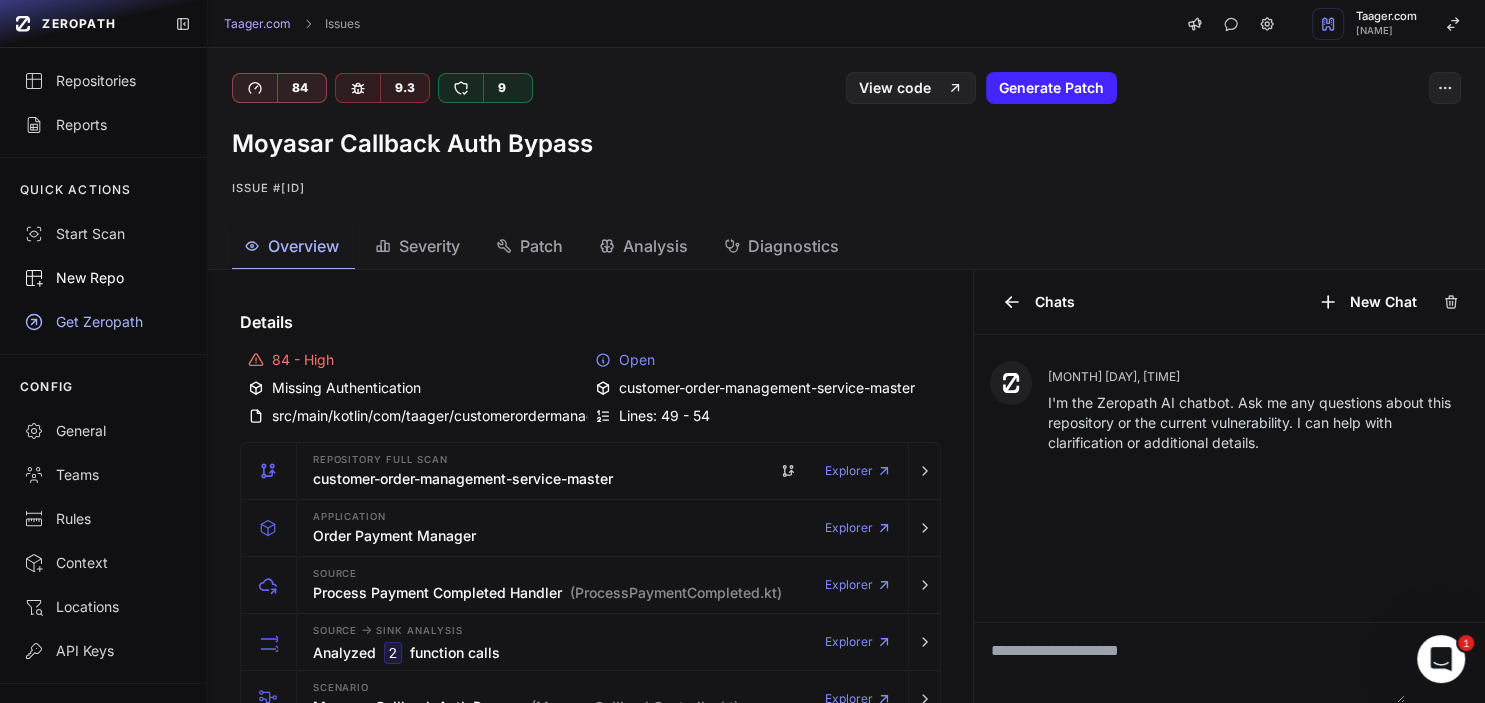 click on "New Repo" at bounding box center (103, 278) 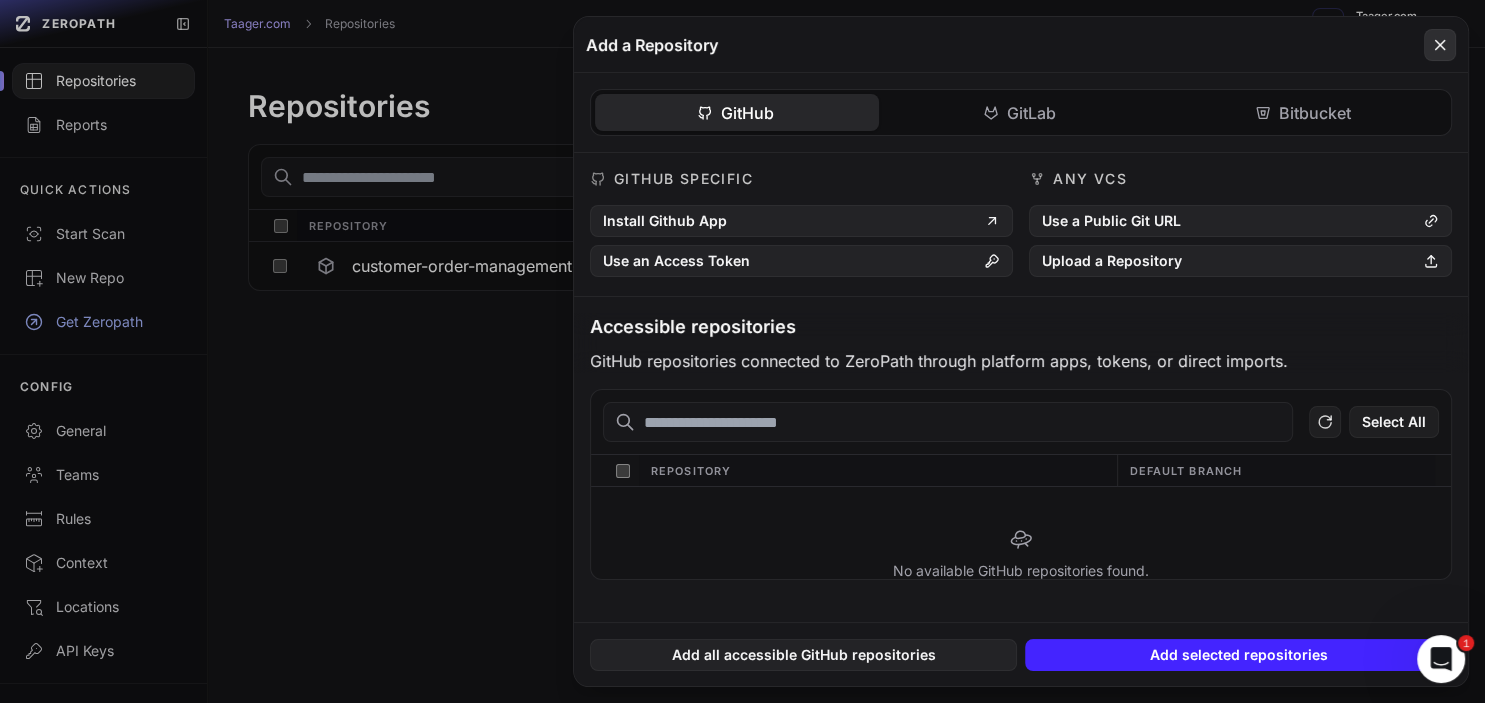 click 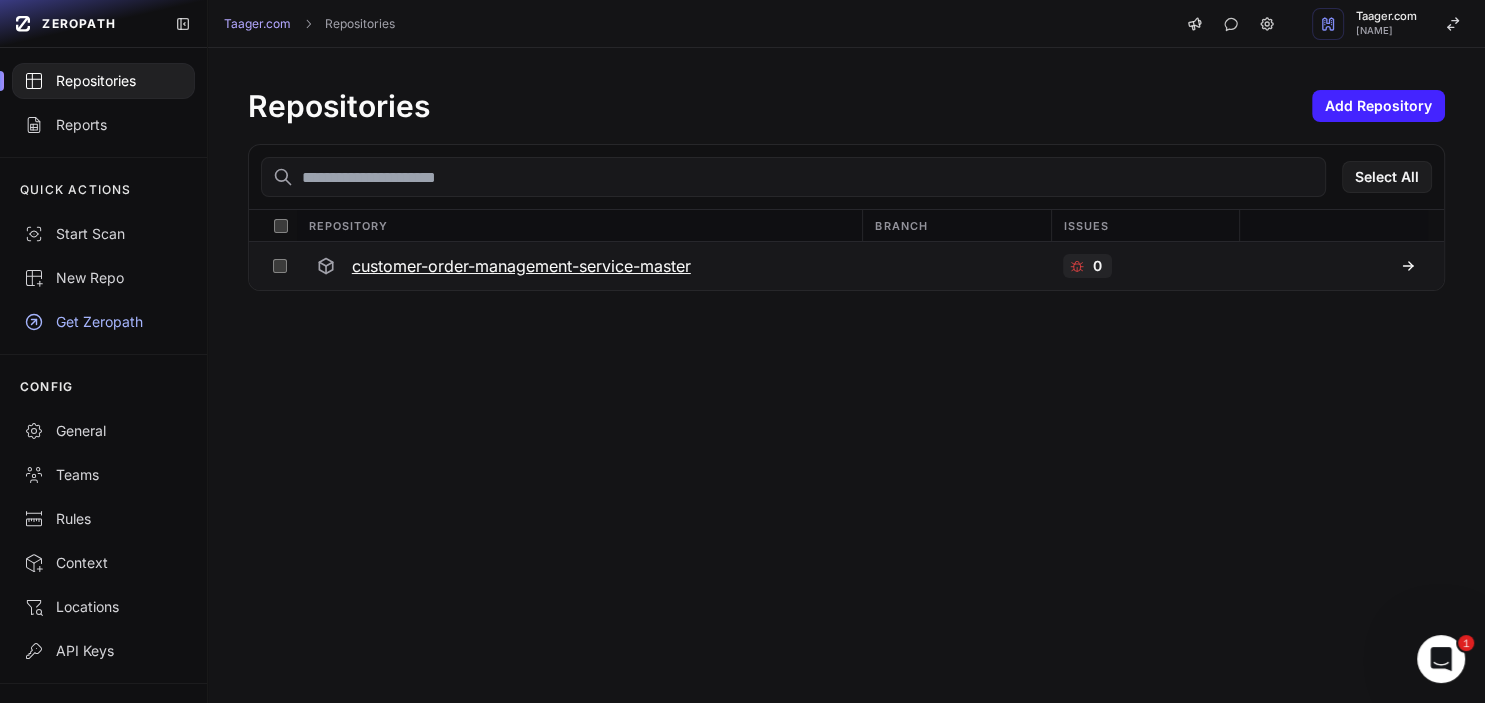 click on "customer-order-management-service-master" at bounding box center [579, 266] 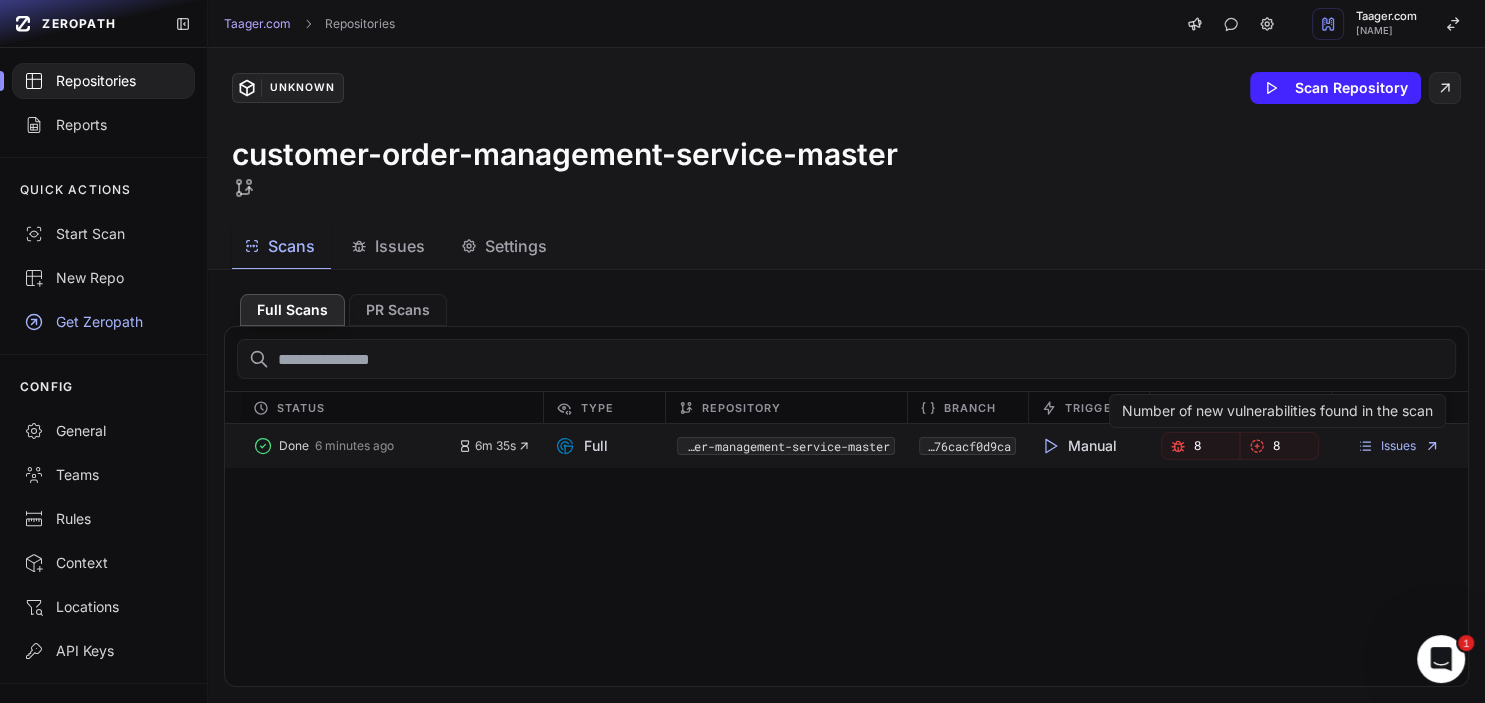 click 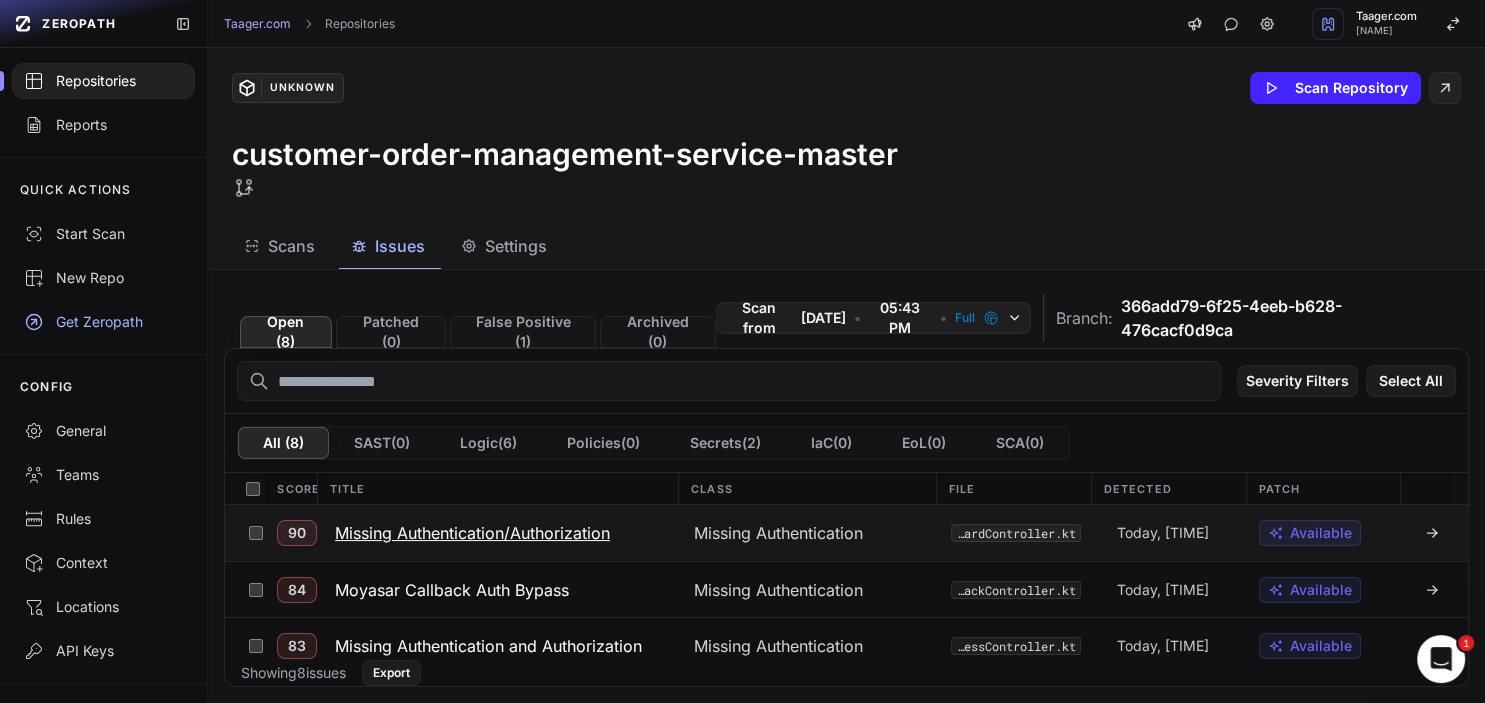 click on "Missing Authentication/Authorization" at bounding box center (472, 533) 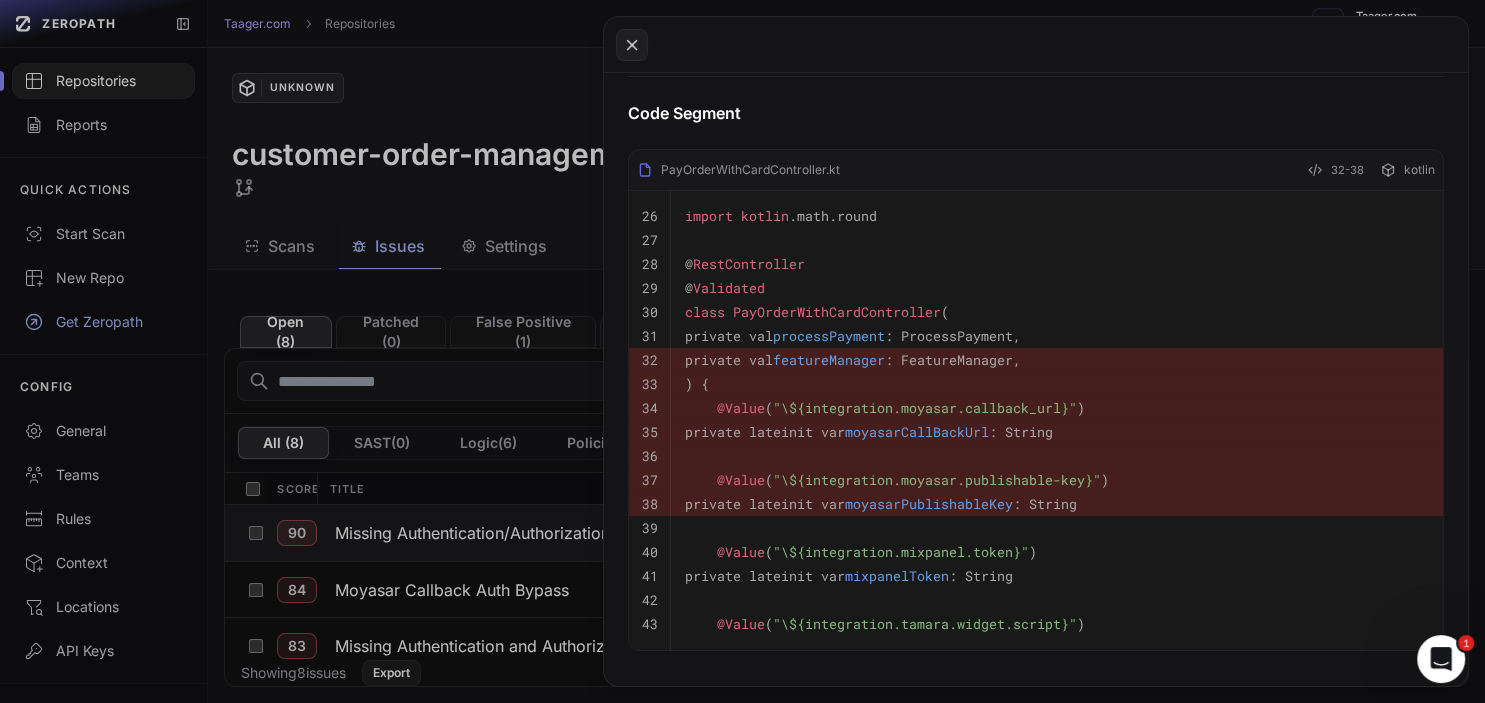 scroll, scrollTop: 743, scrollLeft: 0, axis: vertical 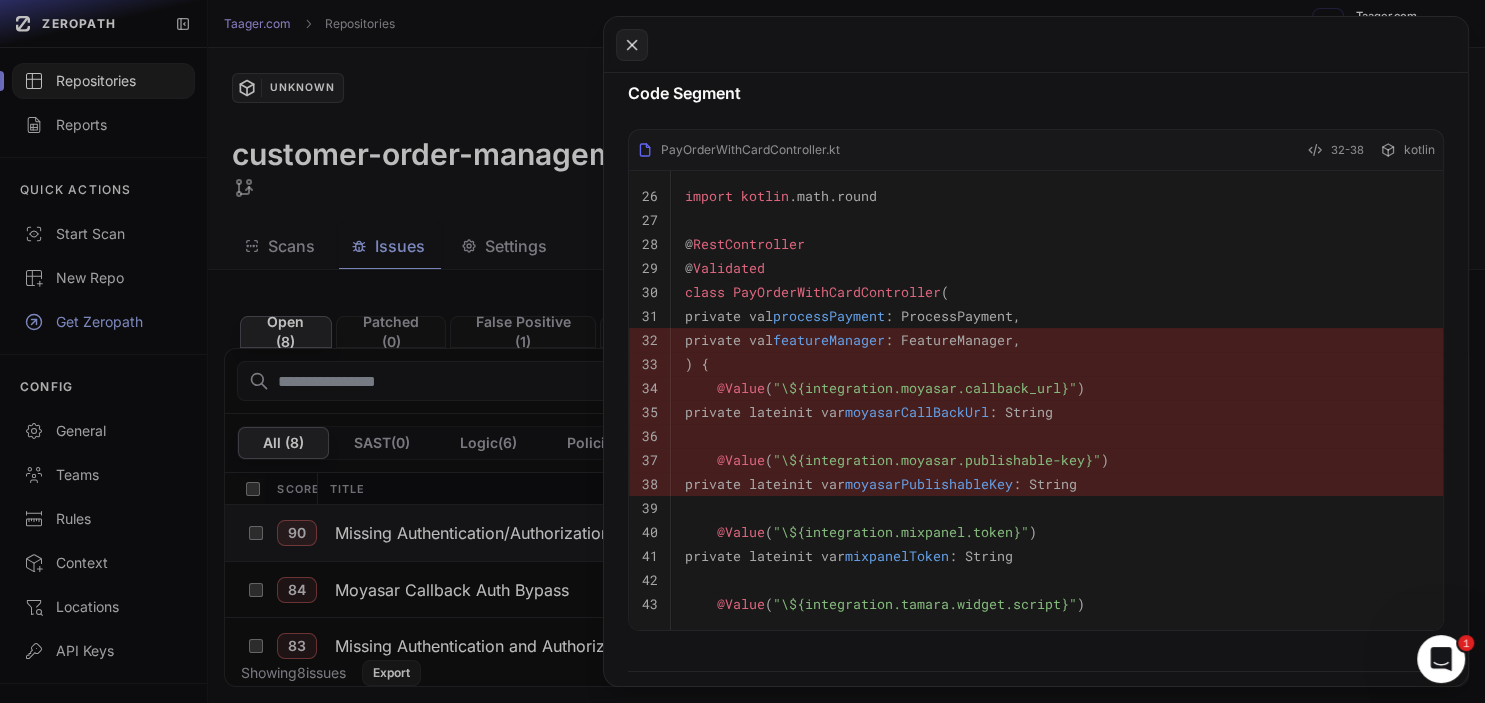 type 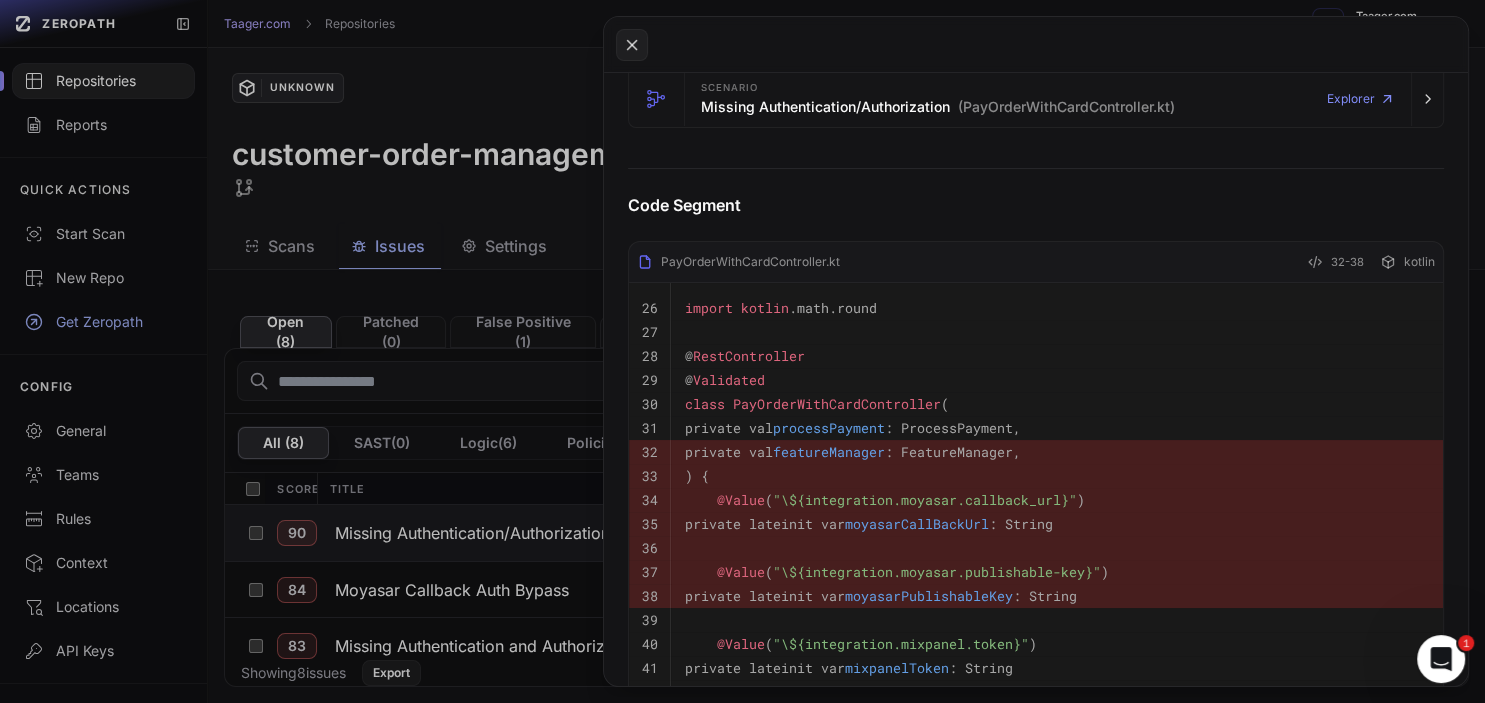 scroll, scrollTop: 580, scrollLeft: 0, axis: vertical 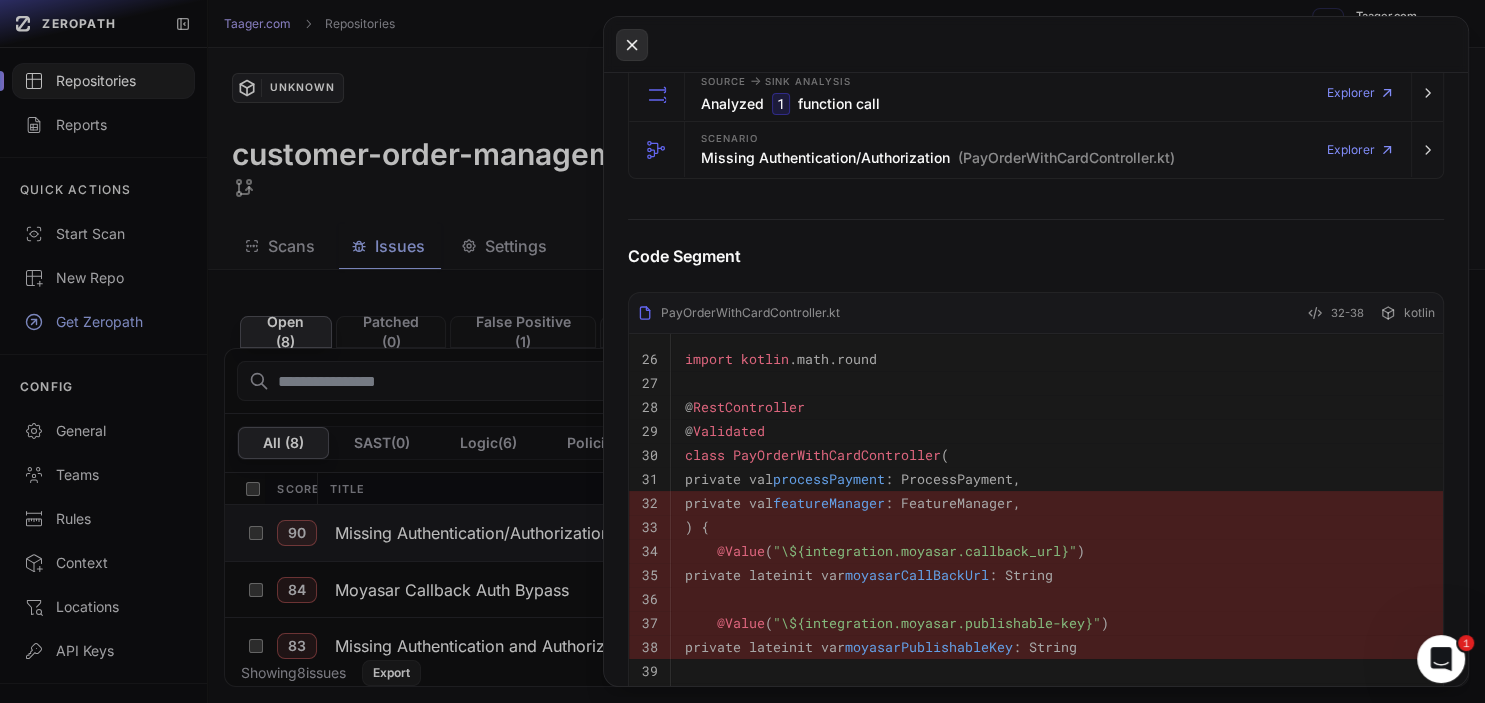 click 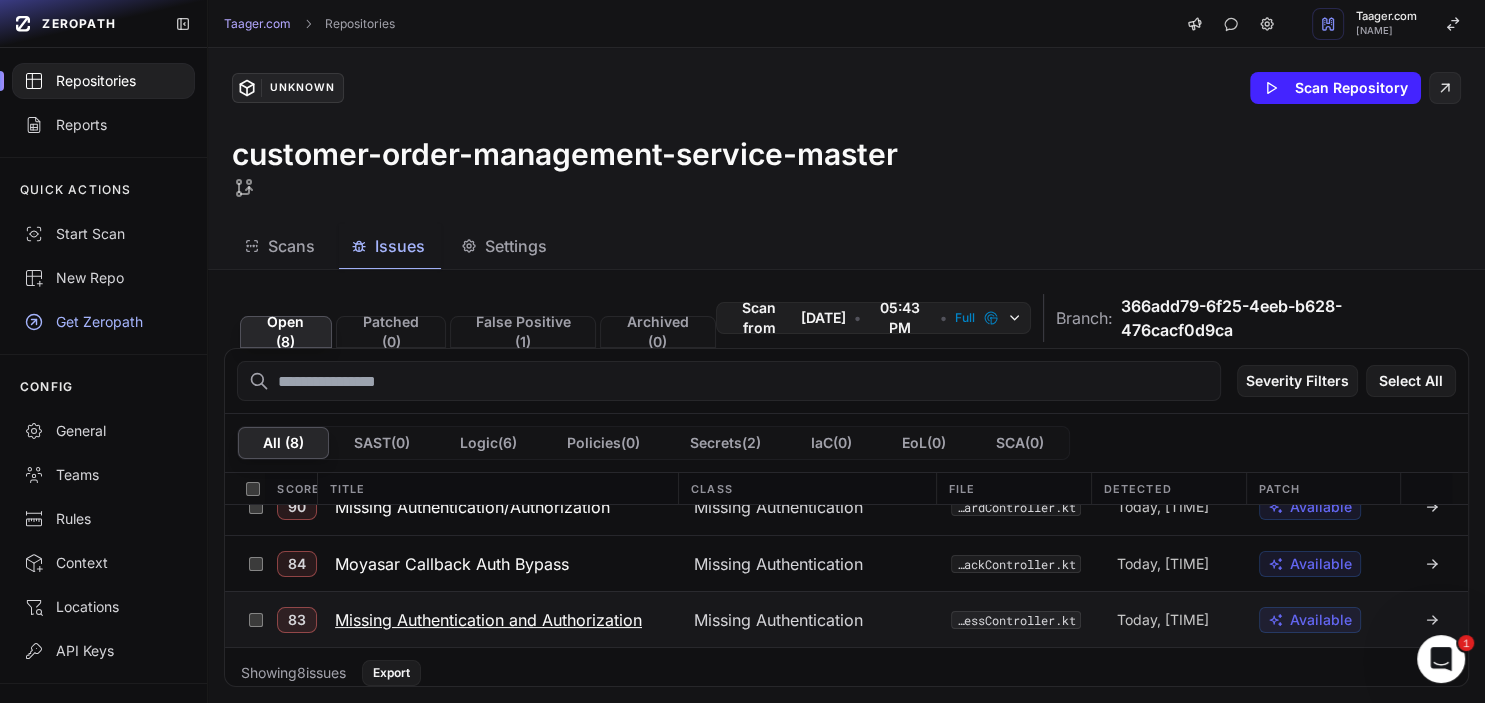 scroll, scrollTop: 46, scrollLeft: 0, axis: vertical 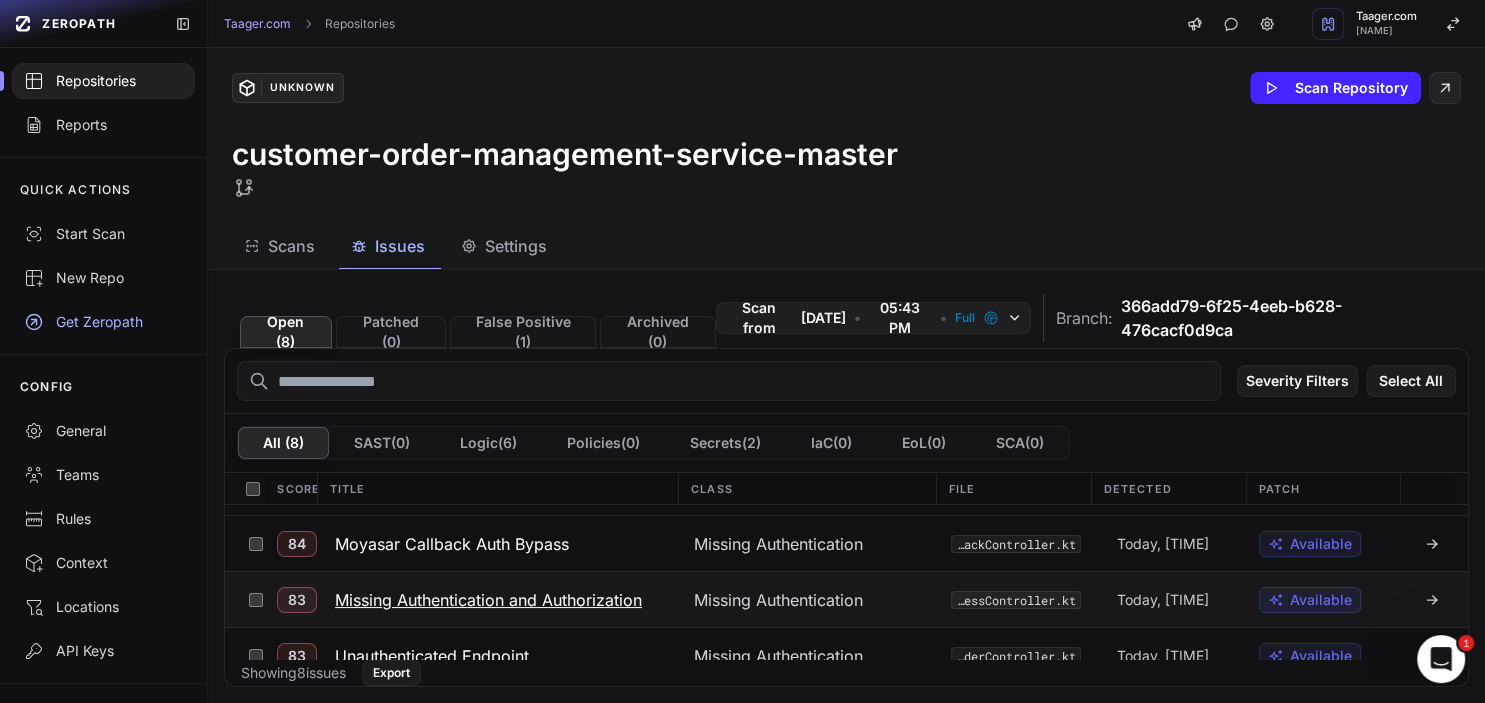 click on "Missing Authentication and Authorization" at bounding box center [488, 600] 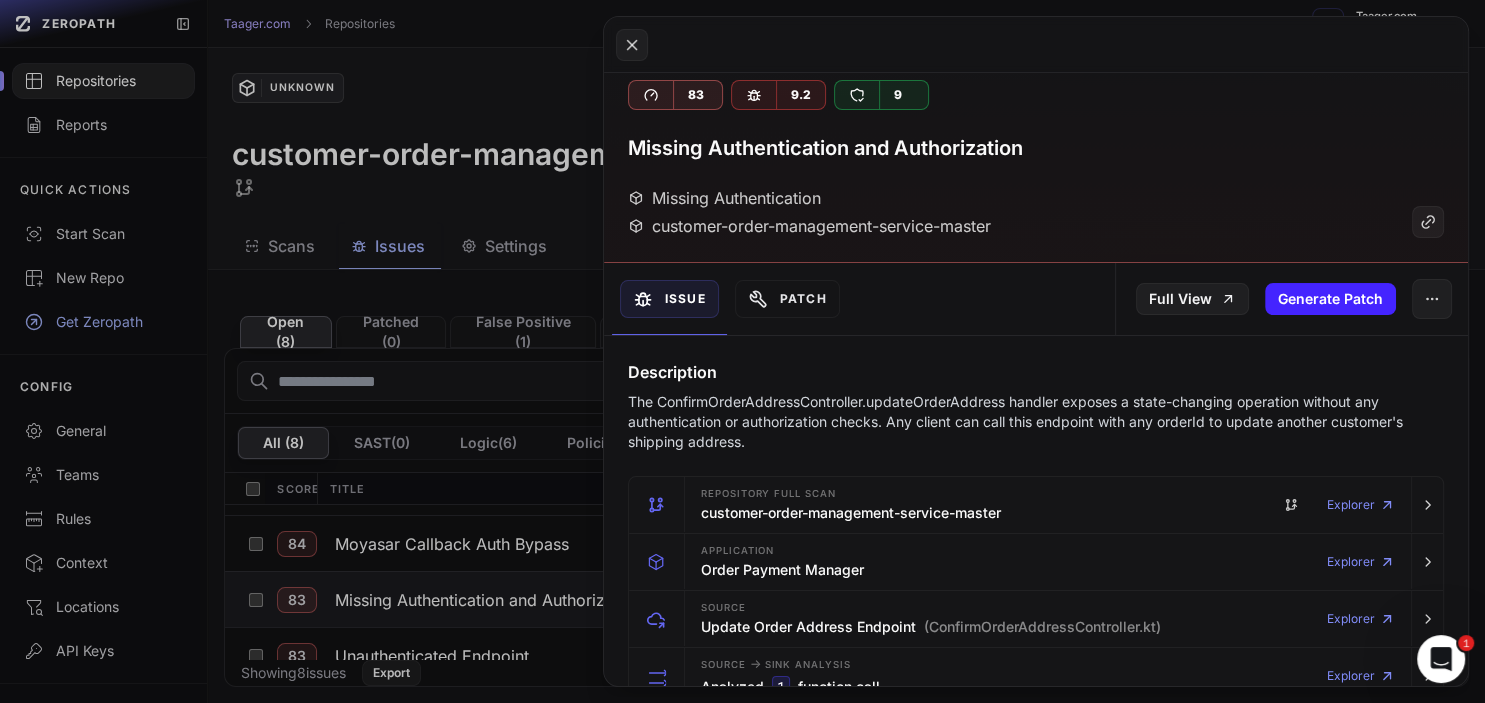 scroll, scrollTop: 0, scrollLeft: 0, axis: both 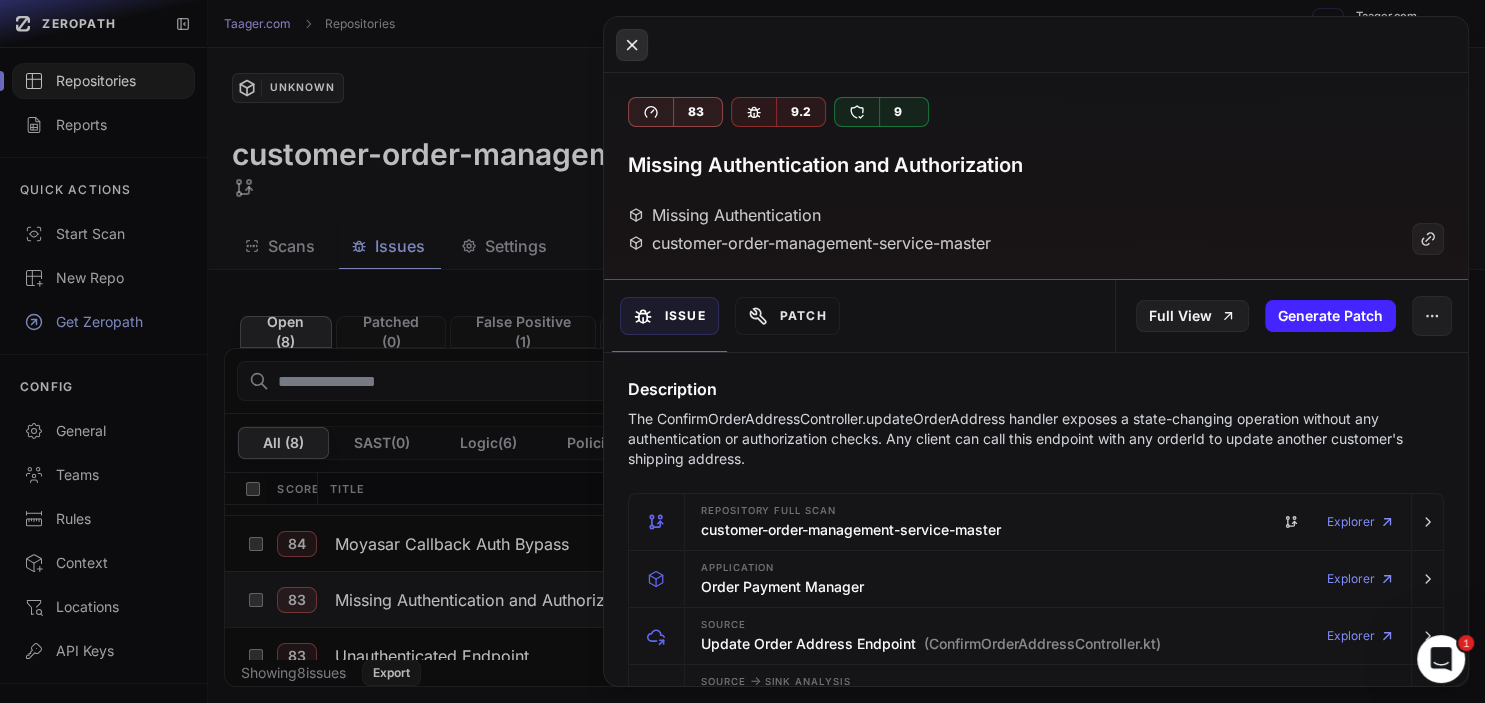 click 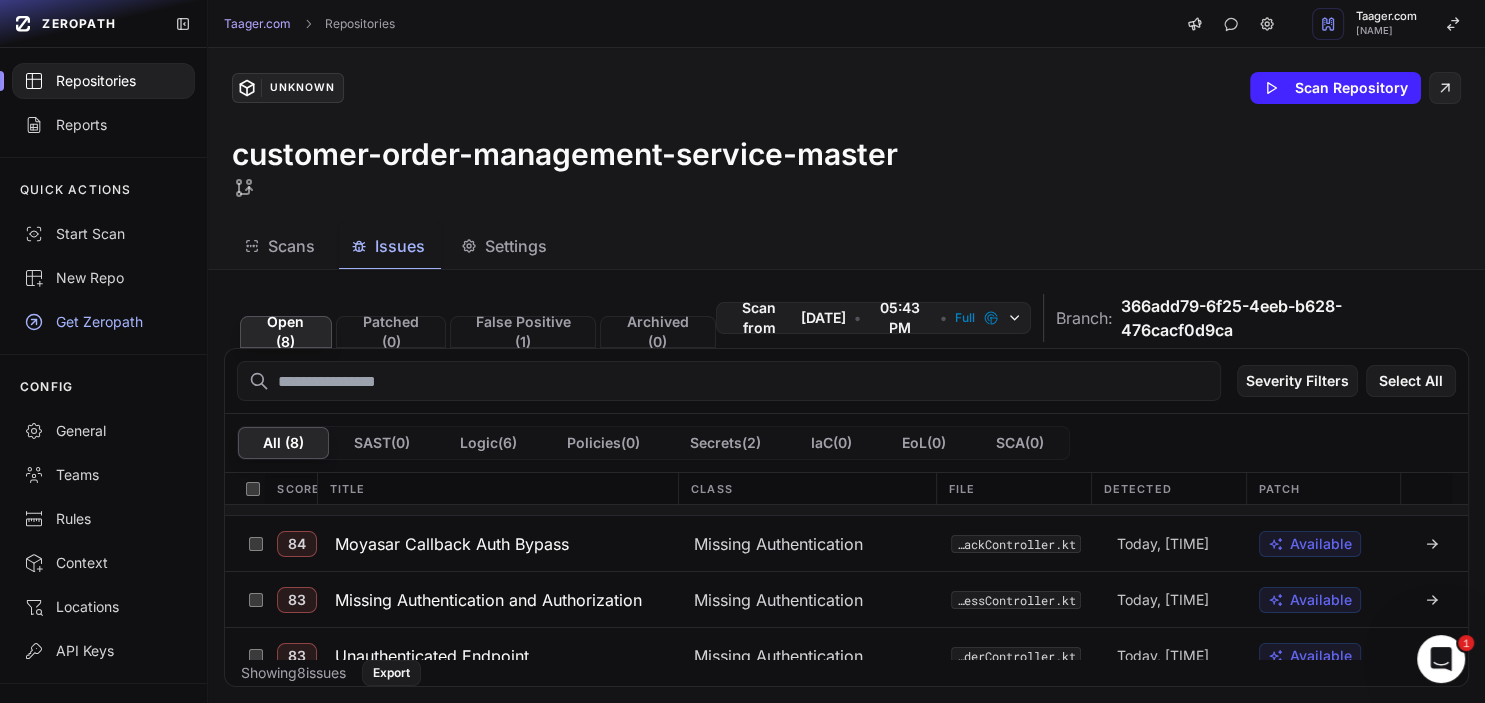 scroll, scrollTop: 126, scrollLeft: 0, axis: vertical 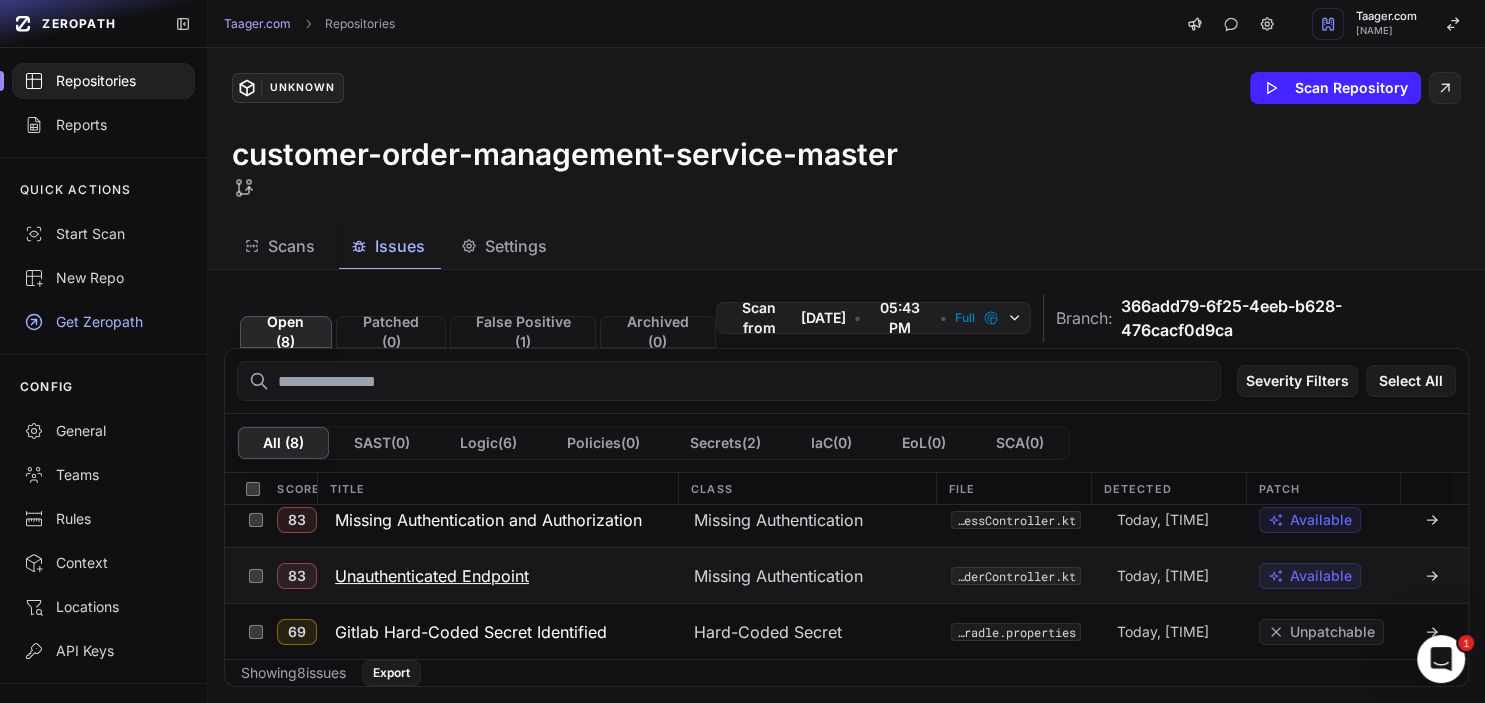click on "Unauthenticated Endpoint" 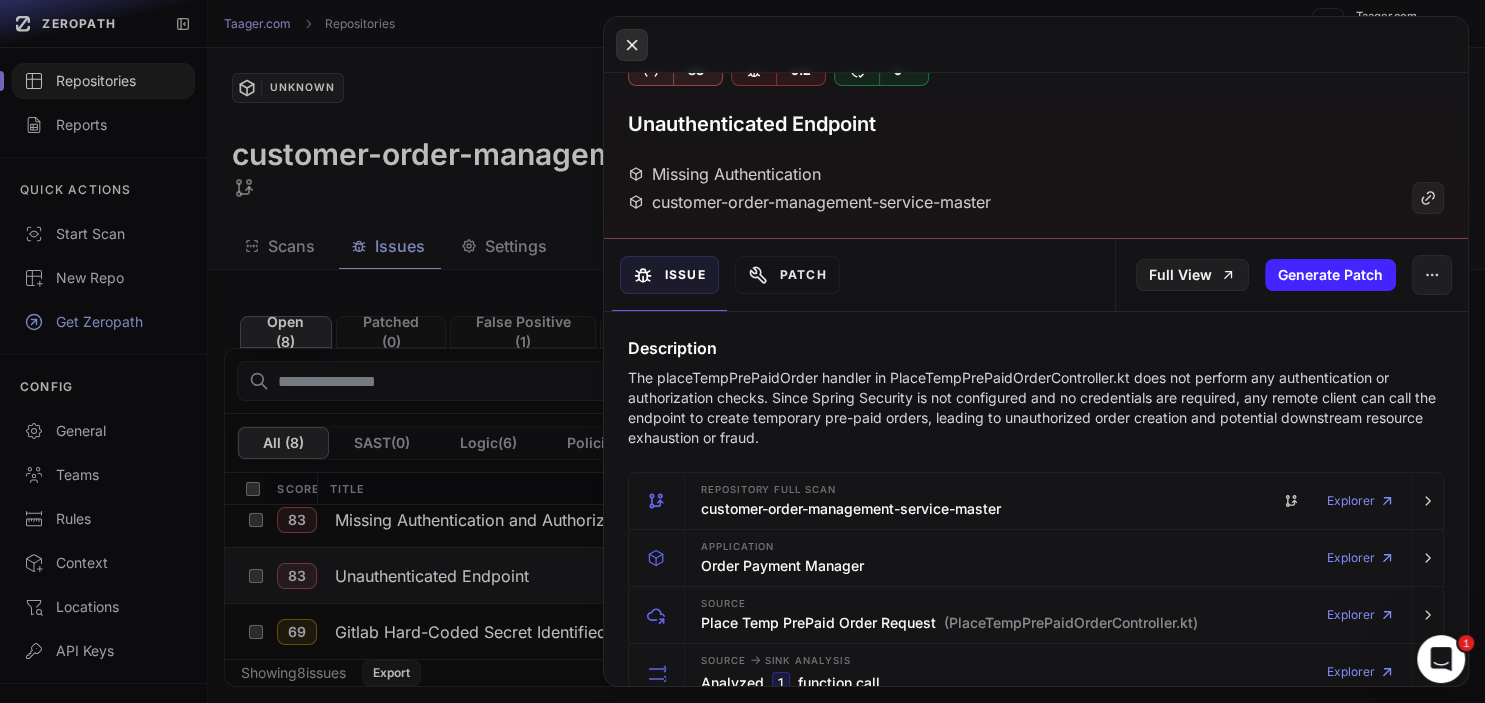 scroll, scrollTop: 24, scrollLeft: 0, axis: vertical 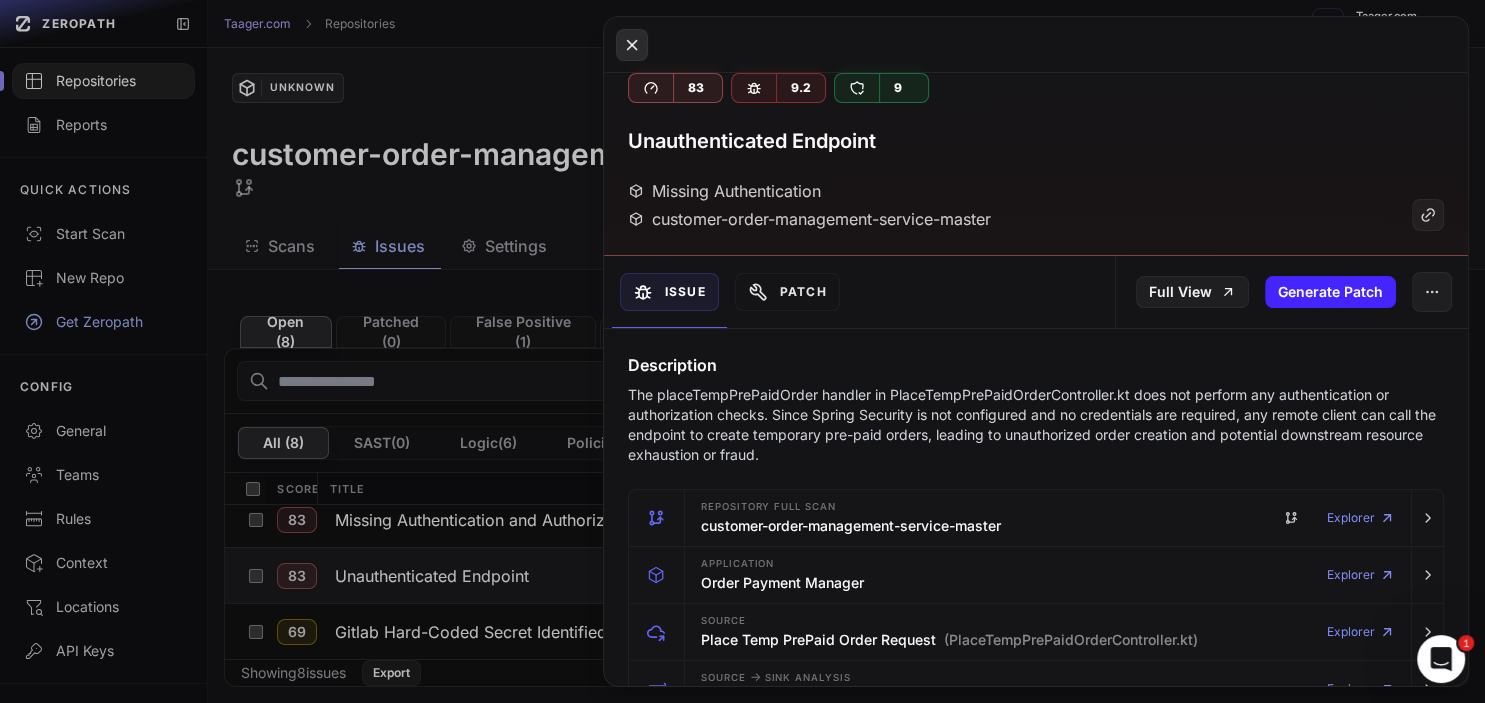 click 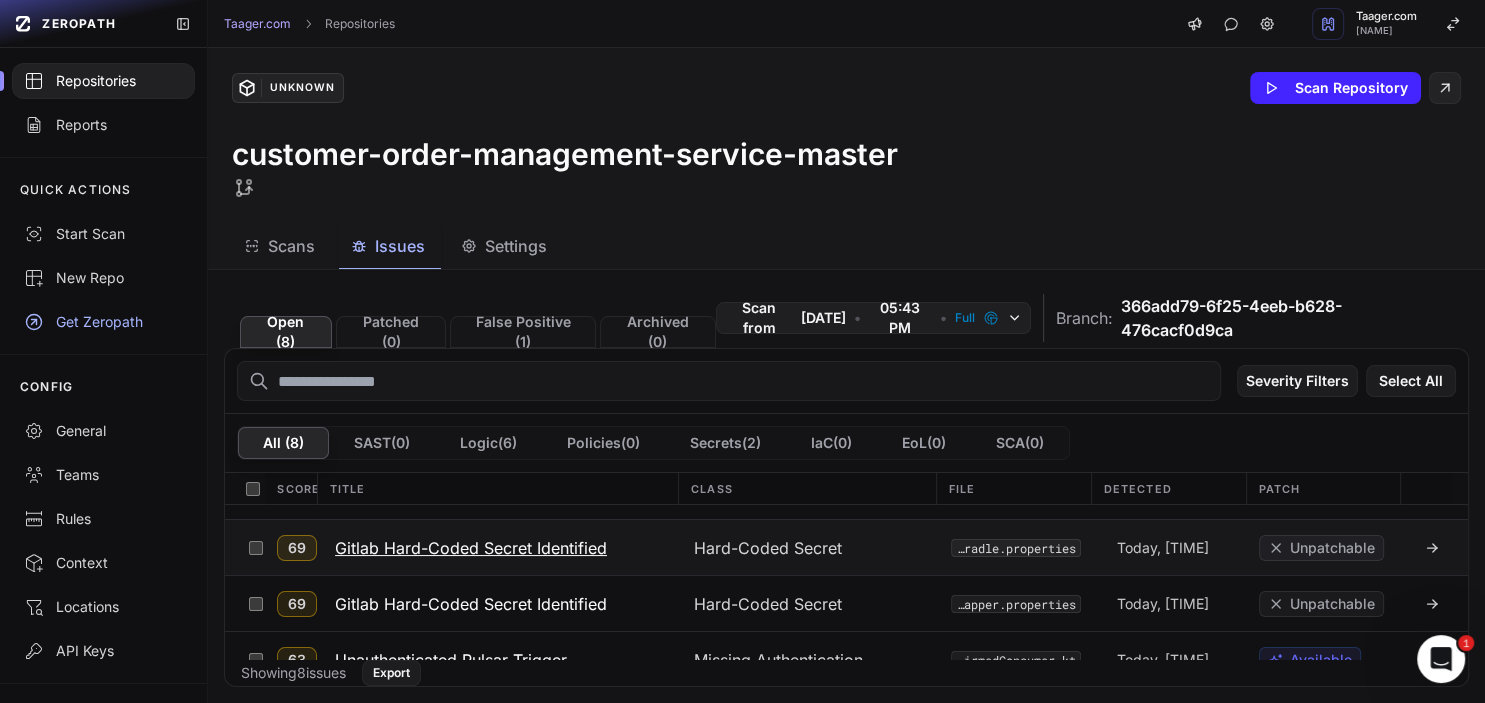 scroll, scrollTop: 238, scrollLeft: 0, axis: vertical 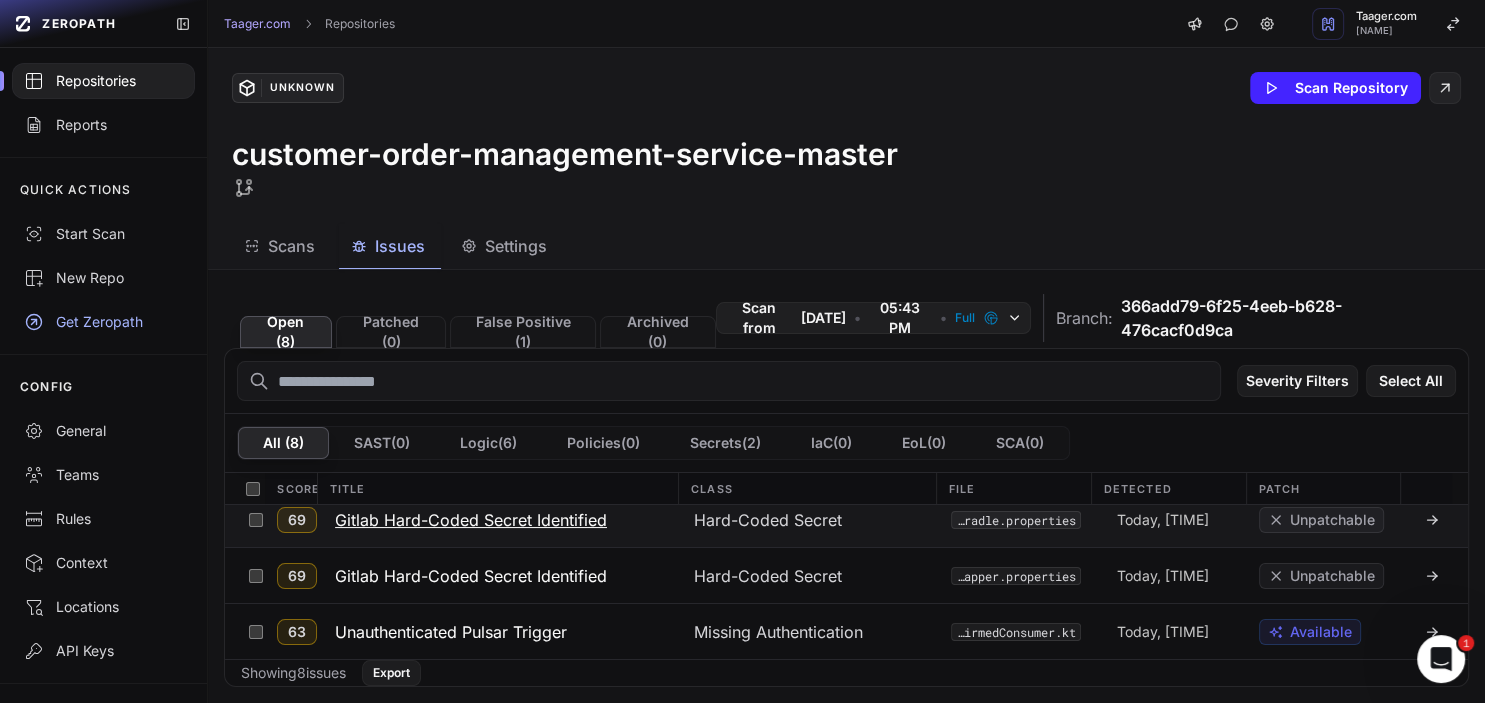 click on "Gitlab Hard-Coded Secret Identified" at bounding box center [471, 520] 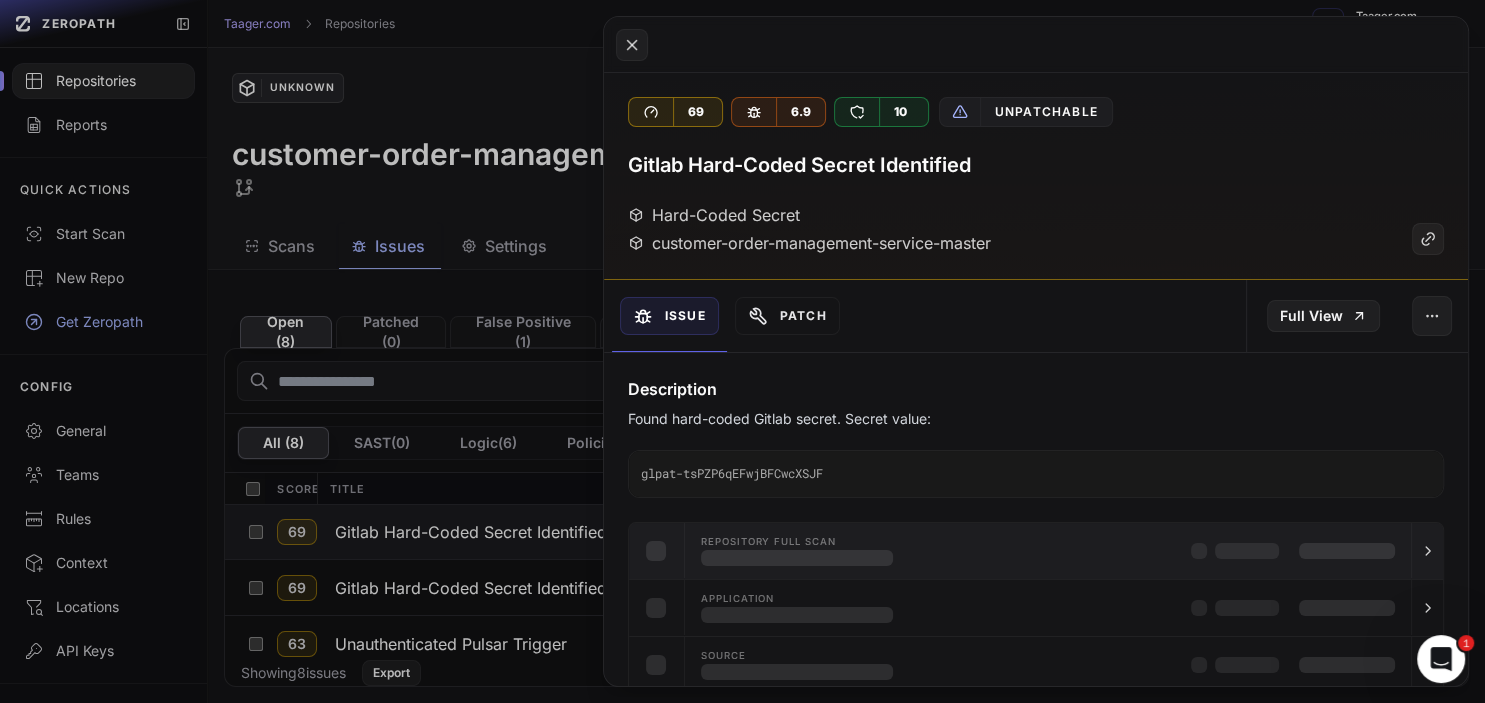 scroll, scrollTop: 224, scrollLeft: 0, axis: vertical 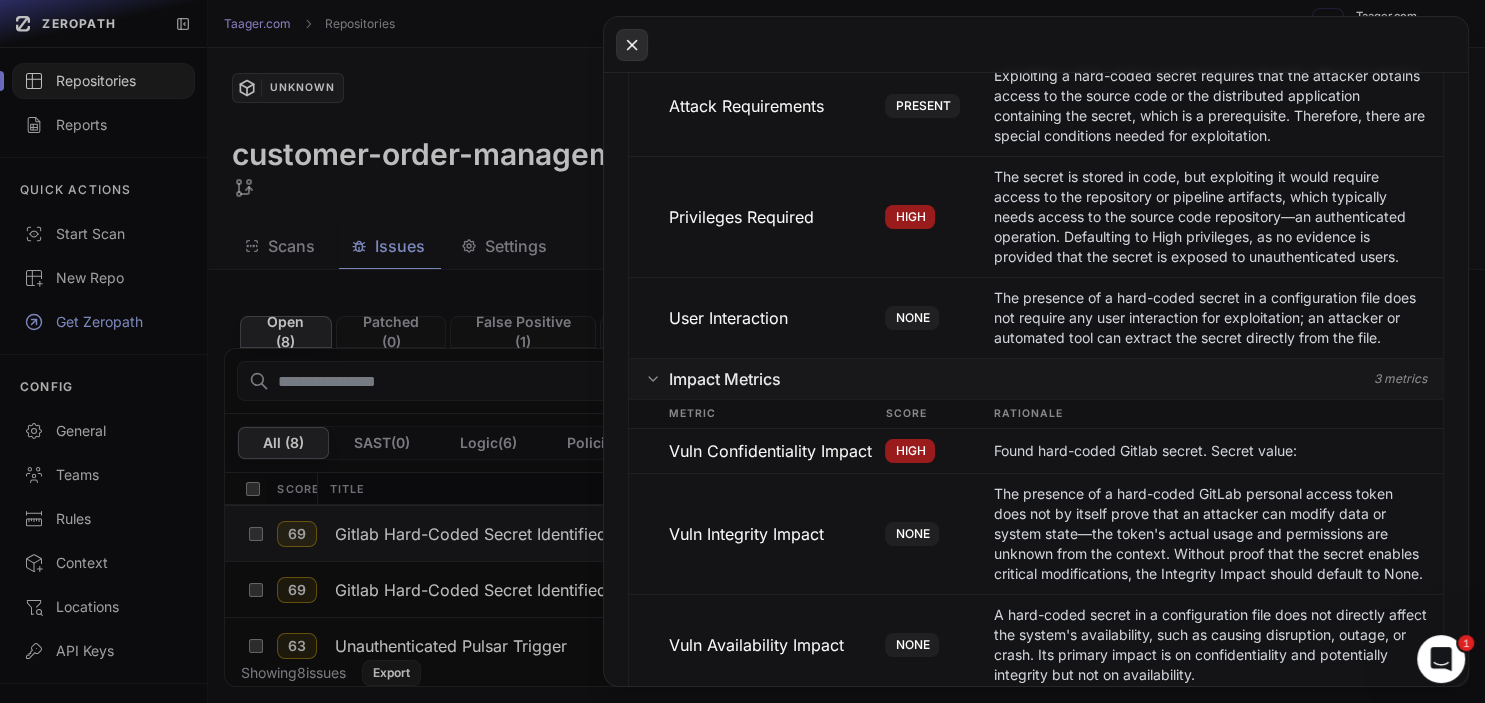 click at bounding box center [632, 45] 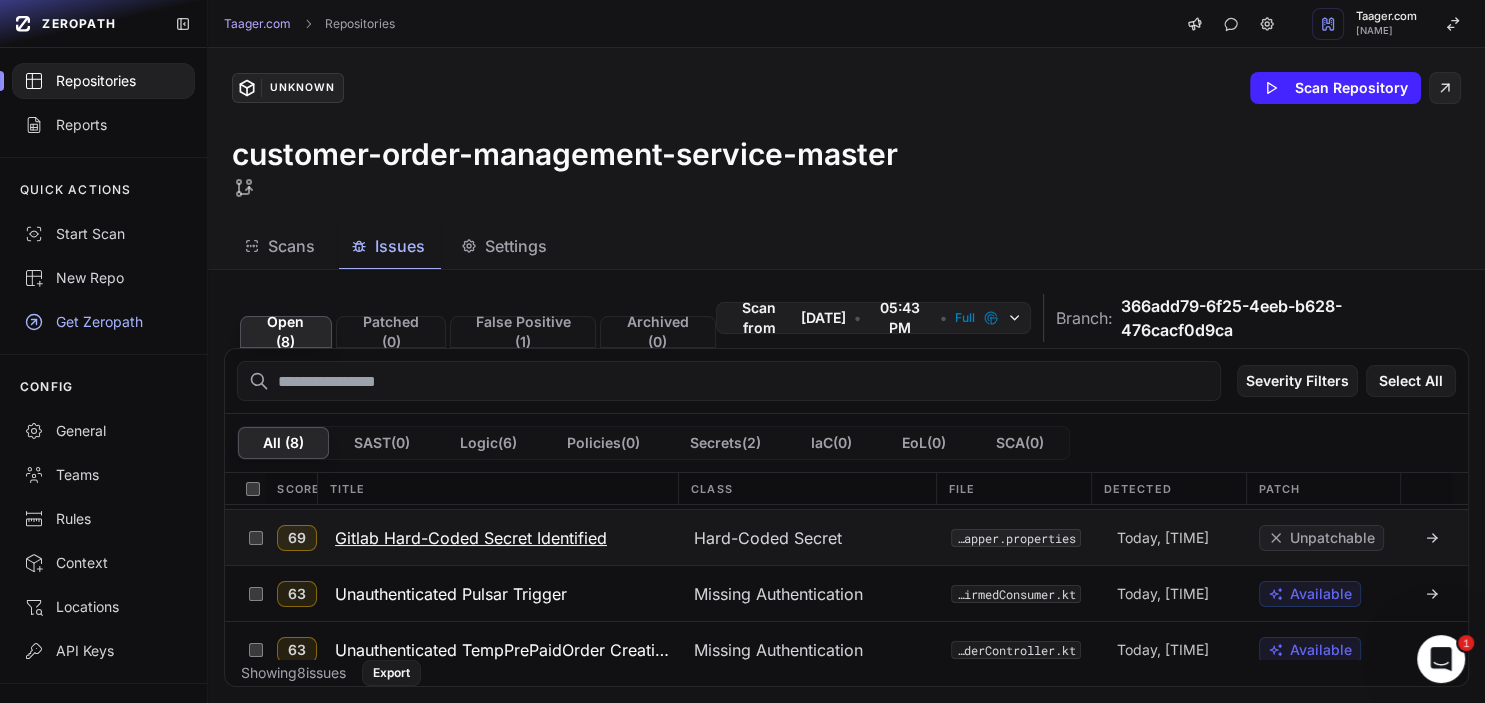 scroll, scrollTop: 291, scrollLeft: 0, axis: vertical 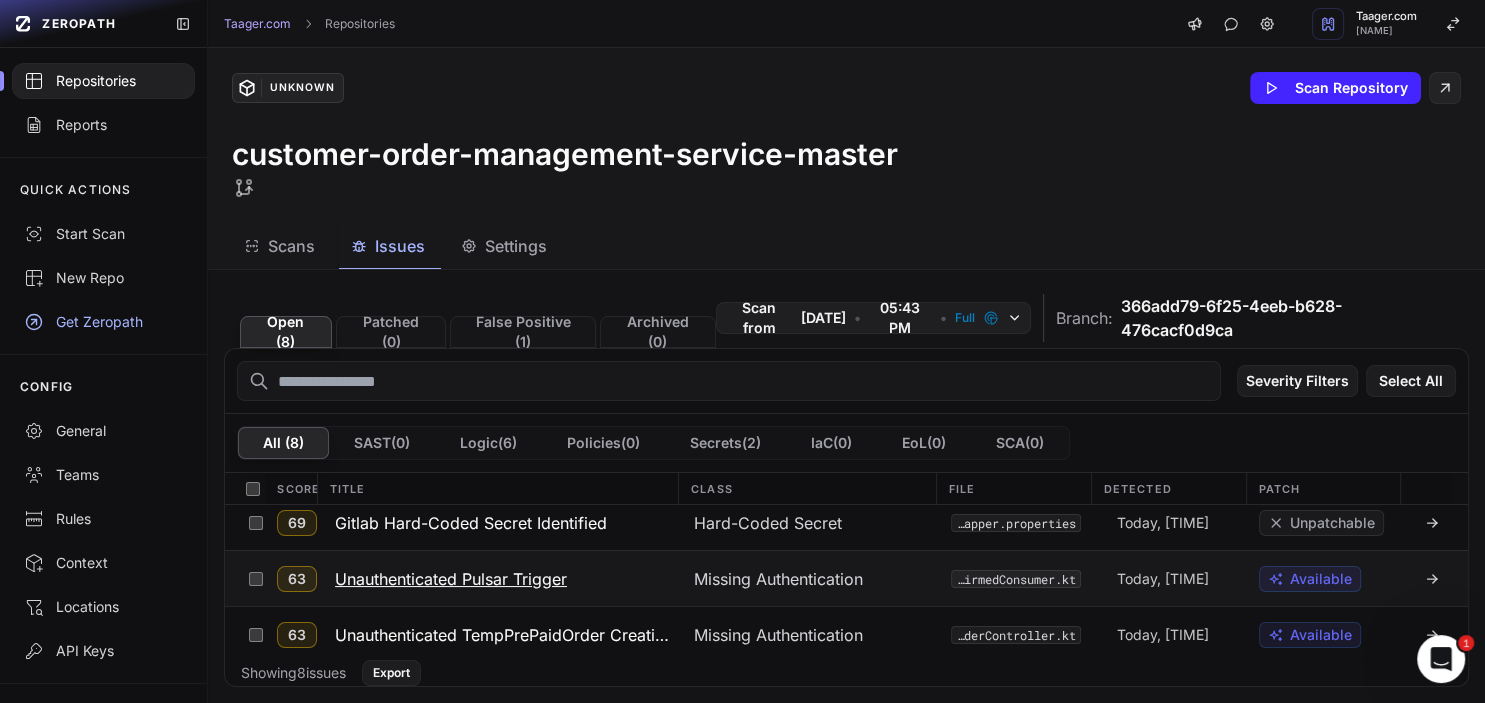 click on "Unauthenticated Pulsar Trigger" 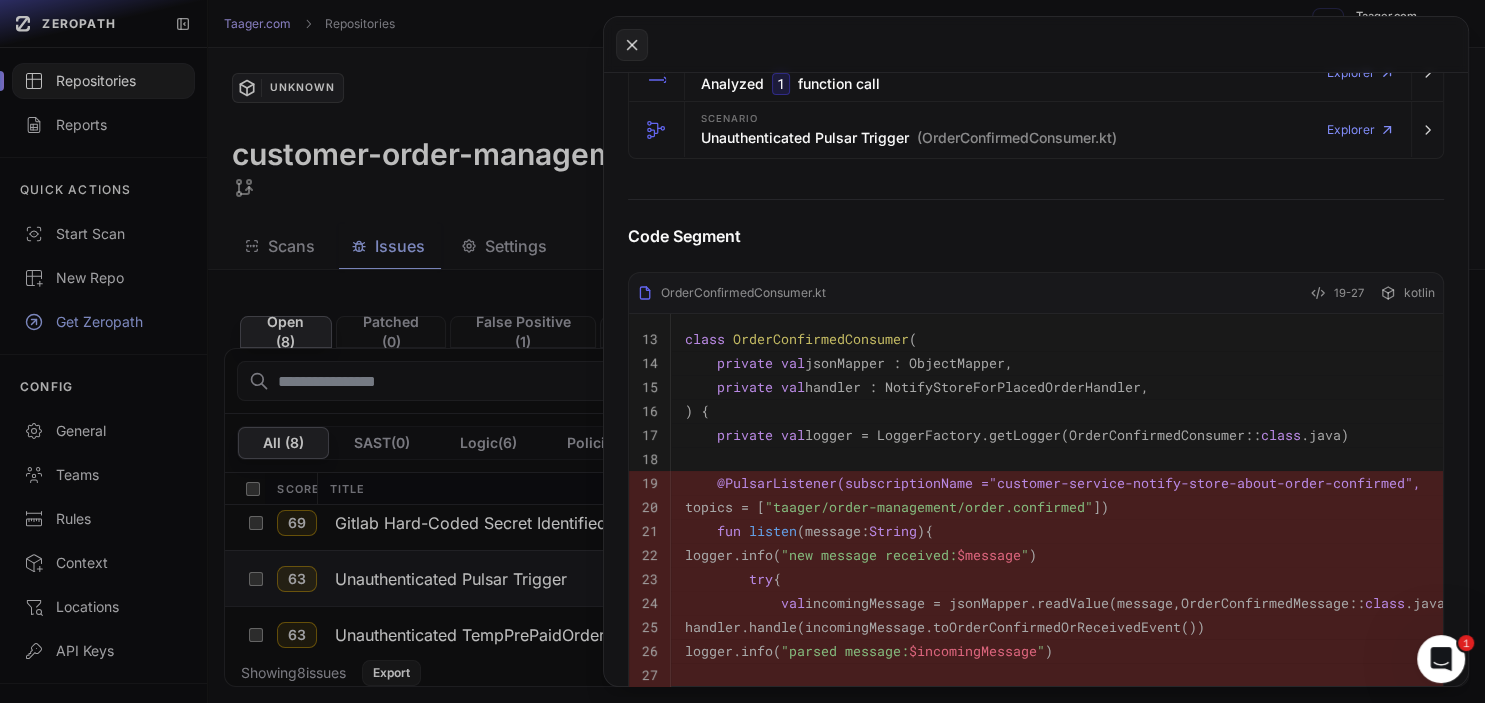 scroll, scrollTop: 695, scrollLeft: 0, axis: vertical 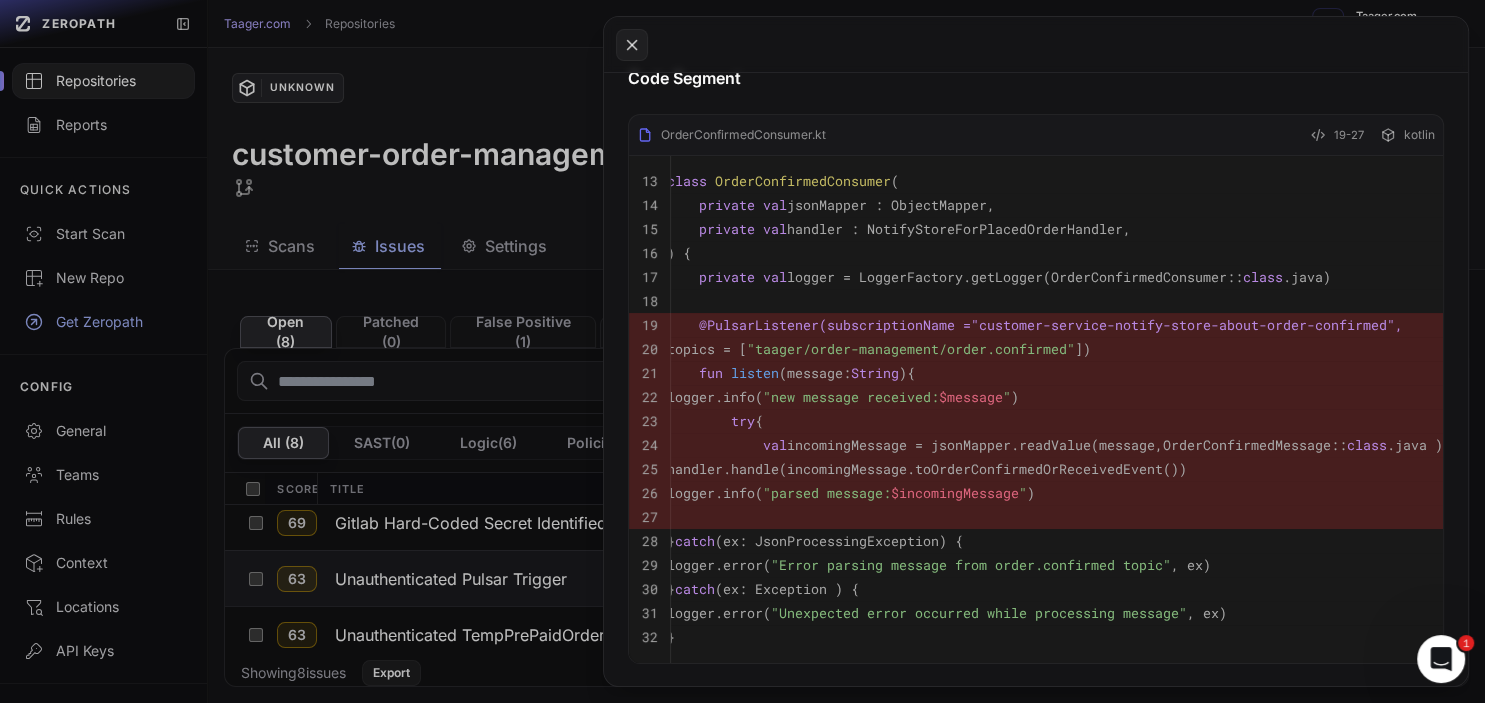 click on "} catch  (ex: JsonProcessingException) {" at bounding box center [815, 541] 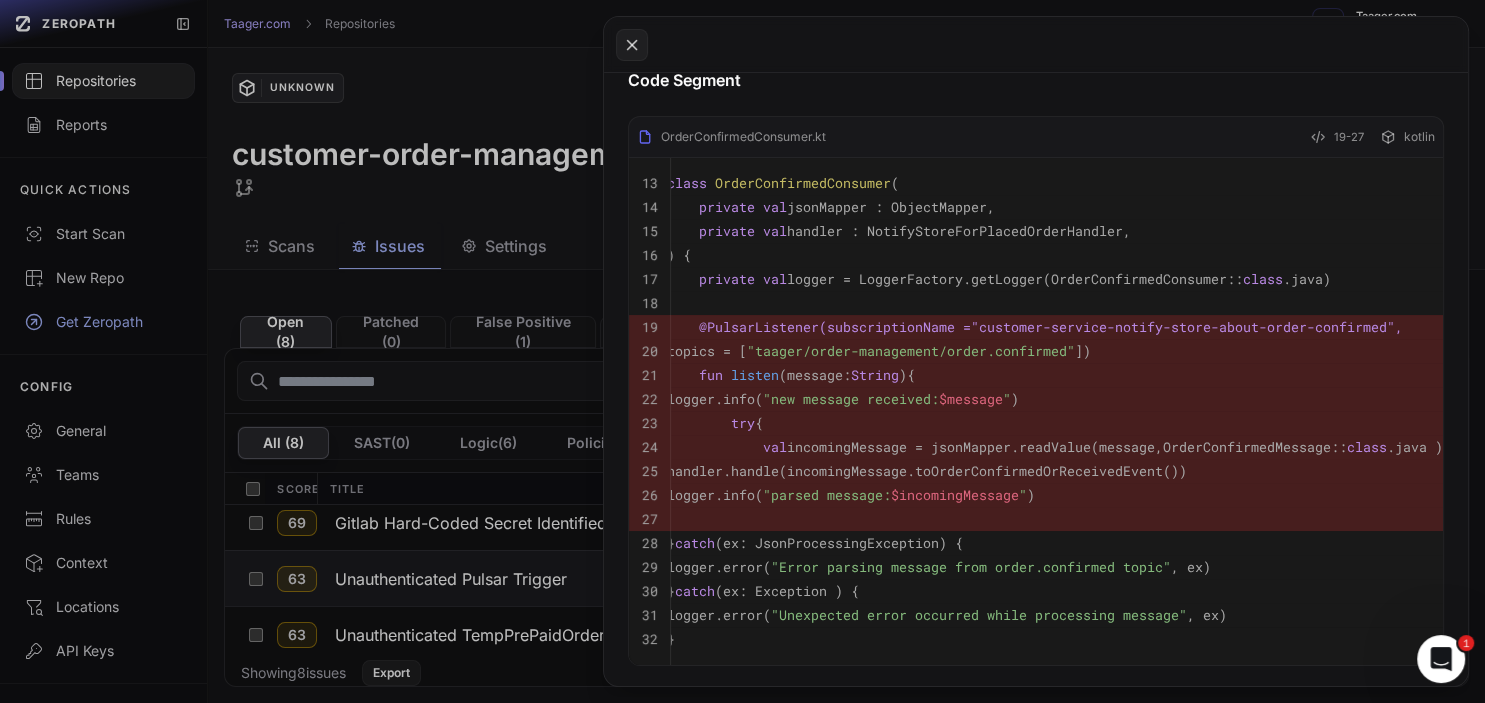 scroll, scrollTop: 731, scrollLeft: 0, axis: vertical 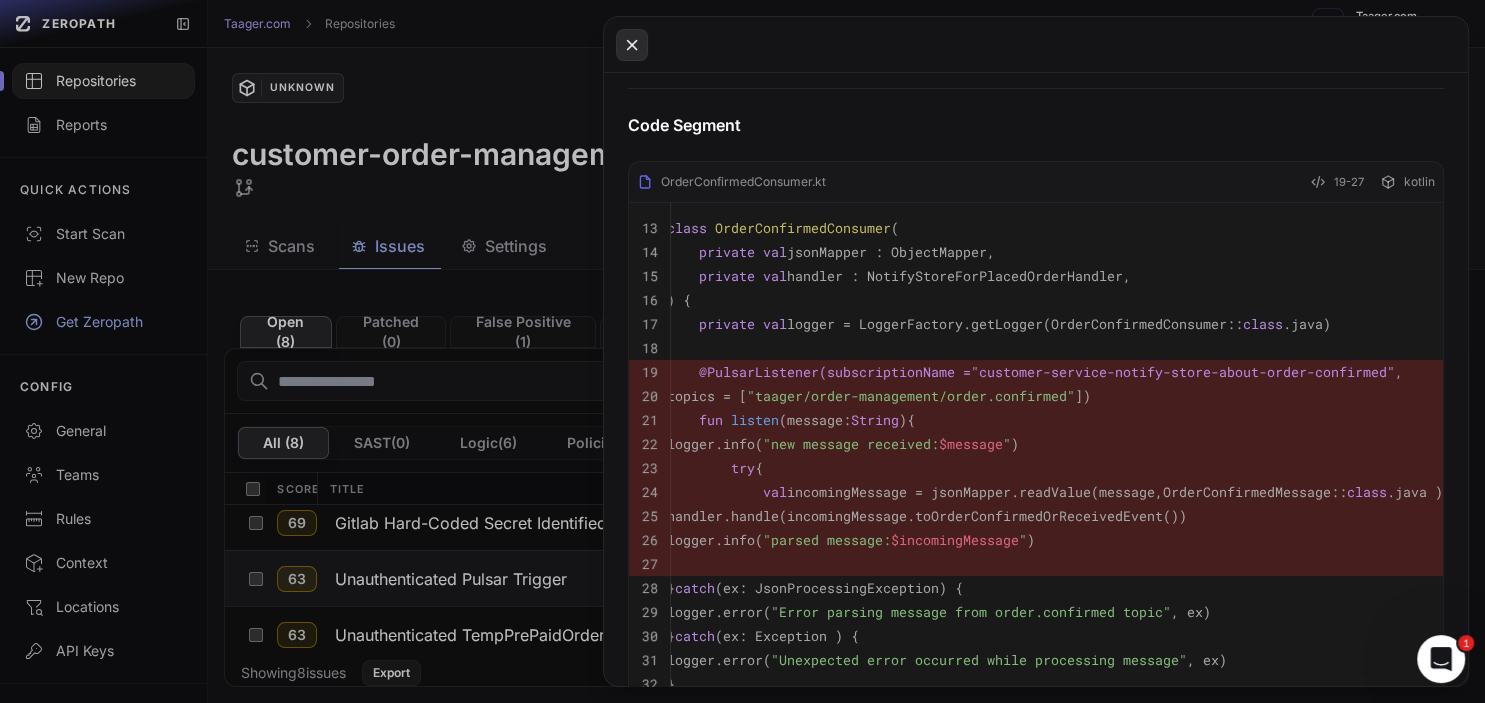 click 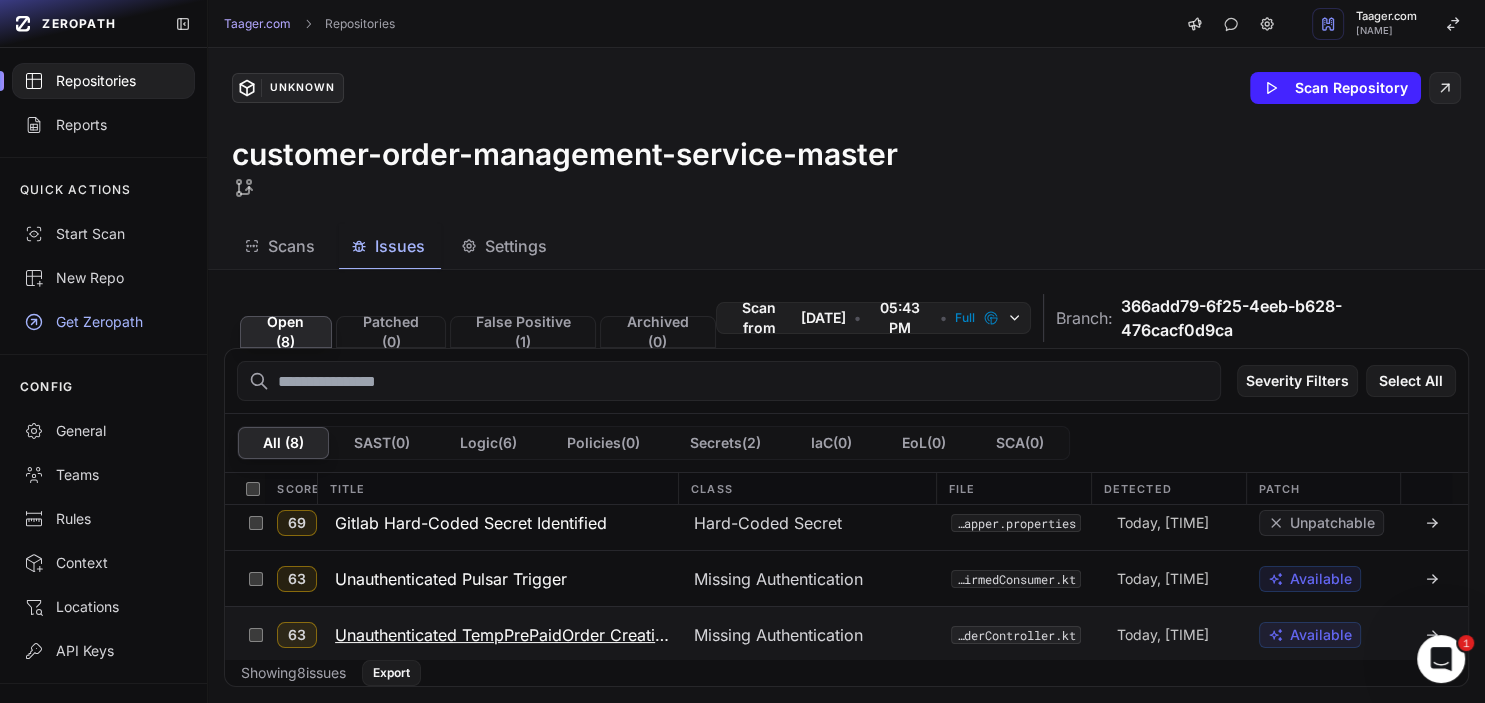 click on "Unauthenticated TempPrePaidOrder Creation" at bounding box center [502, 635] 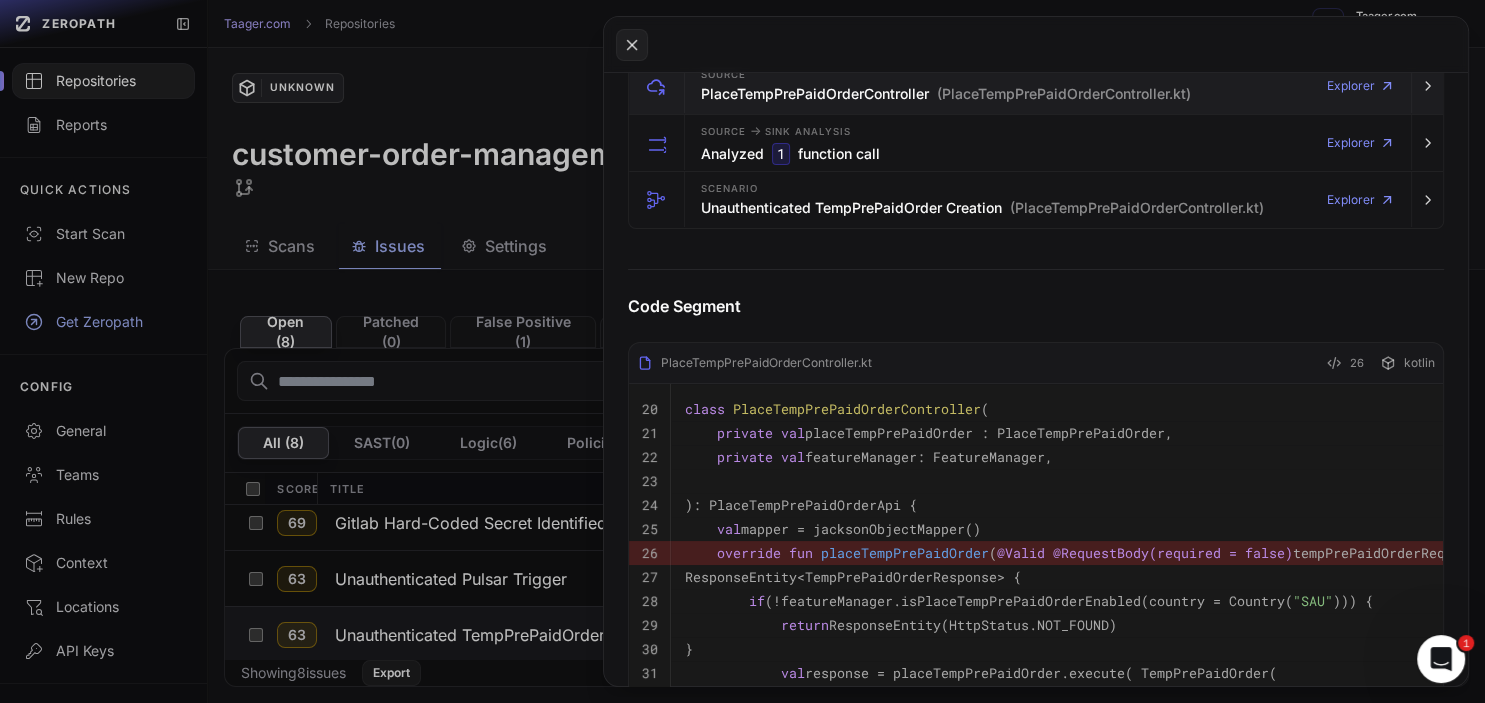 scroll, scrollTop: 582, scrollLeft: 0, axis: vertical 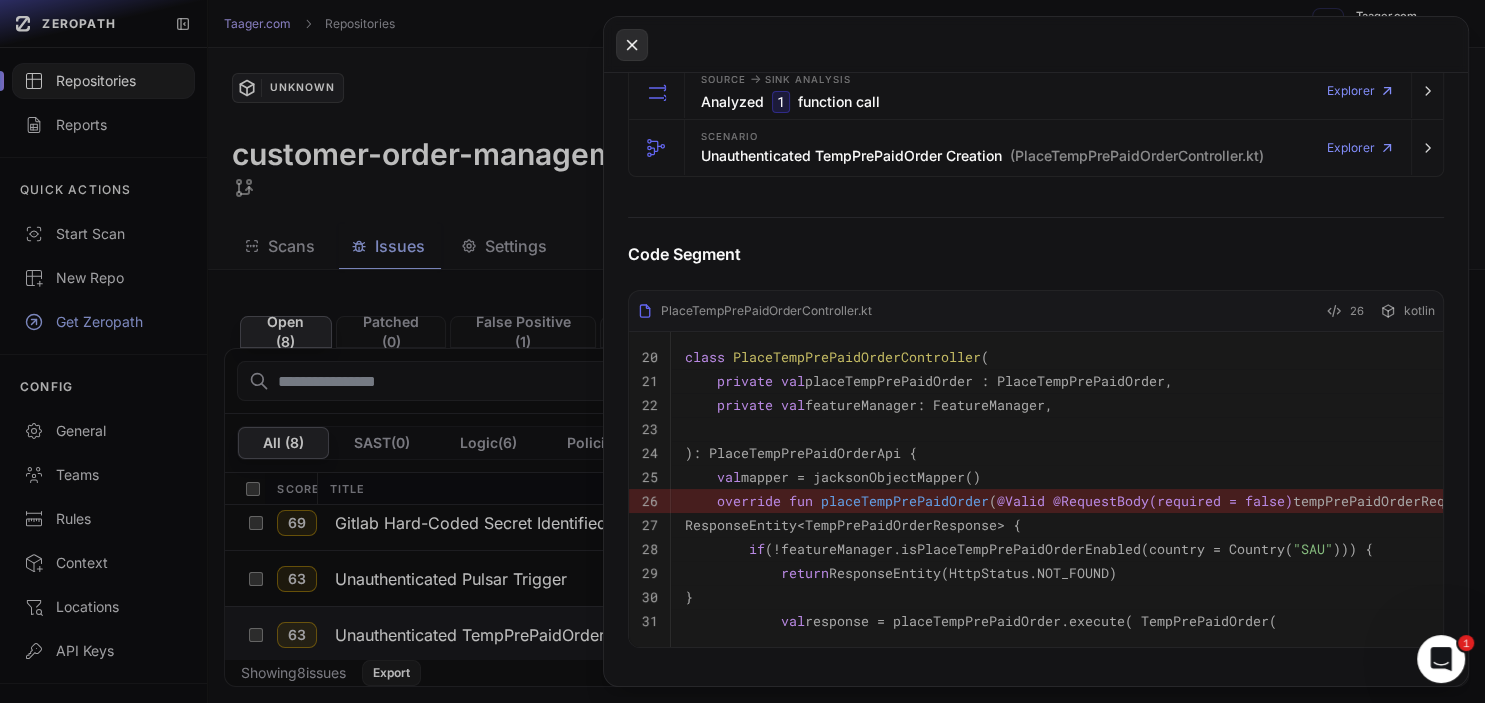 click at bounding box center (632, 45) 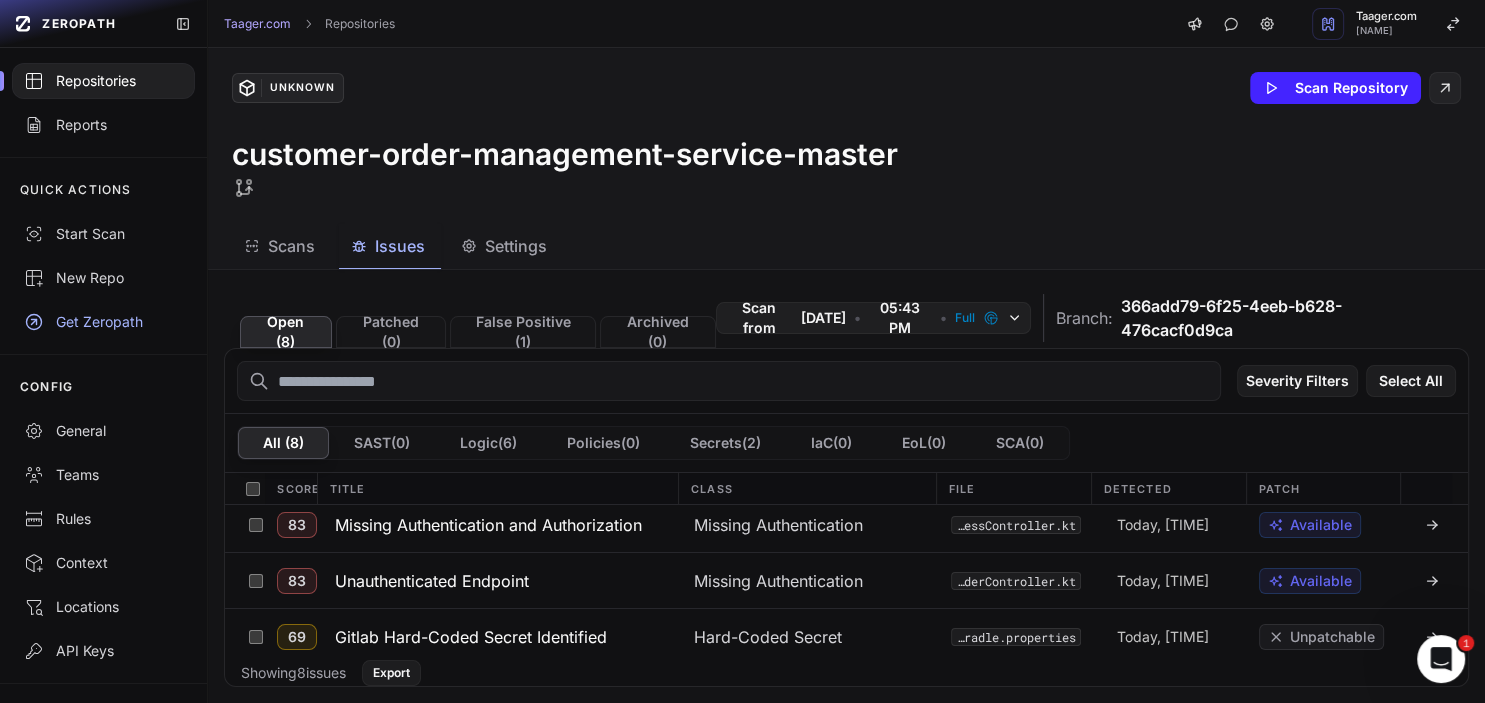 scroll, scrollTop: 102, scrollLeft: 0, axis: vertical 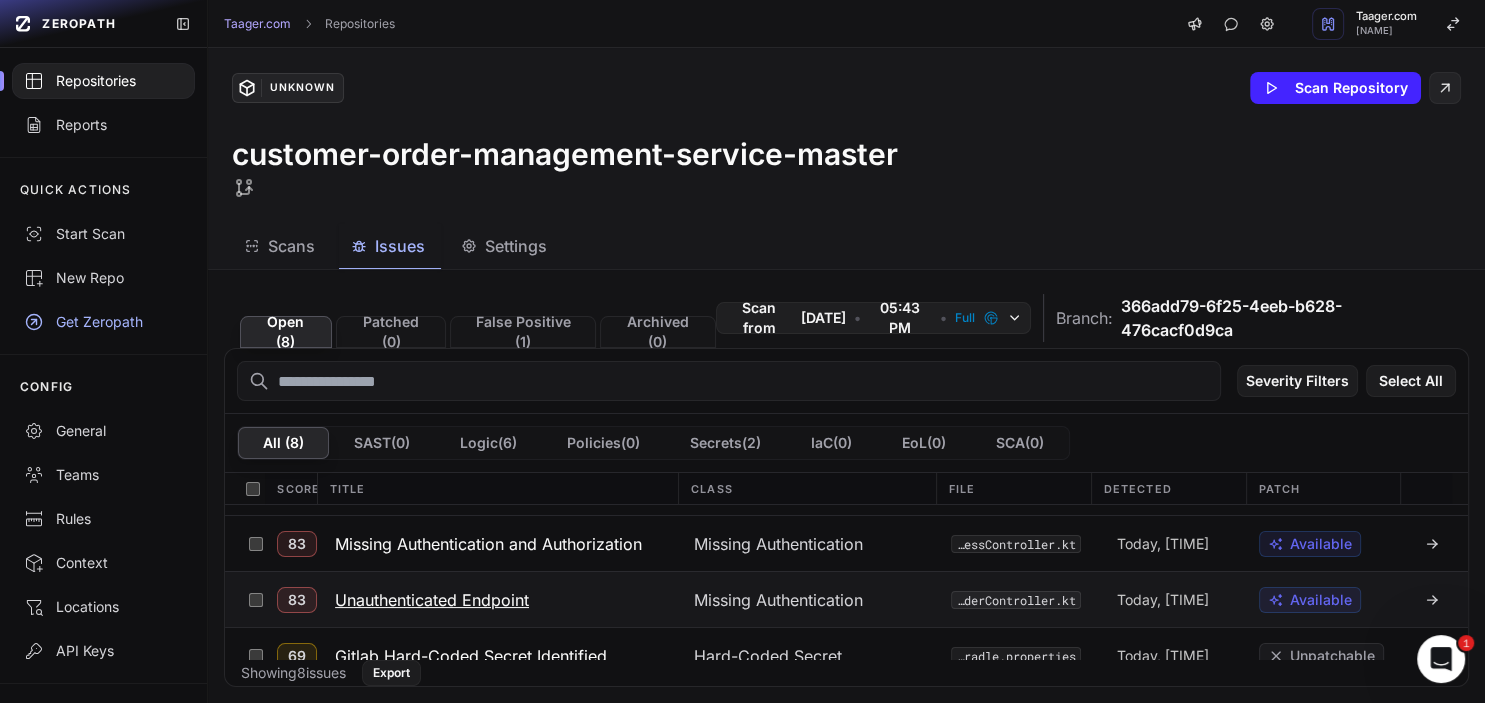 click on "Unauthenticated Endpoint" 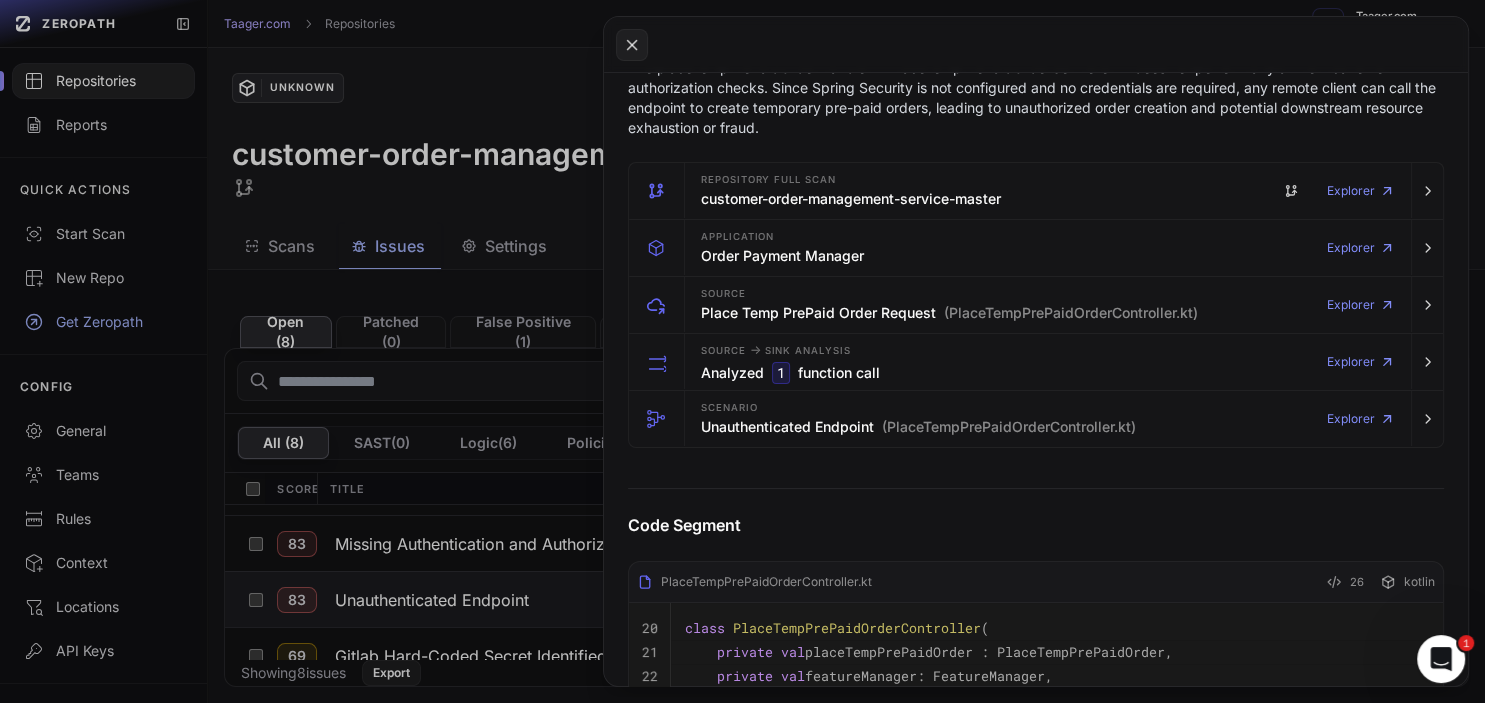 scroll, scrollTop: 0, scrollLeft: 0, axis: both 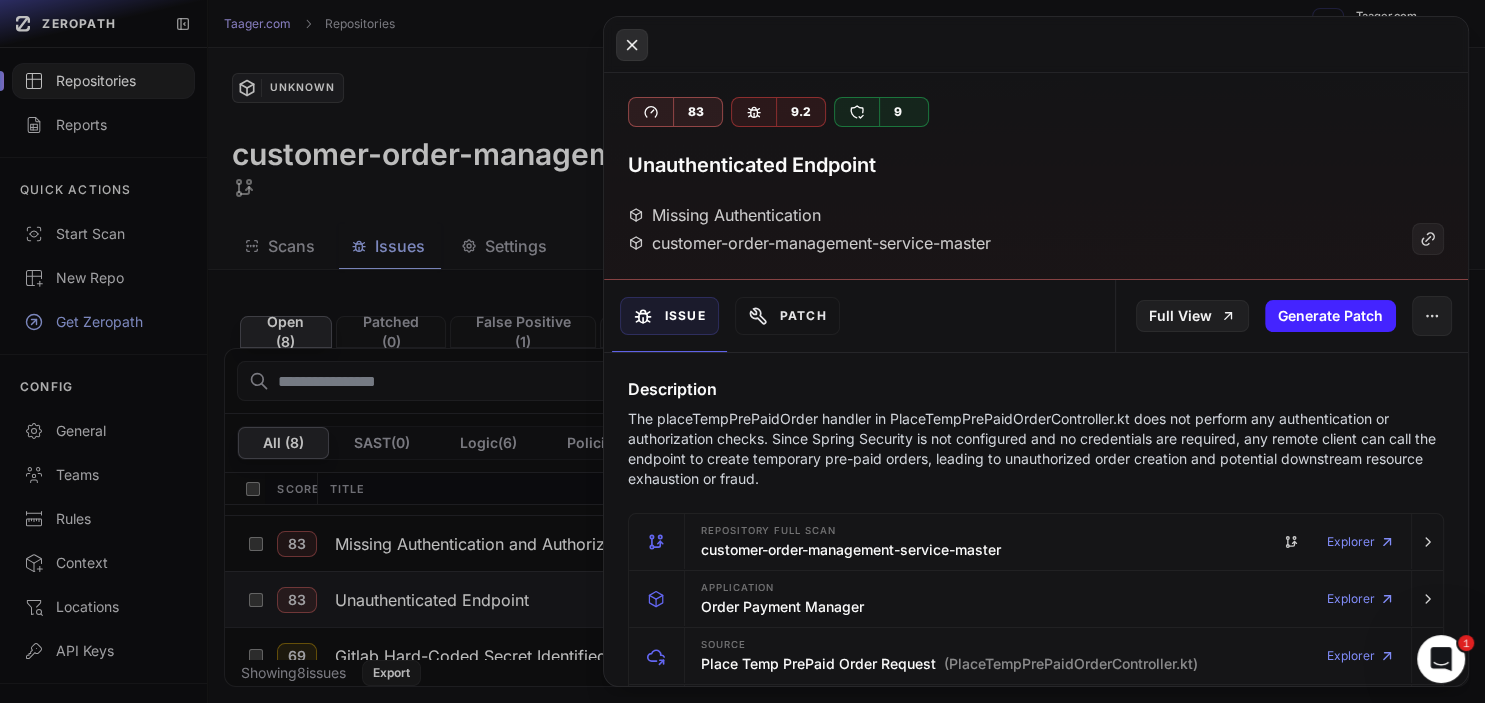 click 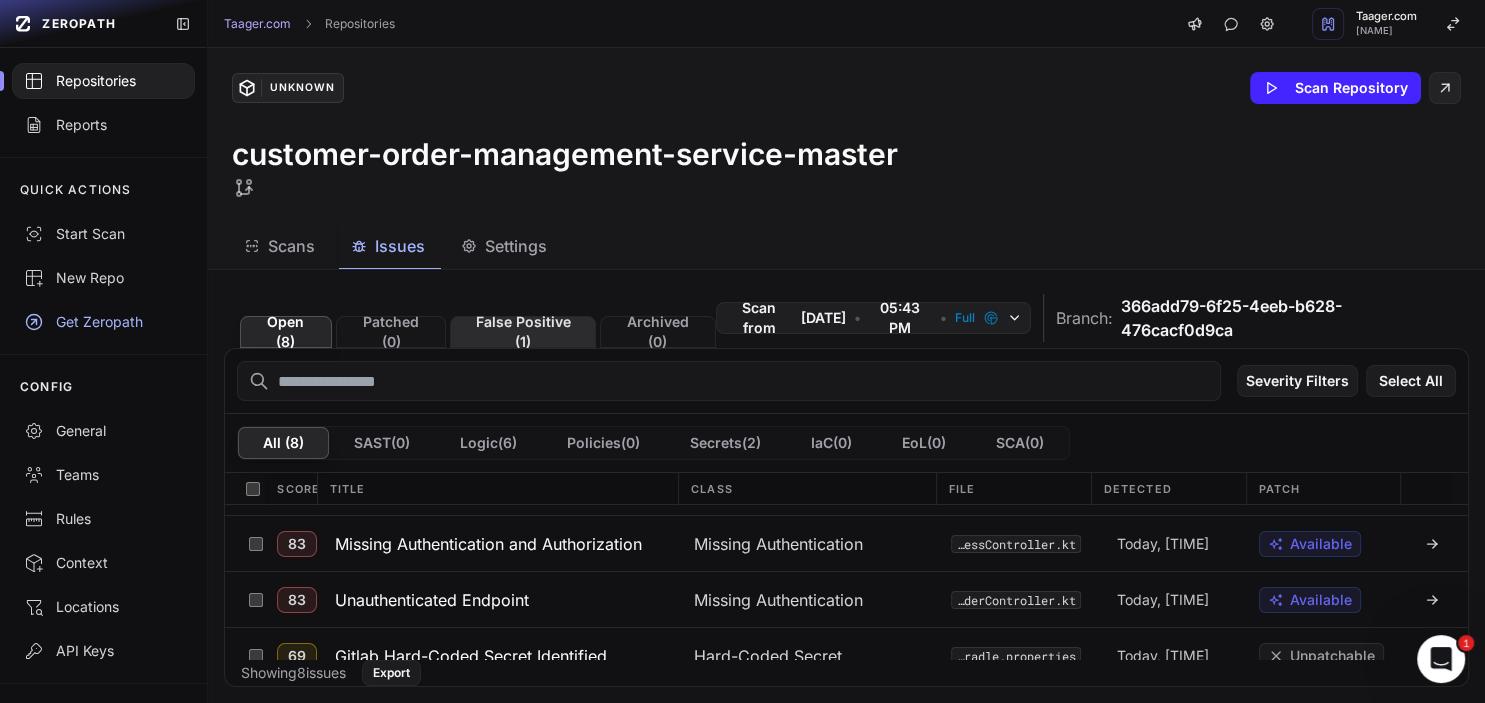click on "False Positive ( 1 )" at bounding box center (522, 332) 